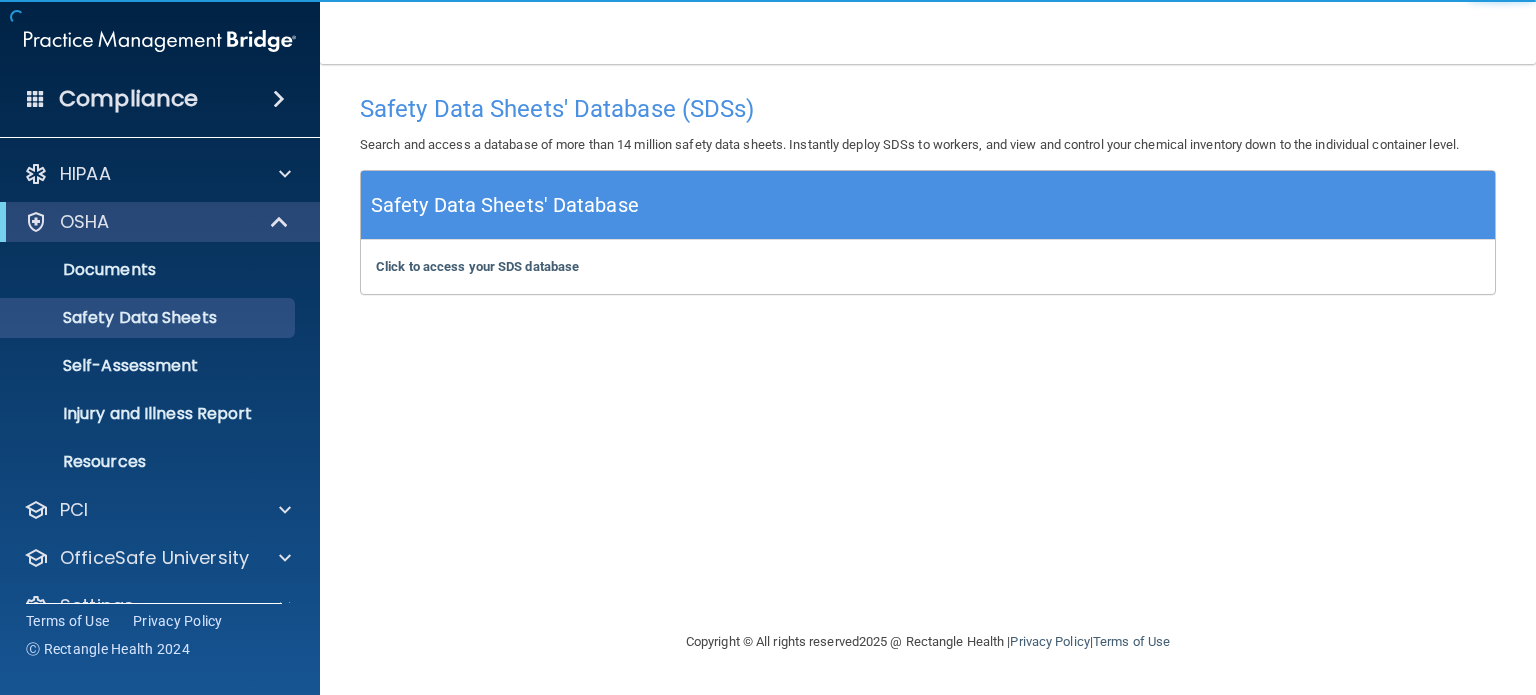 scroll, scrollTop: 0, scrollLeft: 0, axis: both 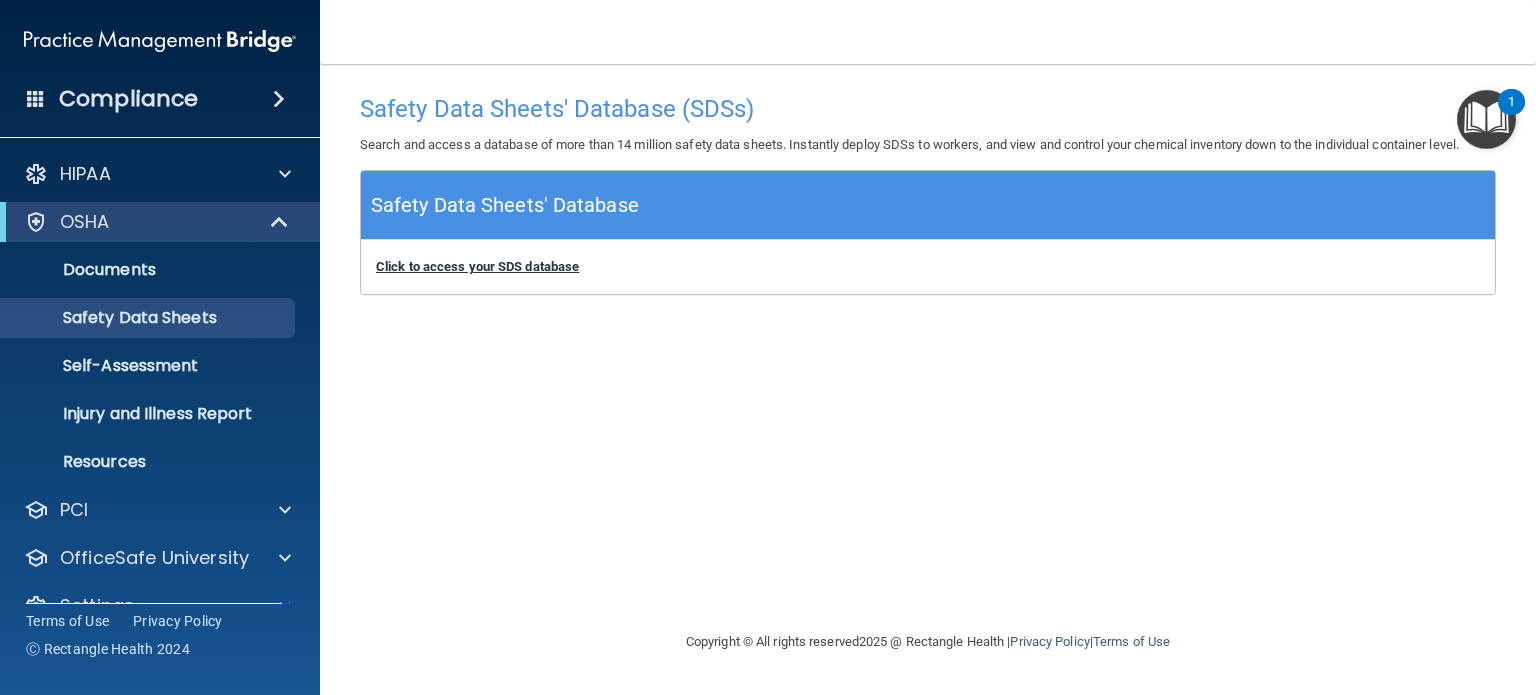 drag, startPoint x: 590, startPoint y: 268, endPoint x: 527, endPoint y: 261, distance: 63.387695 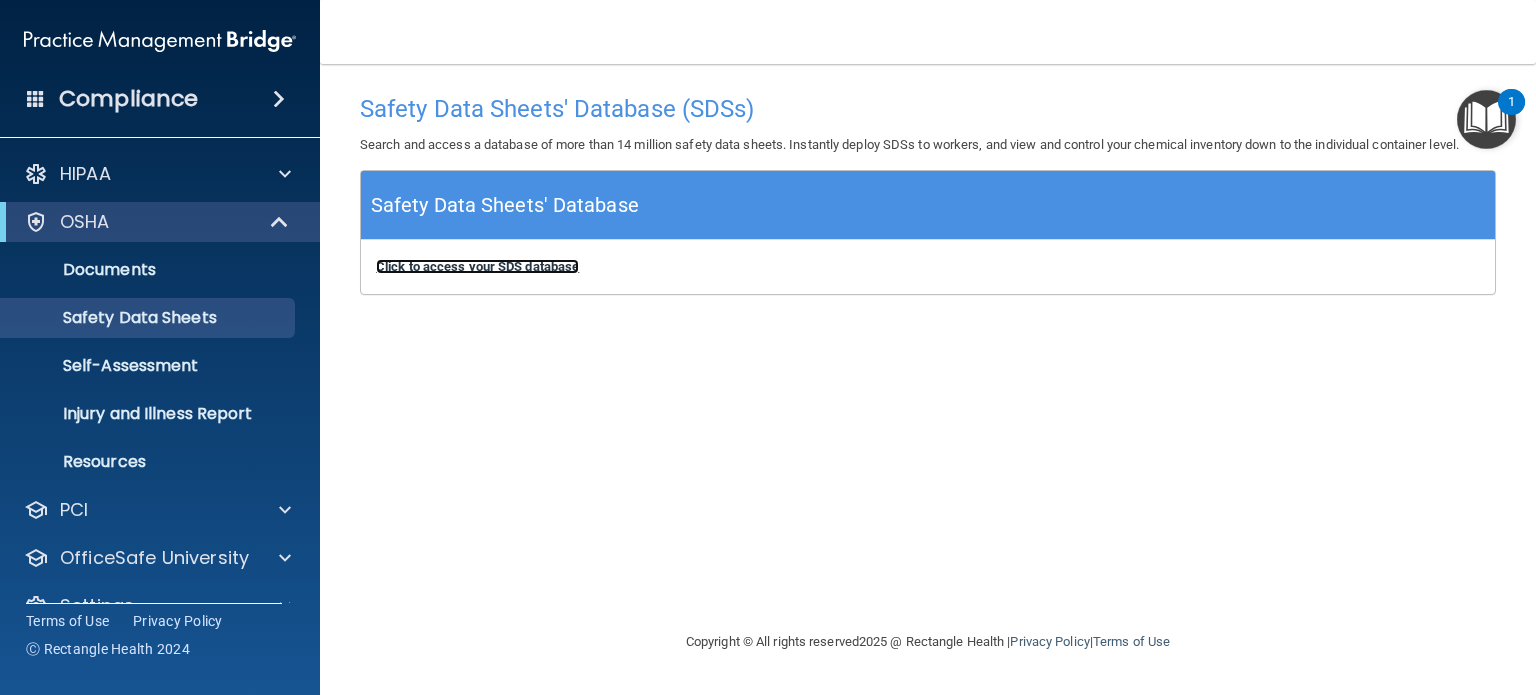 click on "Click to access your SDS database" at bounding box center [477, 266] 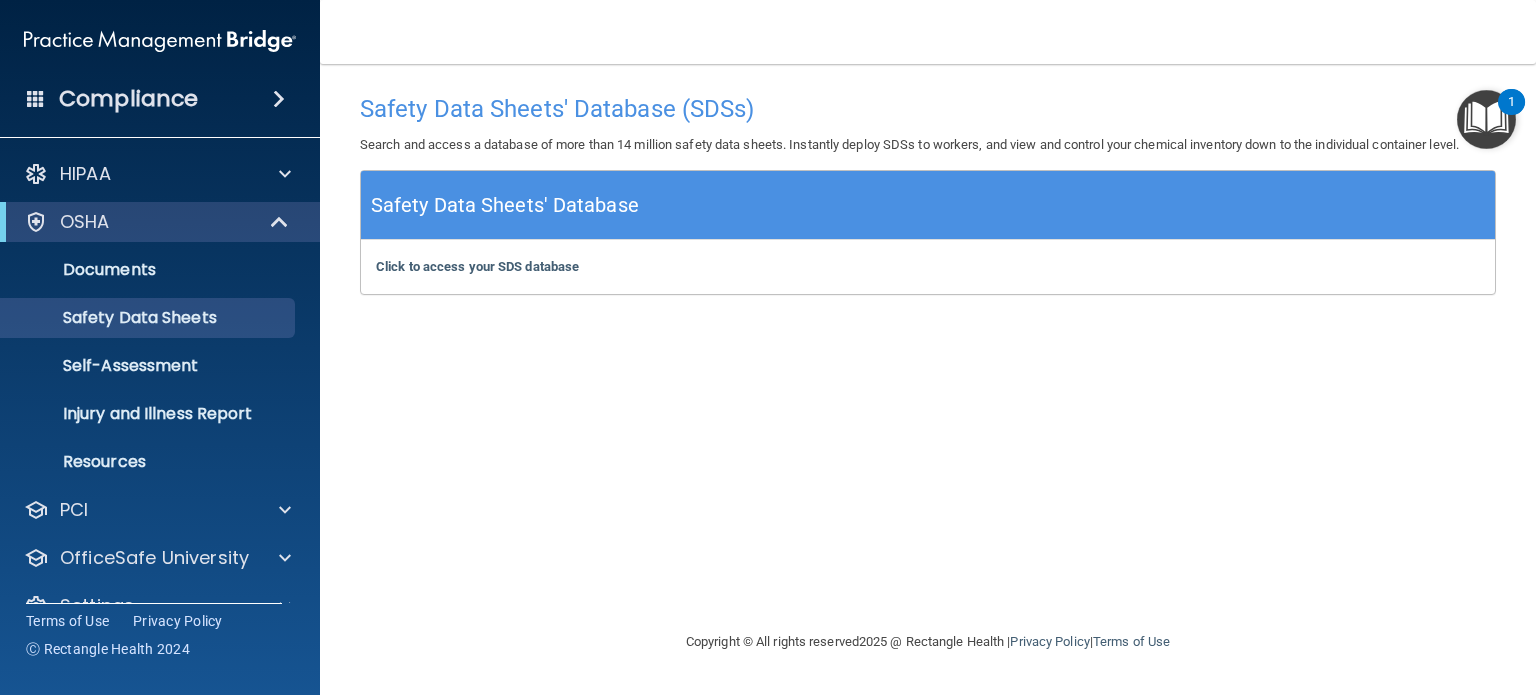 click at bounding box center (1486, 119) 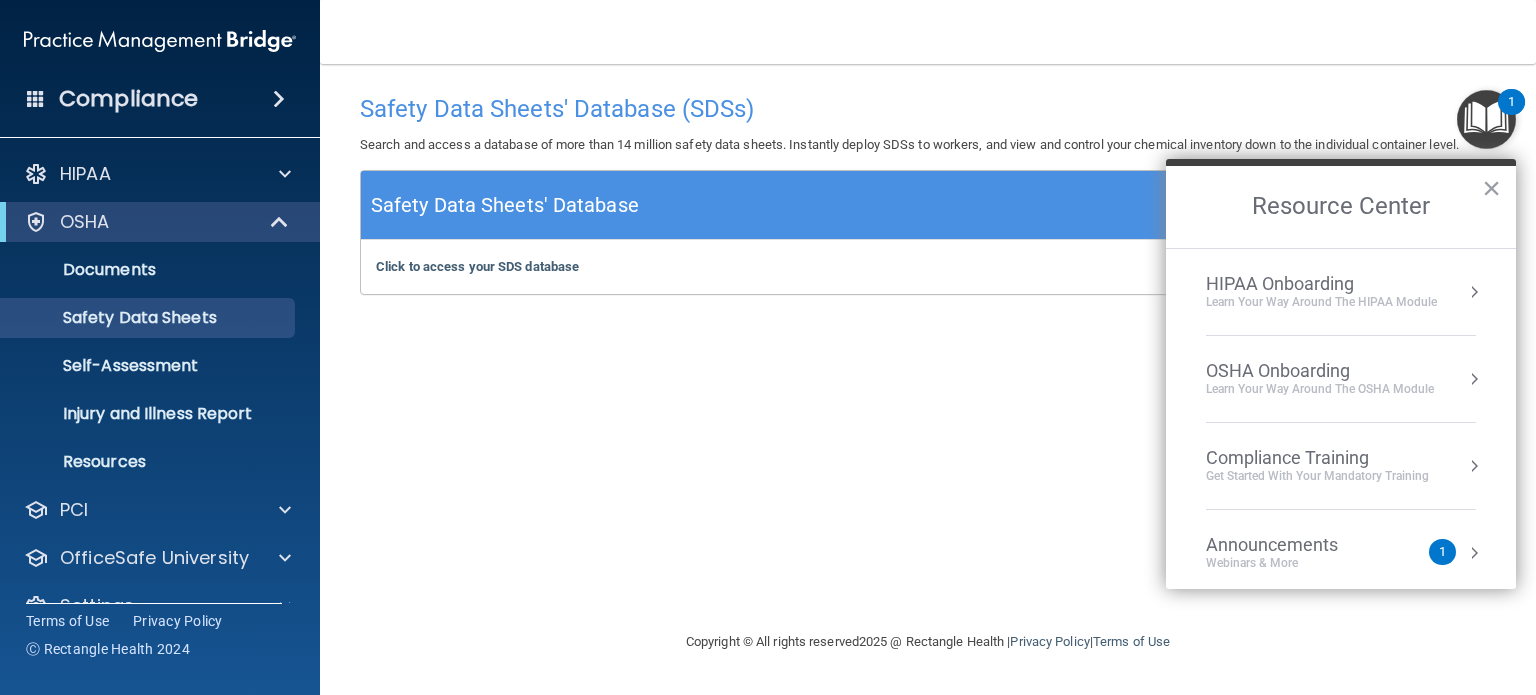 click on "OSHA Onboarding" at bounding box center [1320, 371] 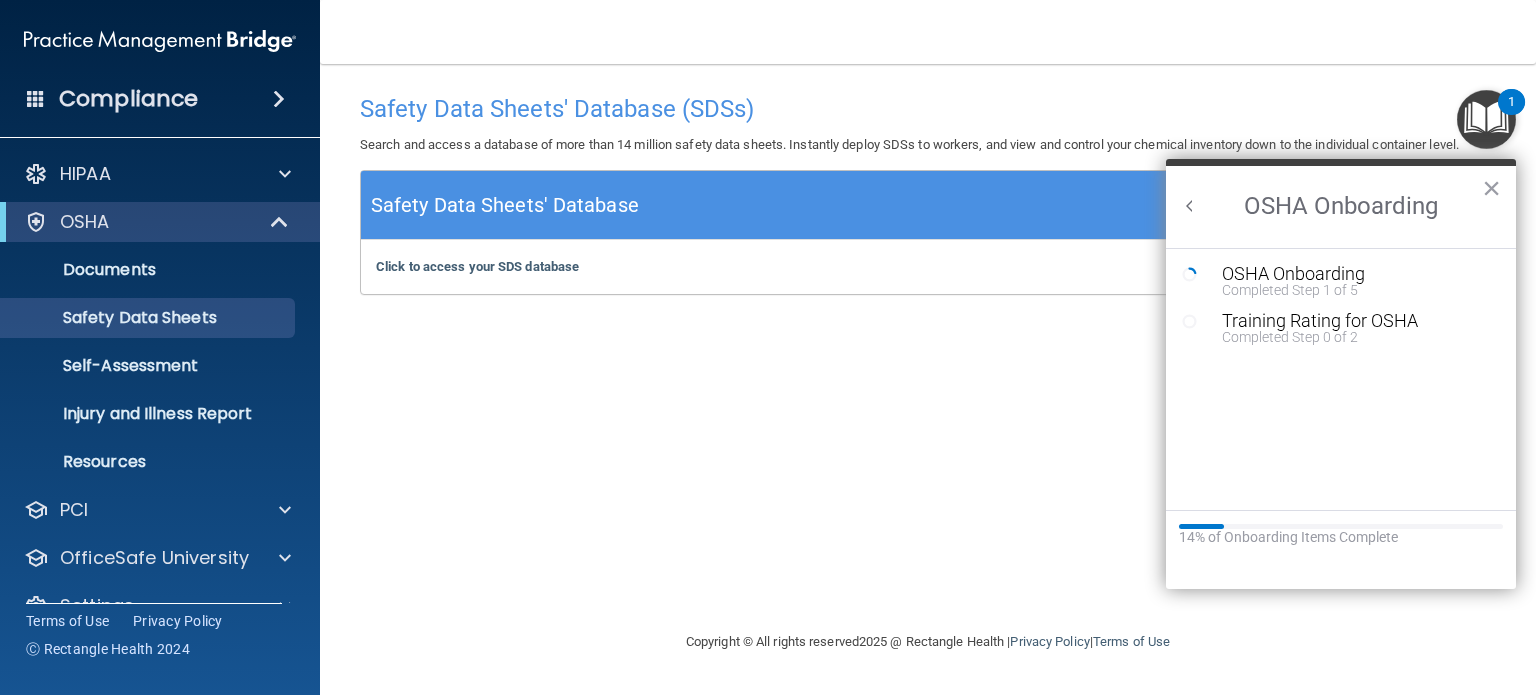 scroll, scrollTop: 0, scrollLeft: 0, axis: both 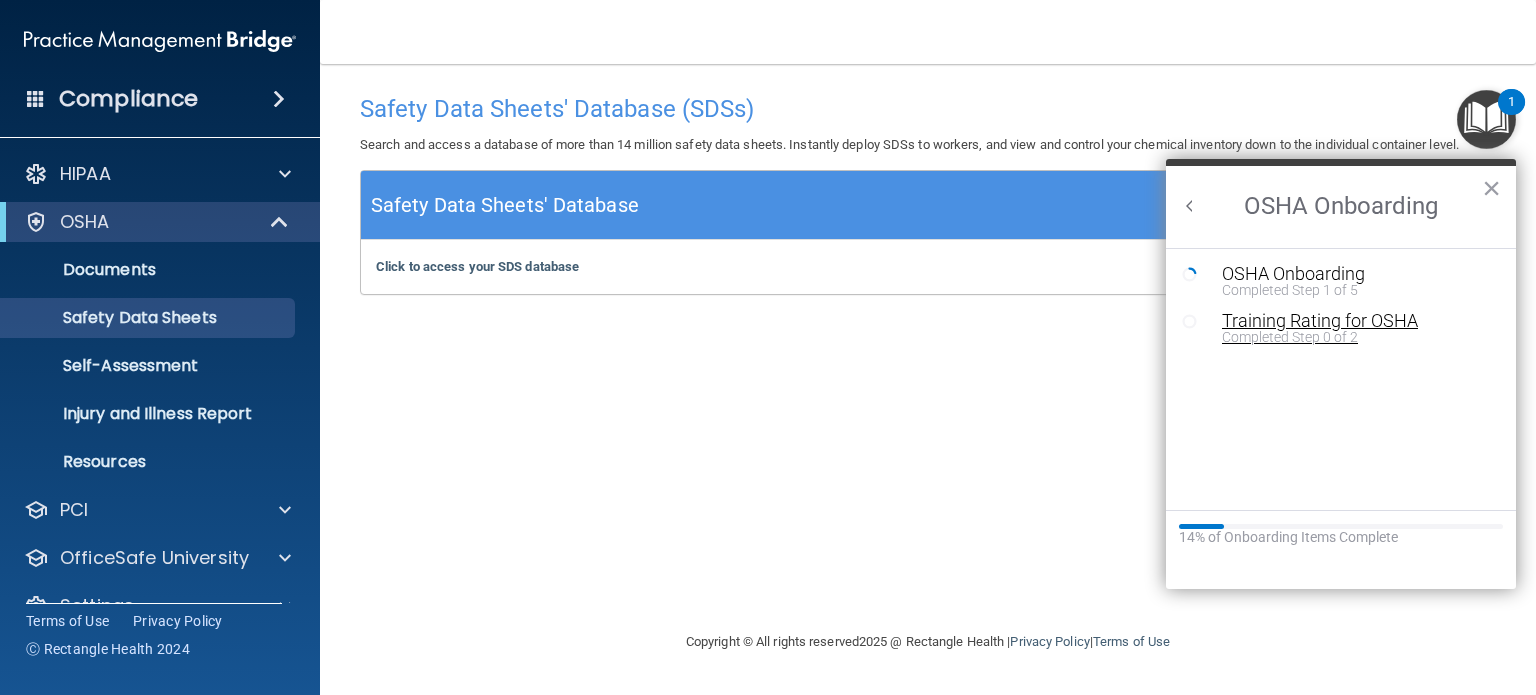 click on "Training Rating for OSHA" at bounding box center [1356, 321] 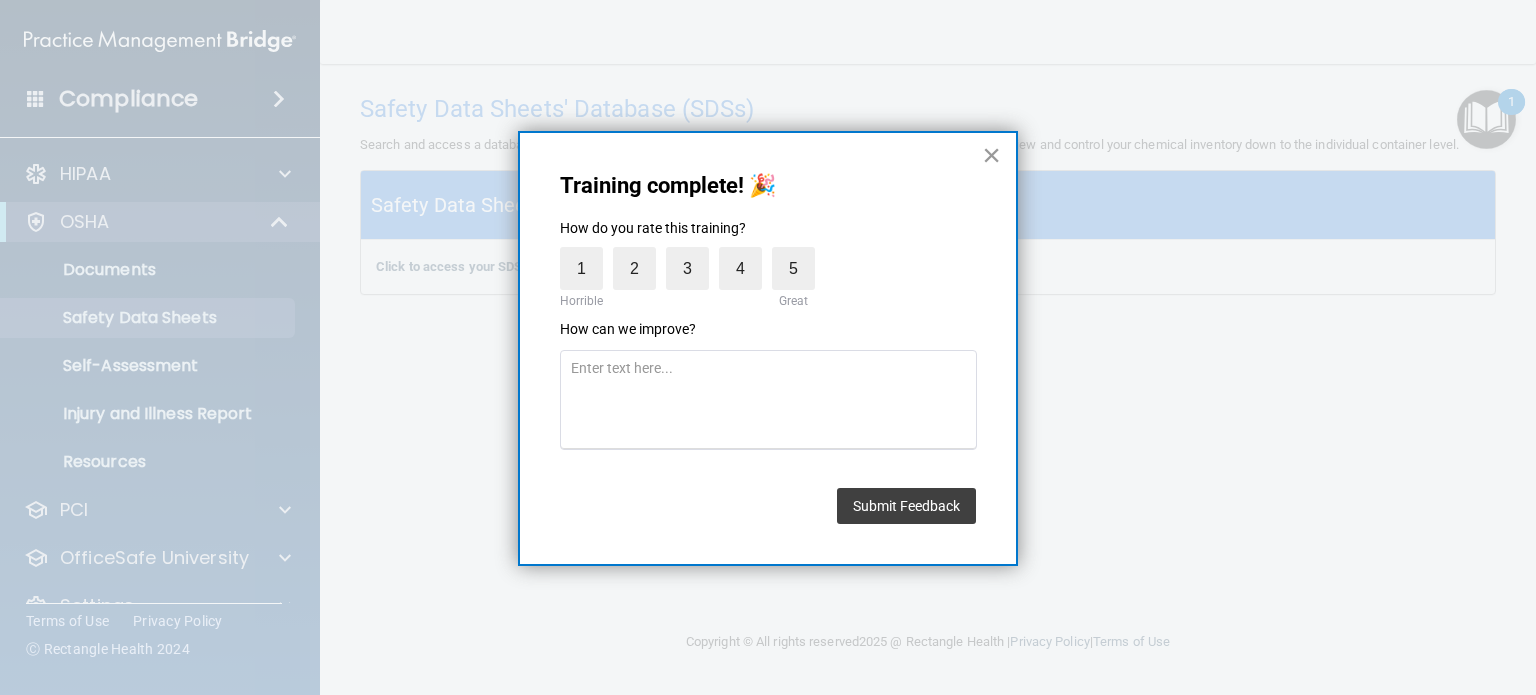 click on "×" at bounding box center (991, 155) 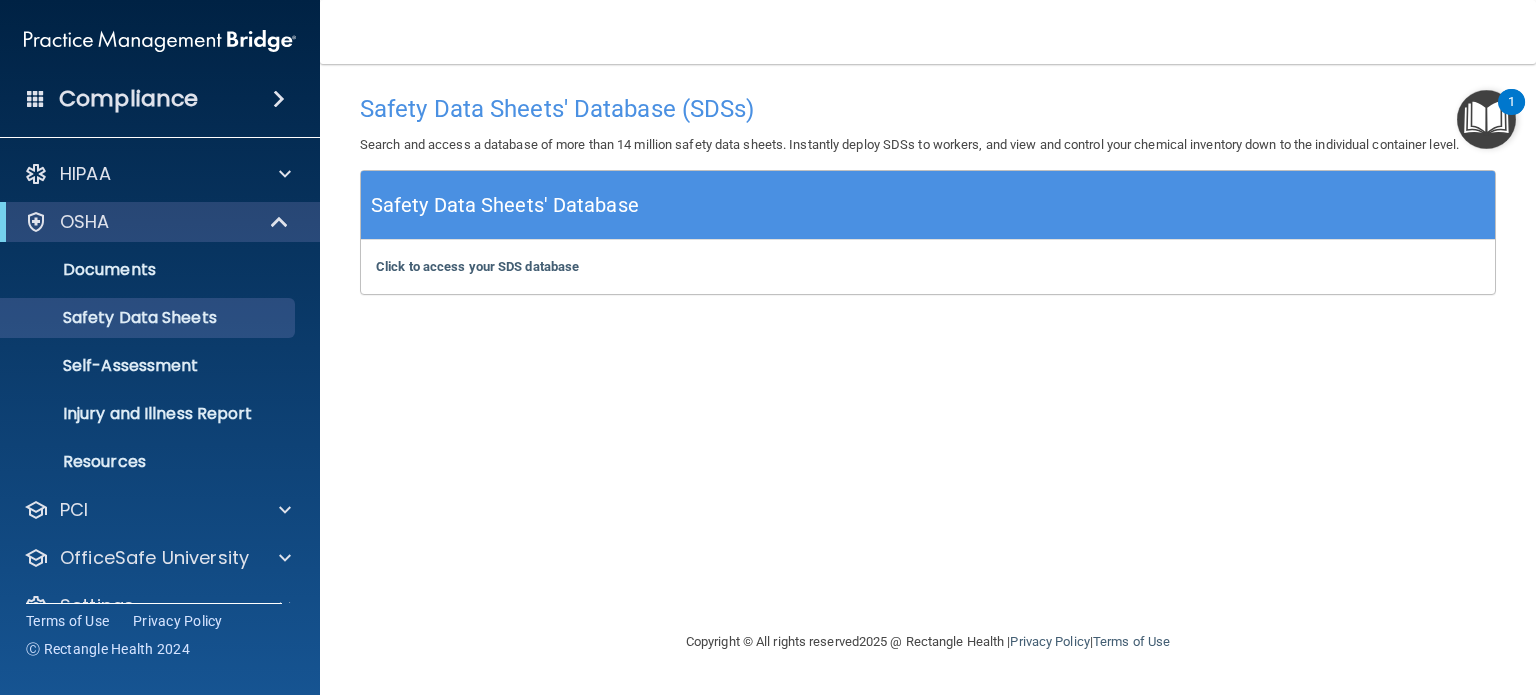 click at bounding box center (1486, 119) 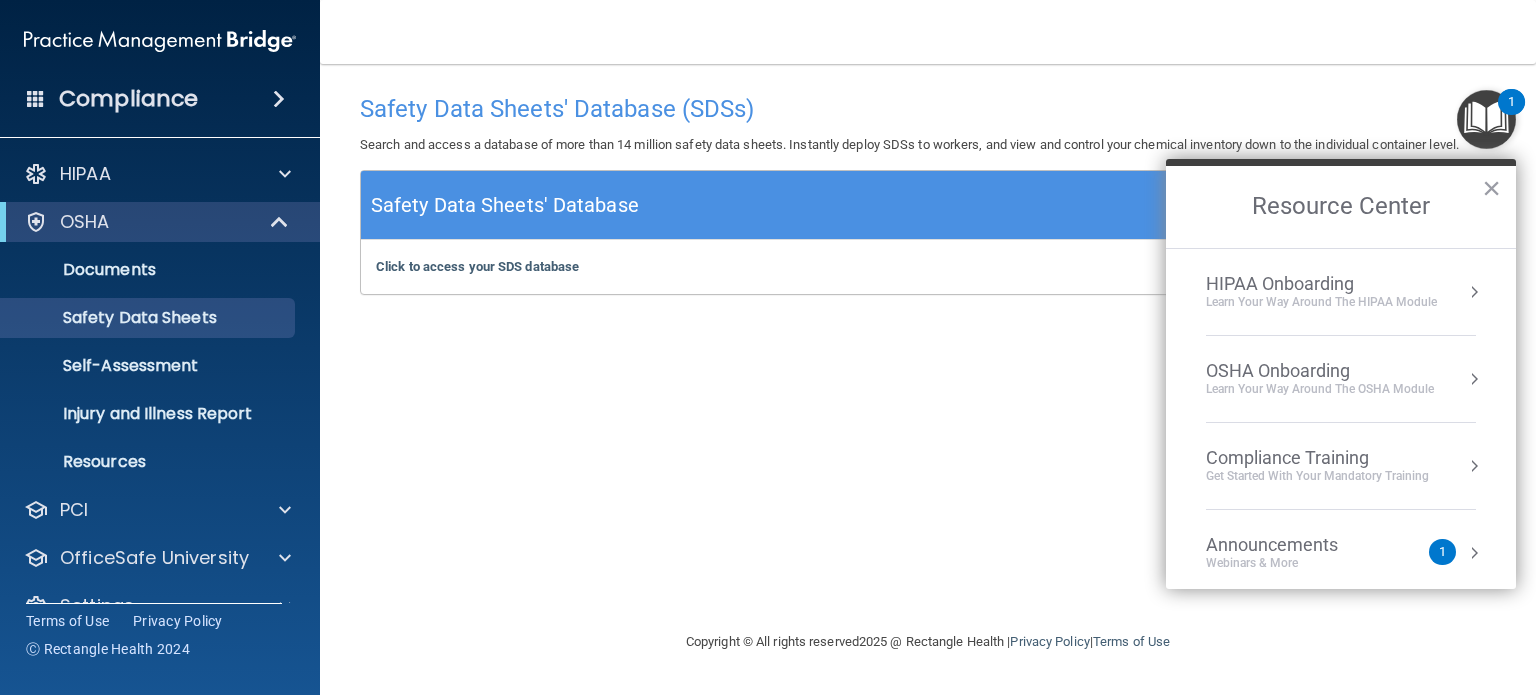 click on "OSHA Onboarding" at bounding box center (1320, 371) 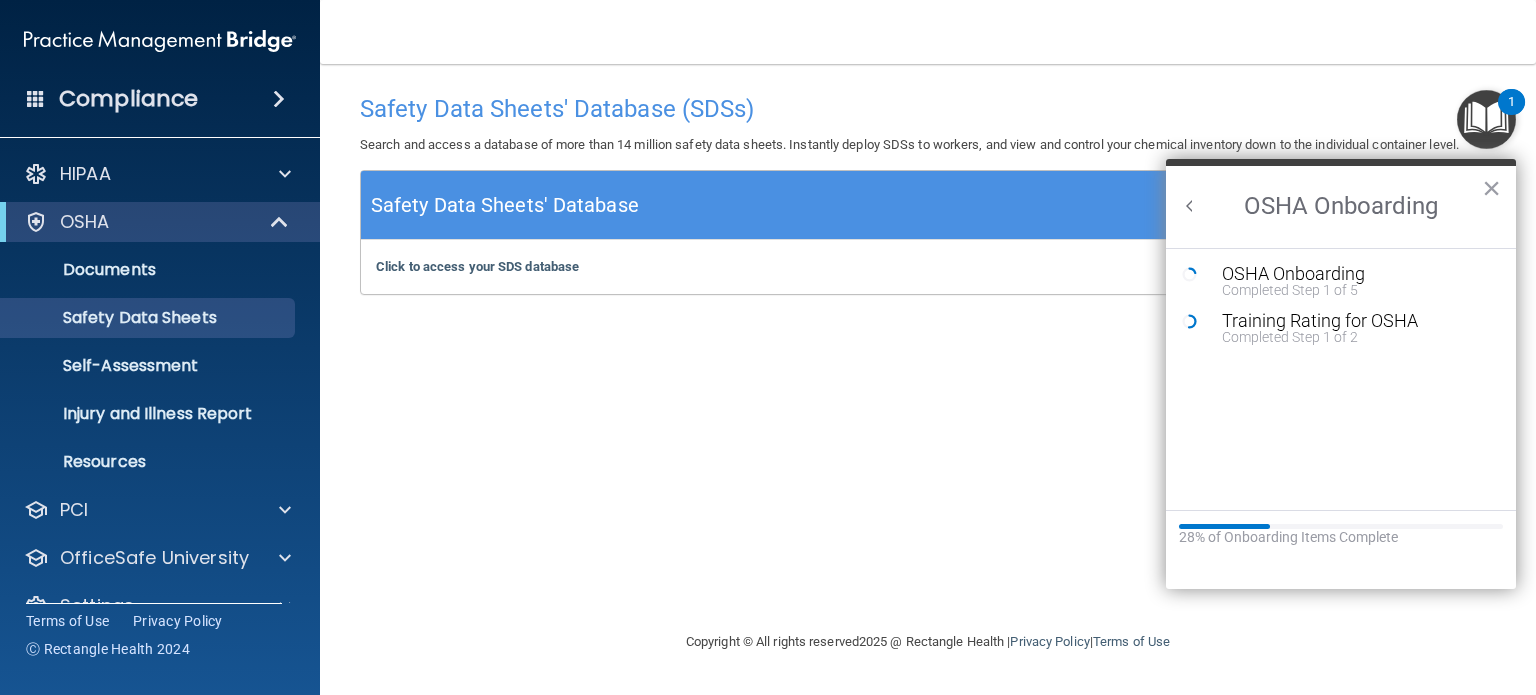 scroll, scrollTop: 0, scrollLeft: 0, axis: both 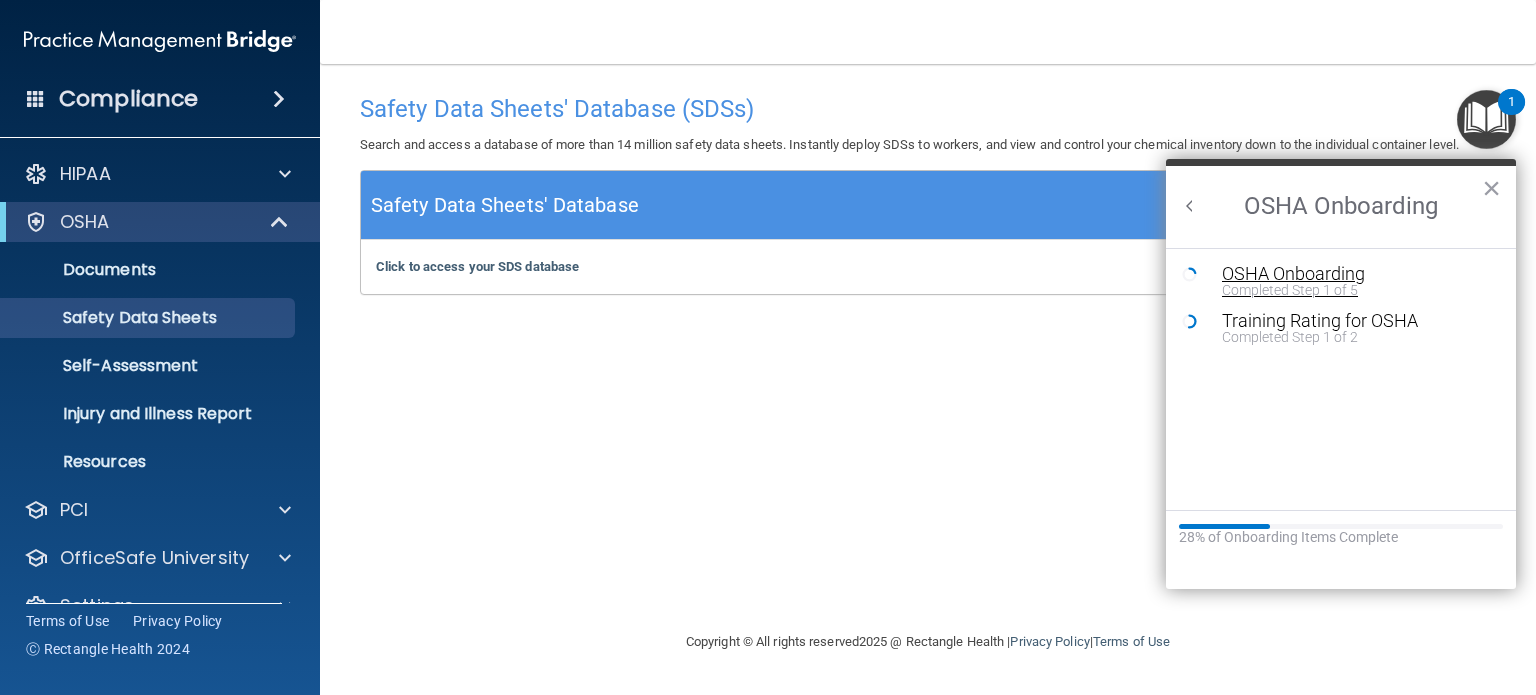 click on "OSHA Onboarding" at bounding box center (1356, 274) 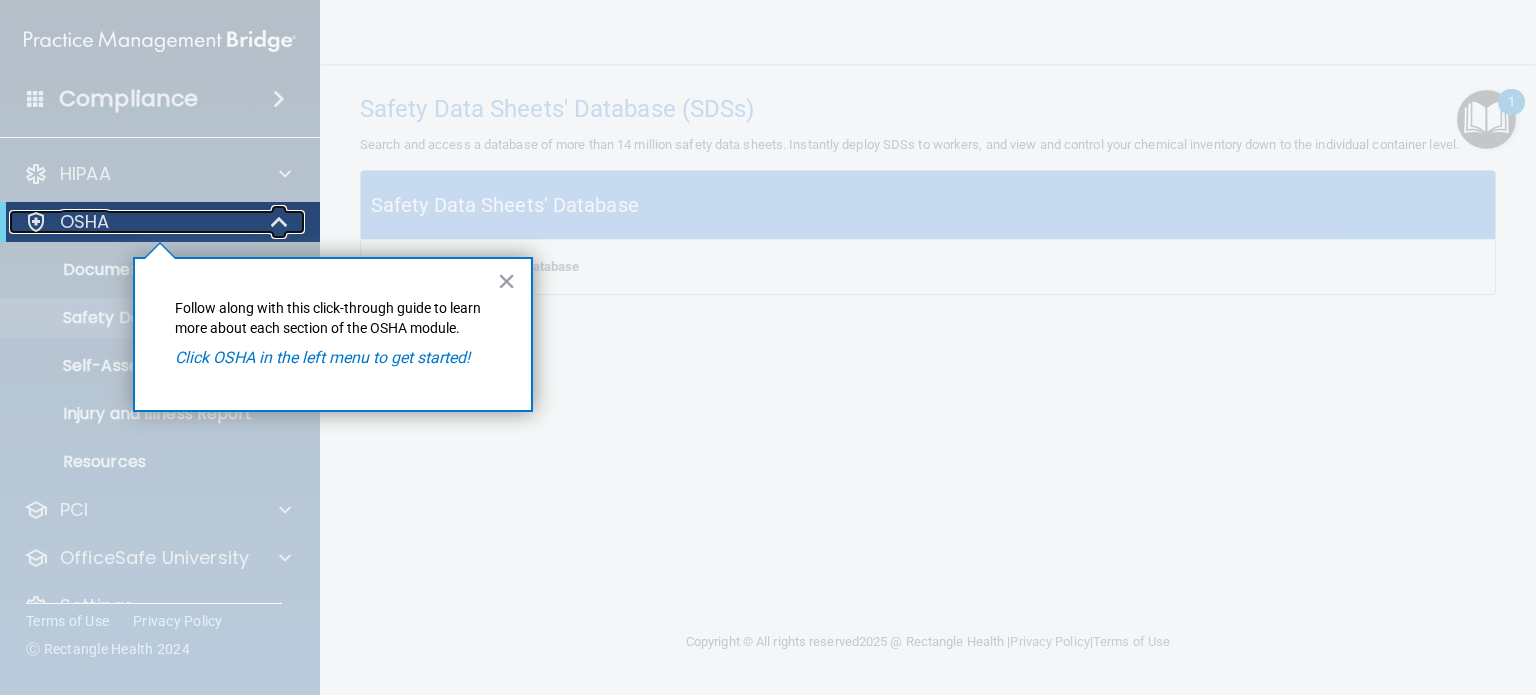 click on "OSHA" at bounding box center [132, 222] 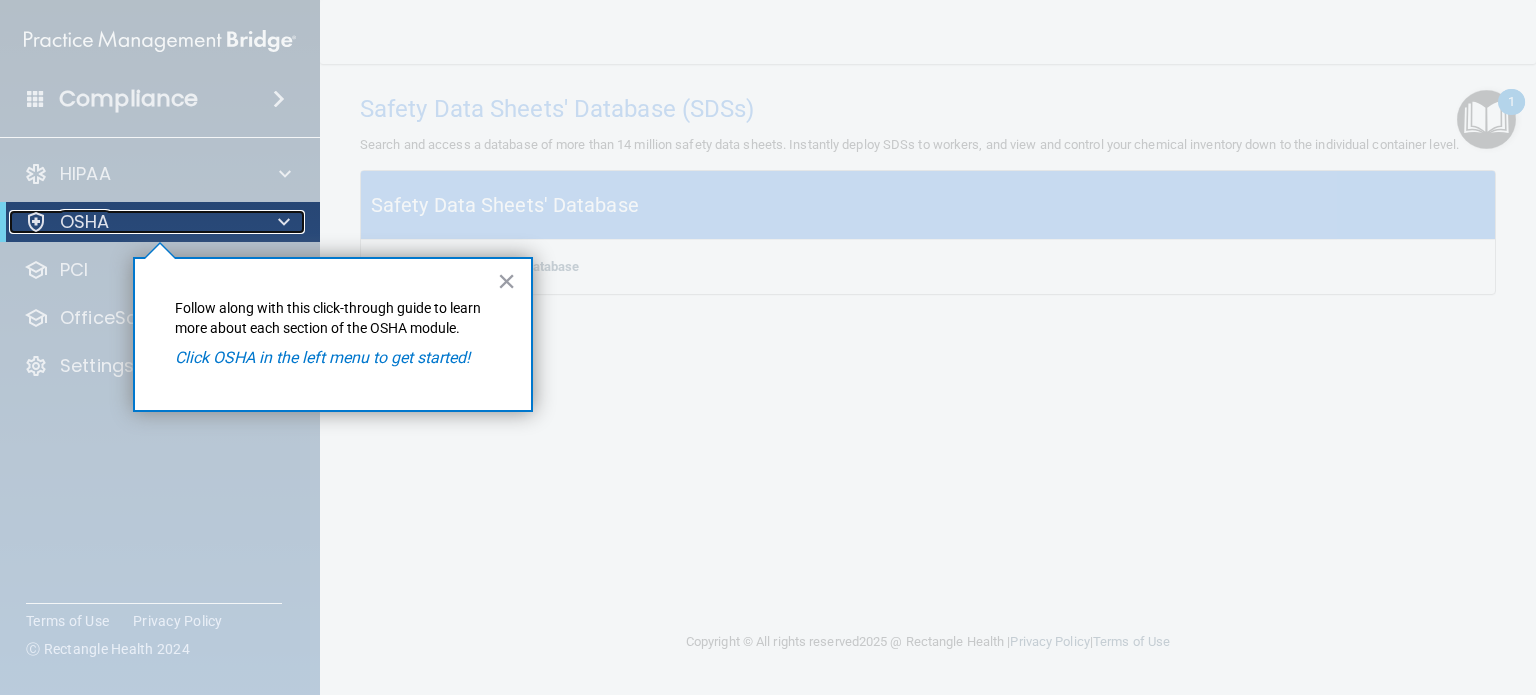 click on "OSHA" at bounding box center (132, 222) 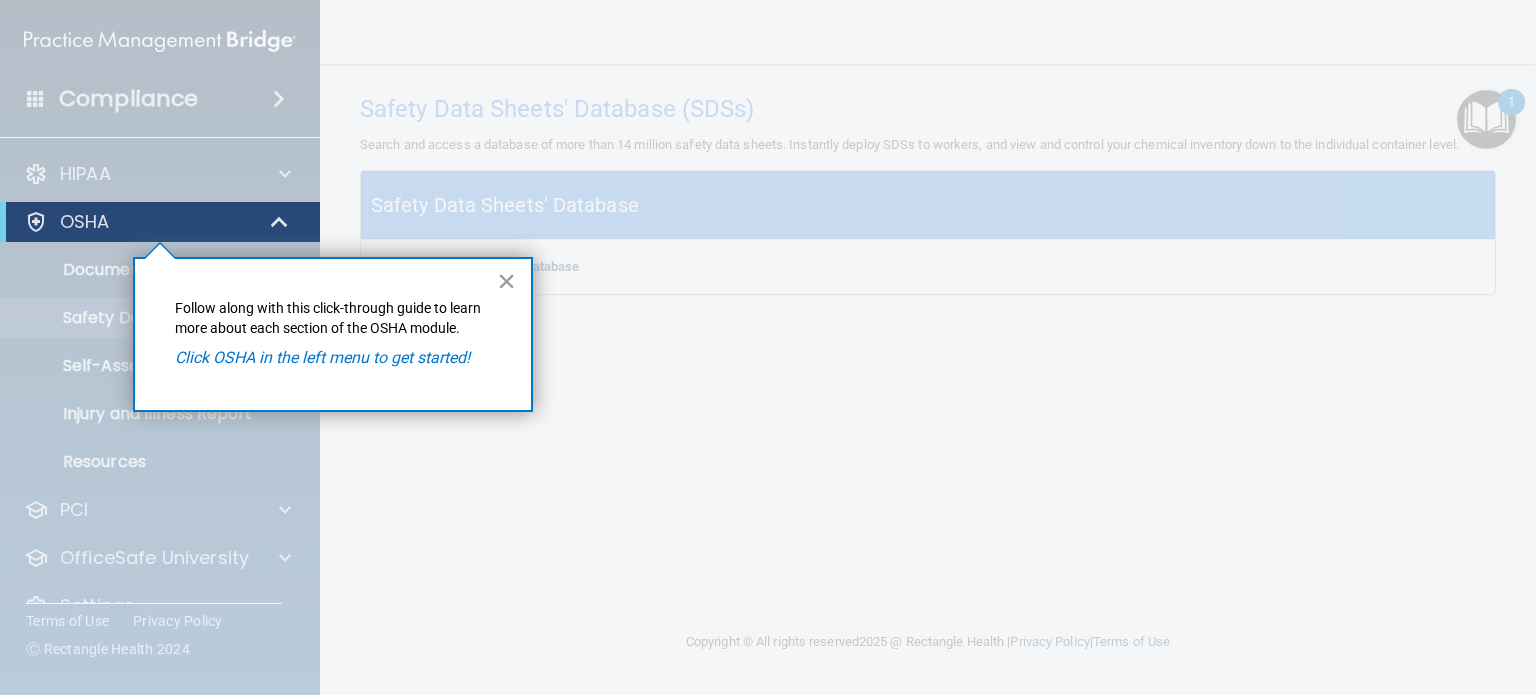 click on "×" at bounding box center [506, 281] 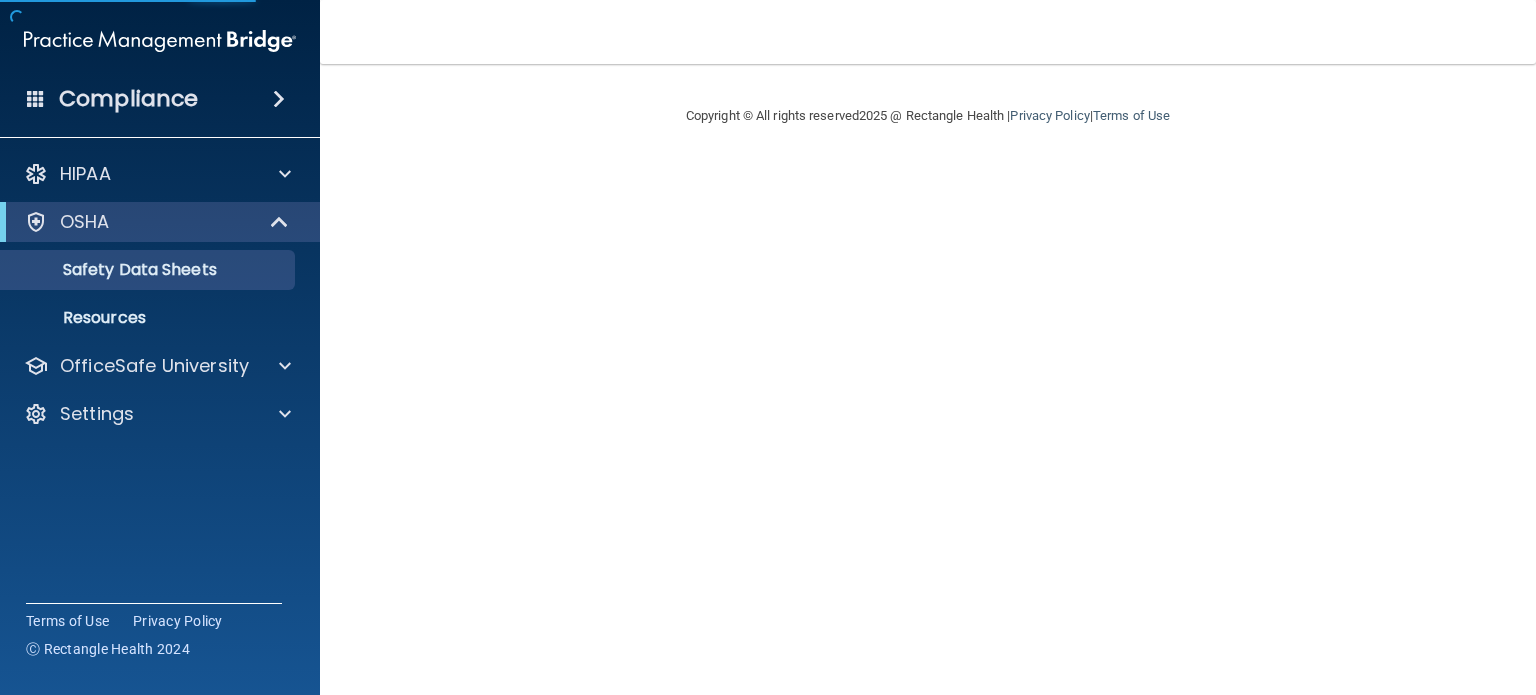 scroll, scrollTop: 0, scrollLeft: 0, axis: both 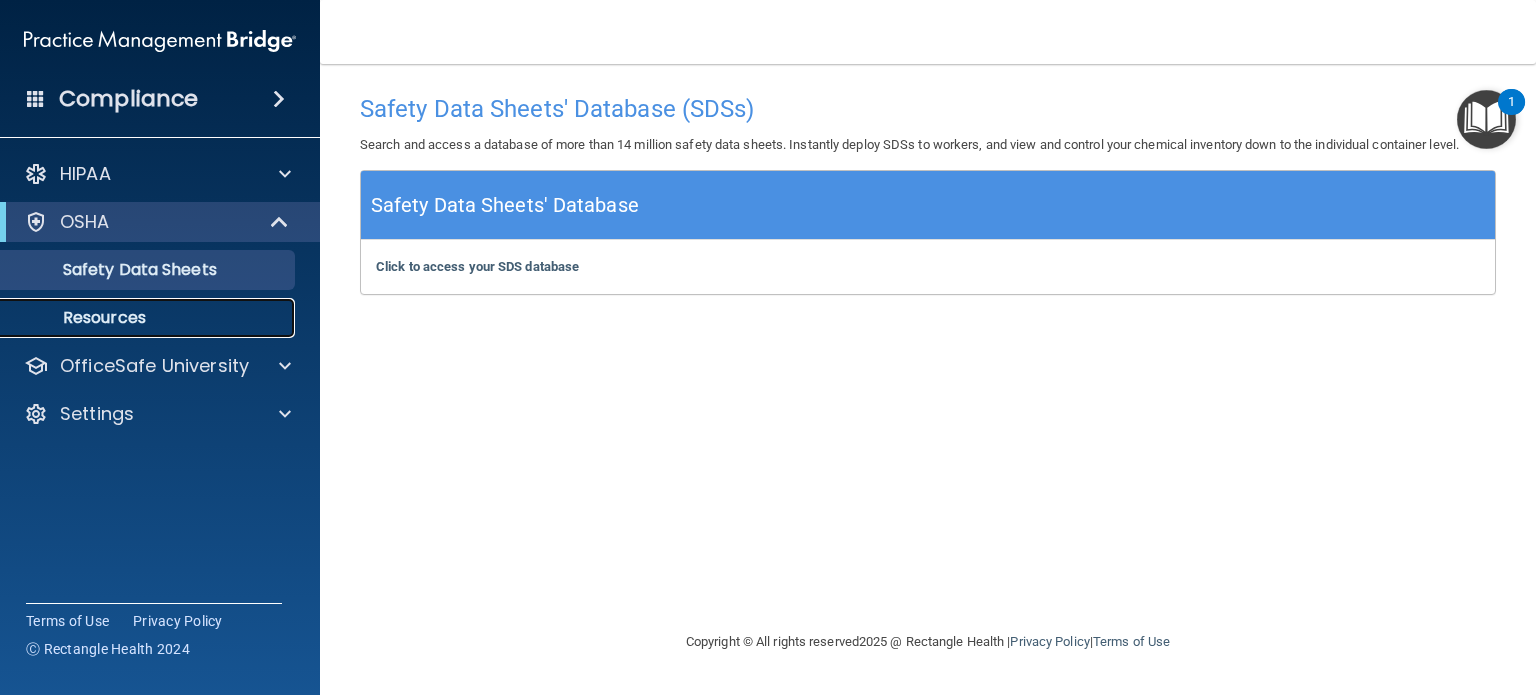 click on "Resources" at bounding box center (149, 318) 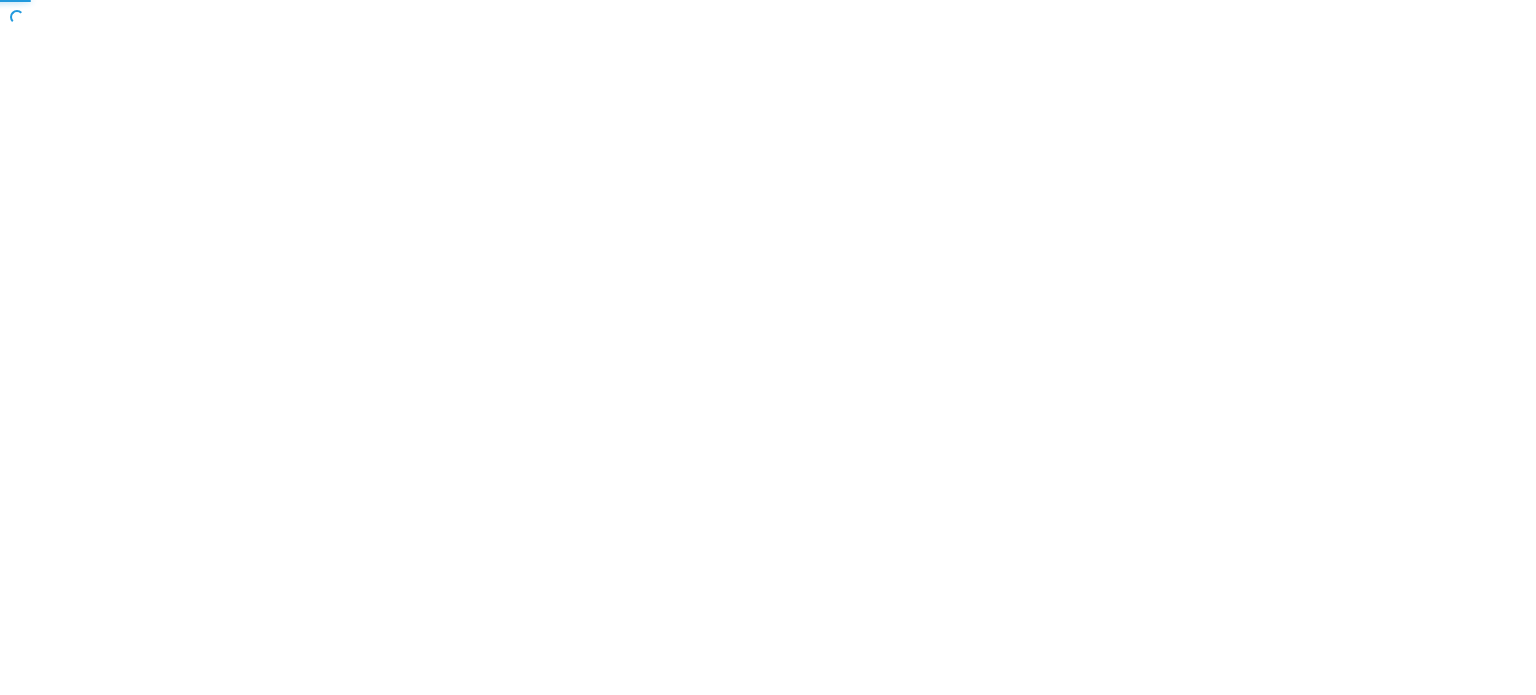 scroll, scrollTop: 0, scrollLeft: 0, axis: both 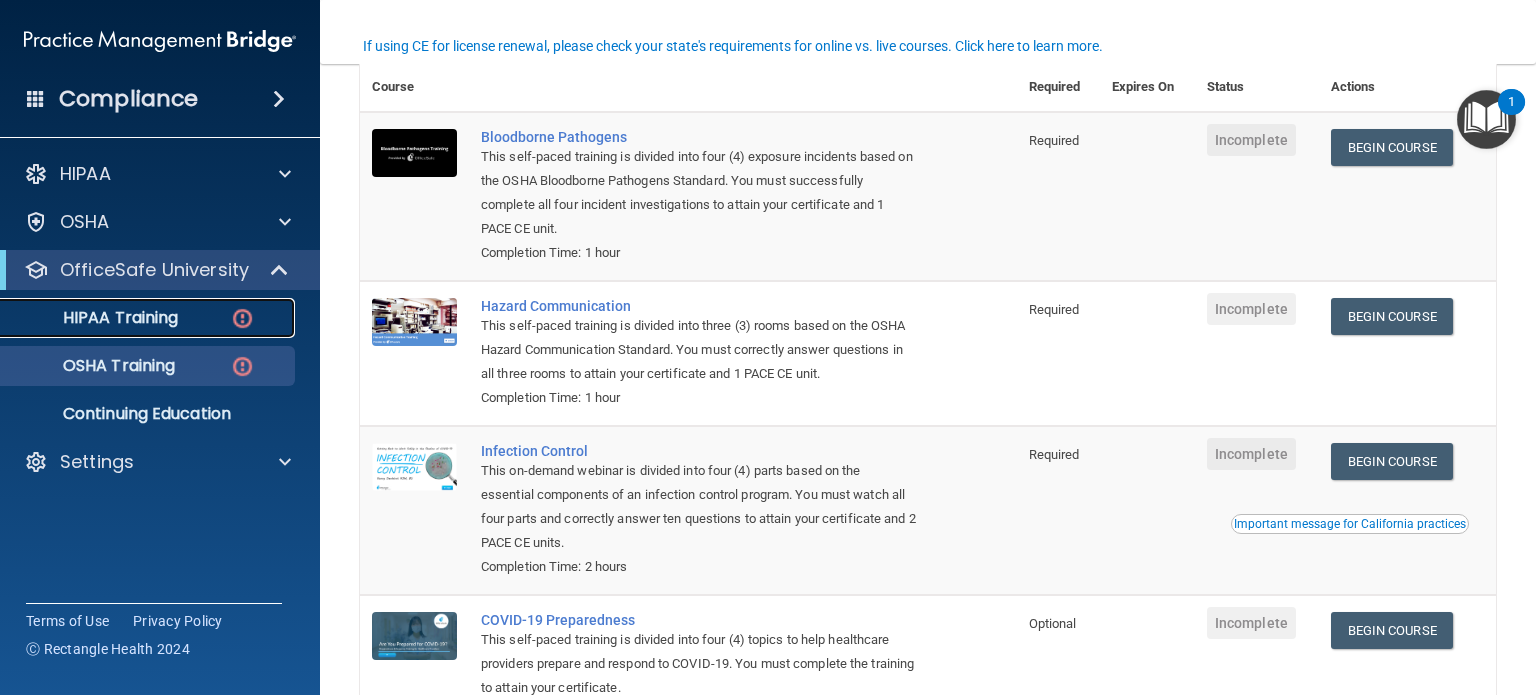 click on "HIPAA Training" at bounding box center [149, 318] 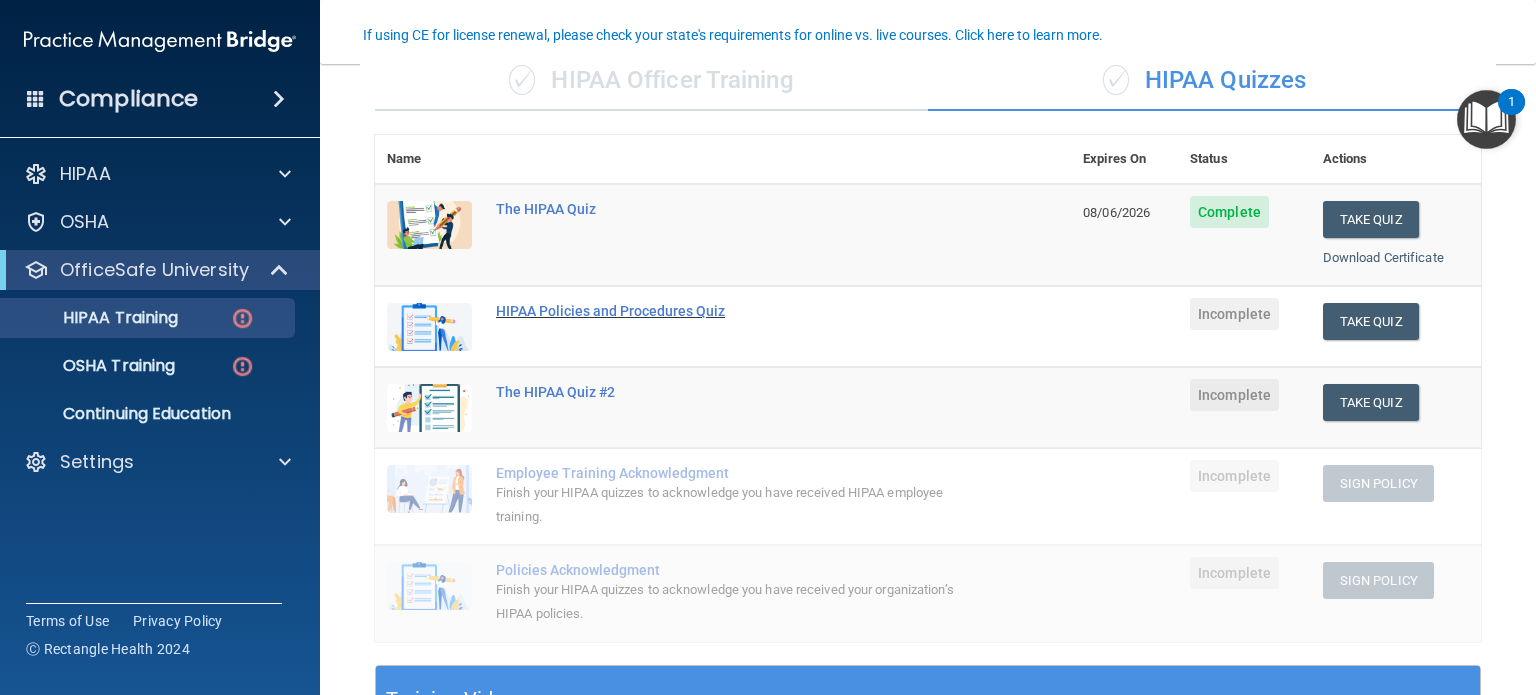 click on "HIPAA Policies and Procedures Quiz" at bounding box center (733, 311) 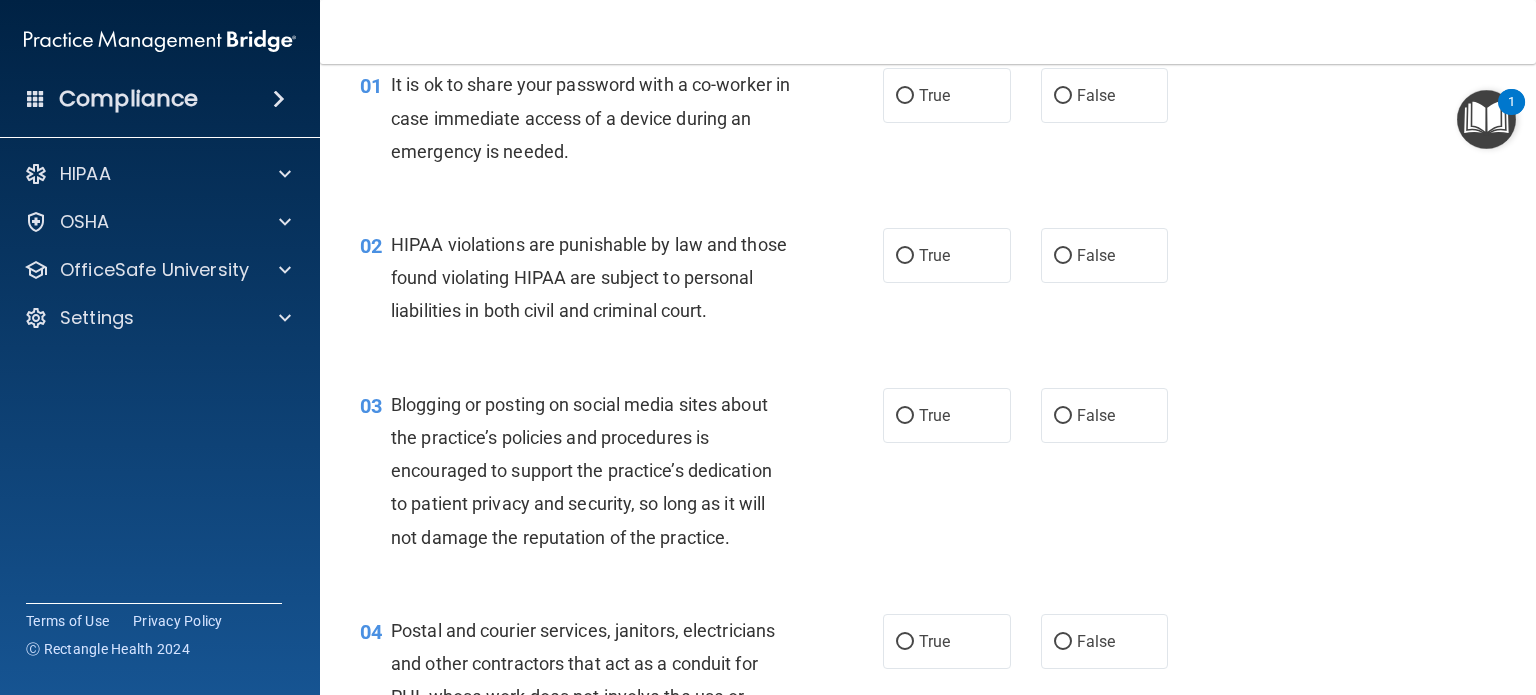 scroll, scrollTop: 80, scrollLeft: 0, axis: vertical 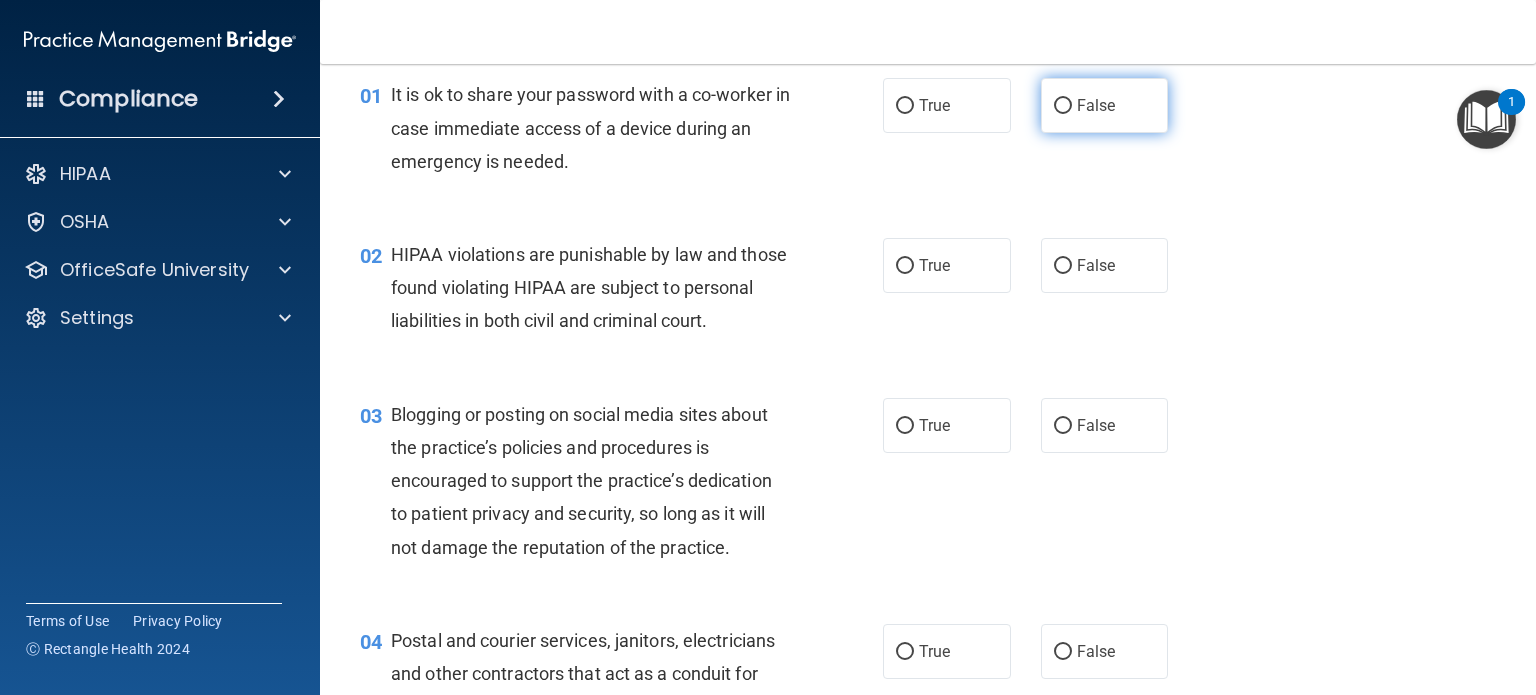 click on "False" at bounding box center [1105, 105] 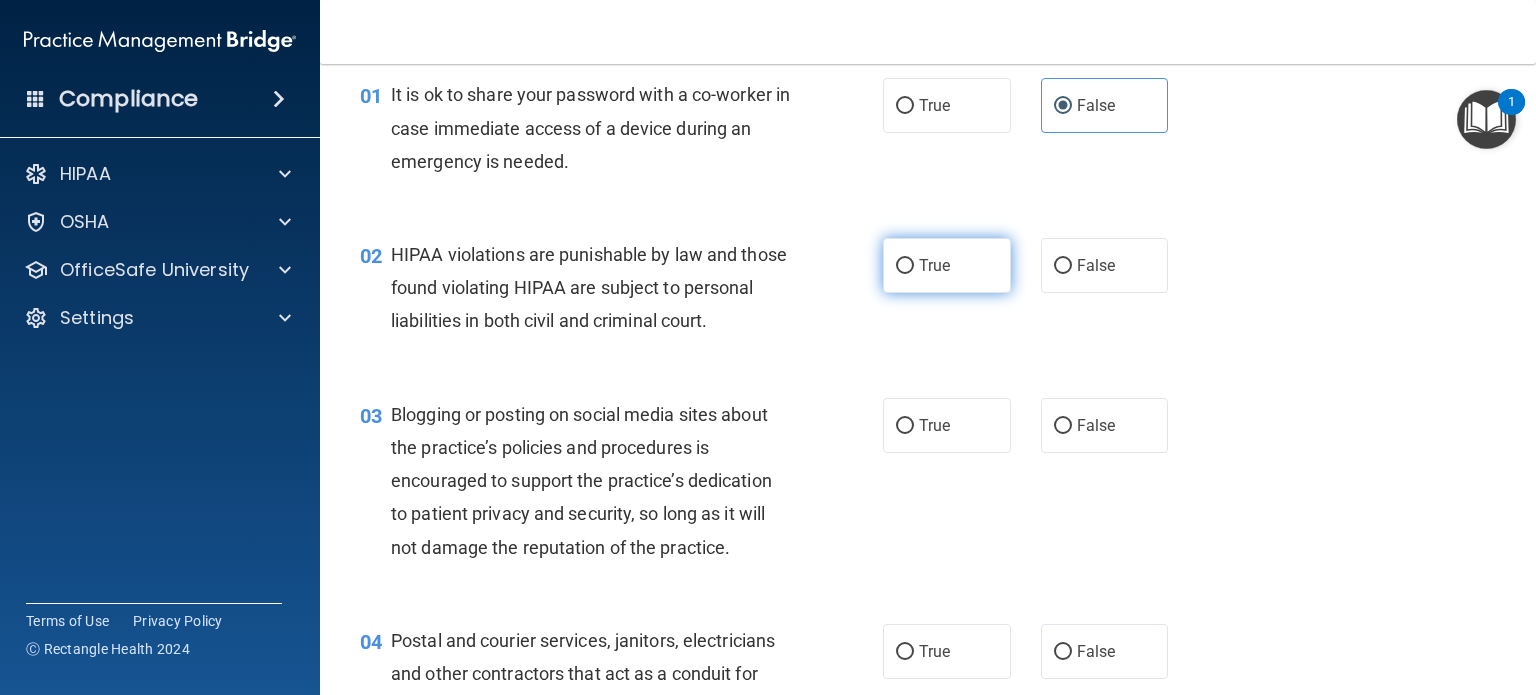 click on "True" at bounding box center (947, 265) 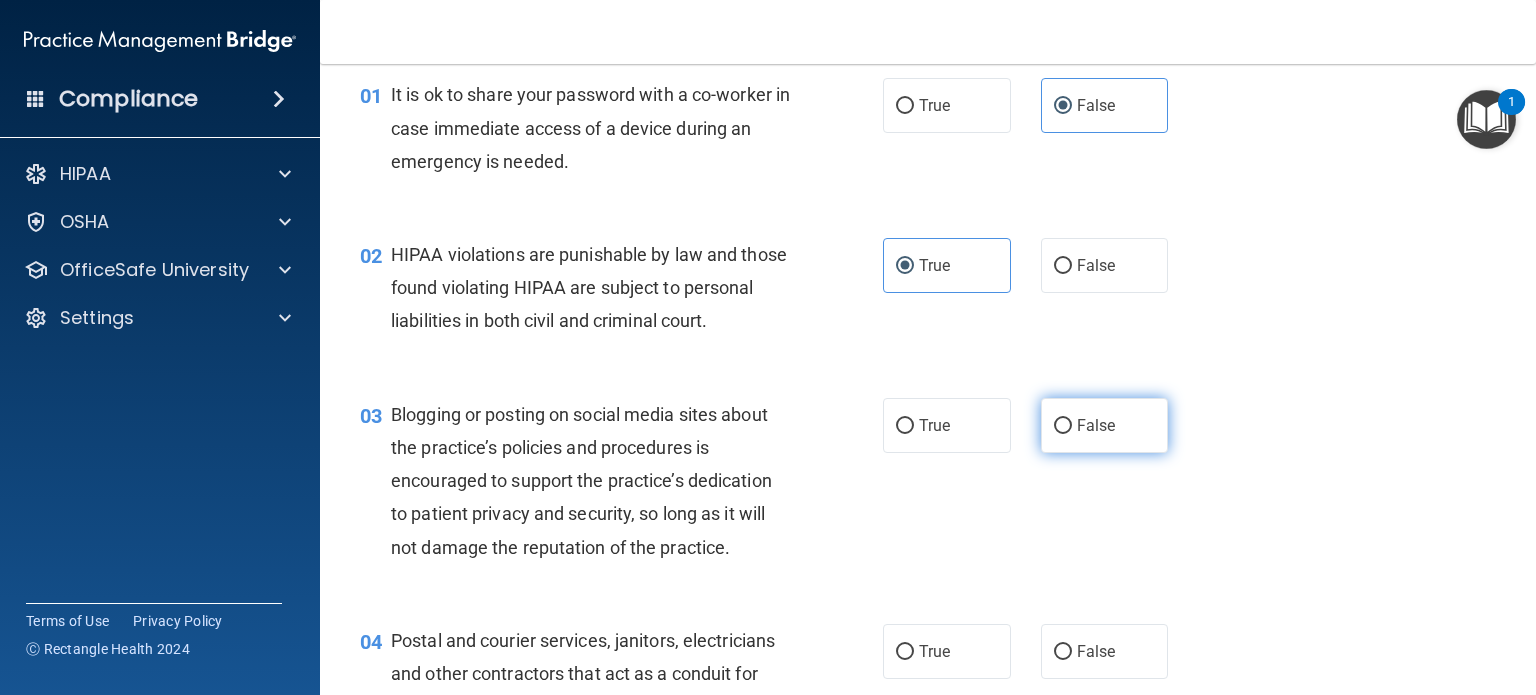 click on "False" at bounding box center [1096, 425] 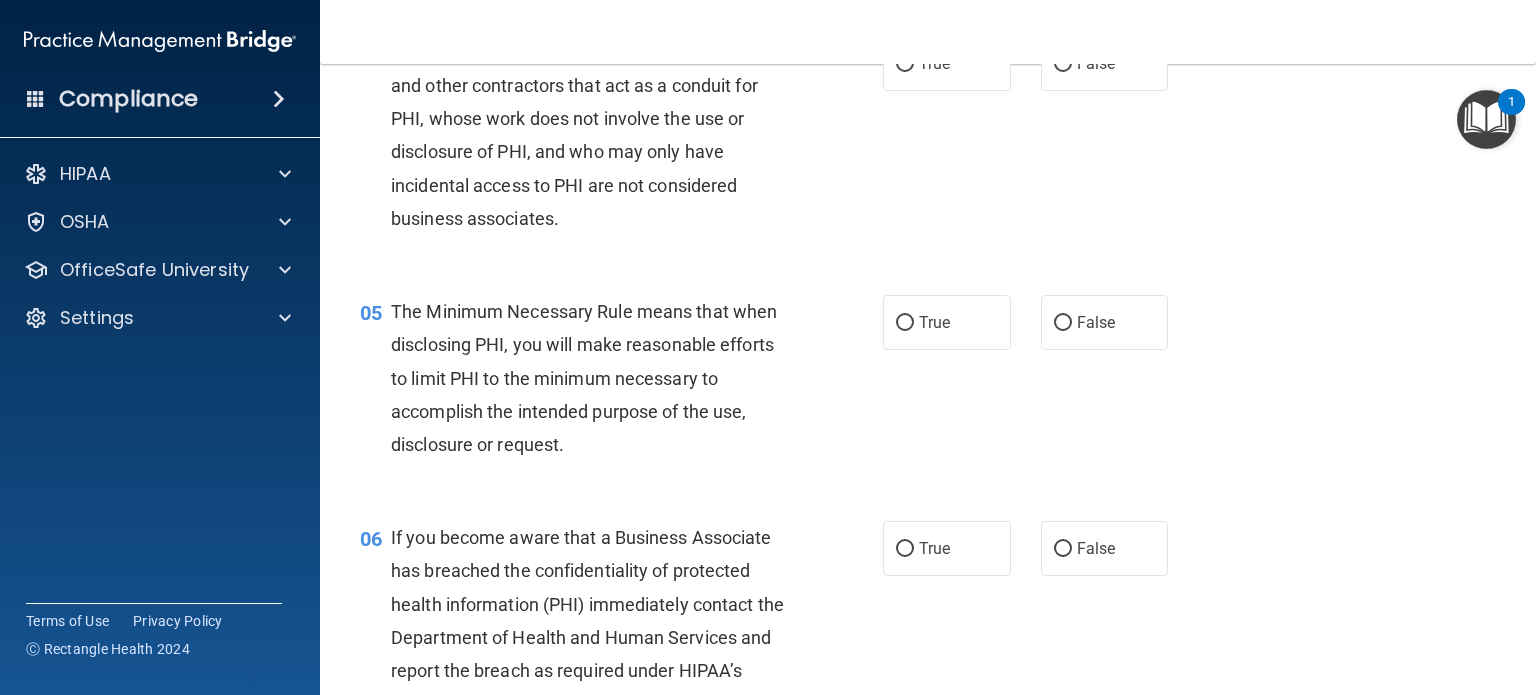 scroll, scrollTop: 670, scrollLeft: 0, axis: vertical 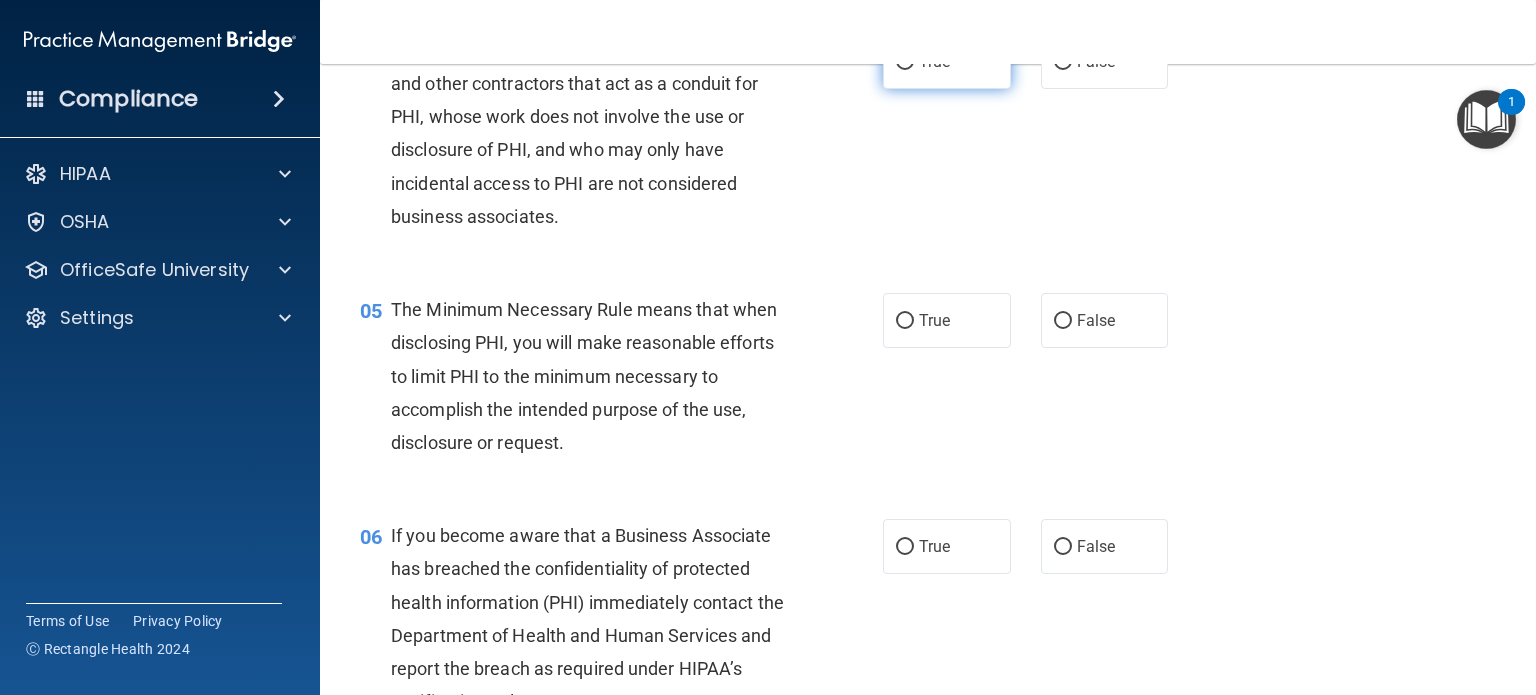 click on "True" at bounding box center (934, 61) 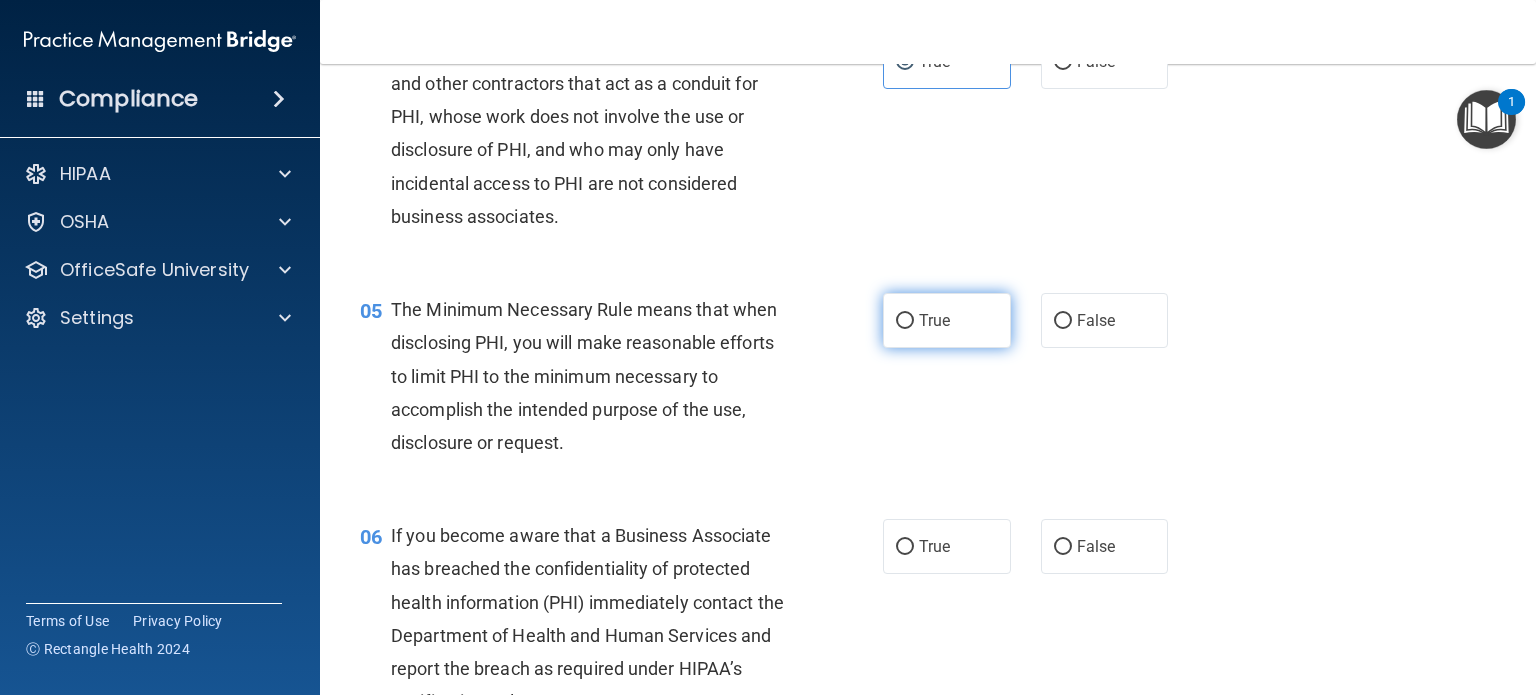 click on "True" at bounding box center [934, 320] 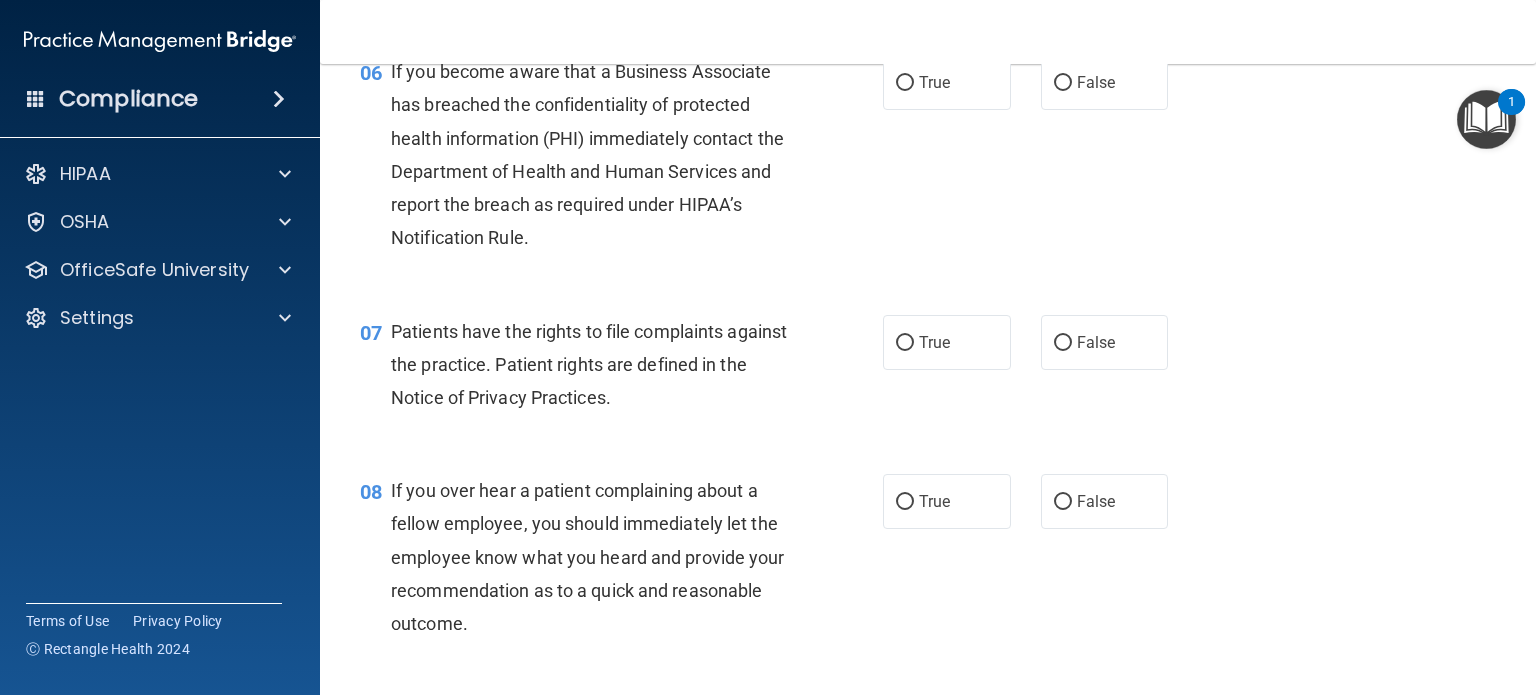 scroll, scrollTop: 1140, scrollLeft: 0, axis: vertical 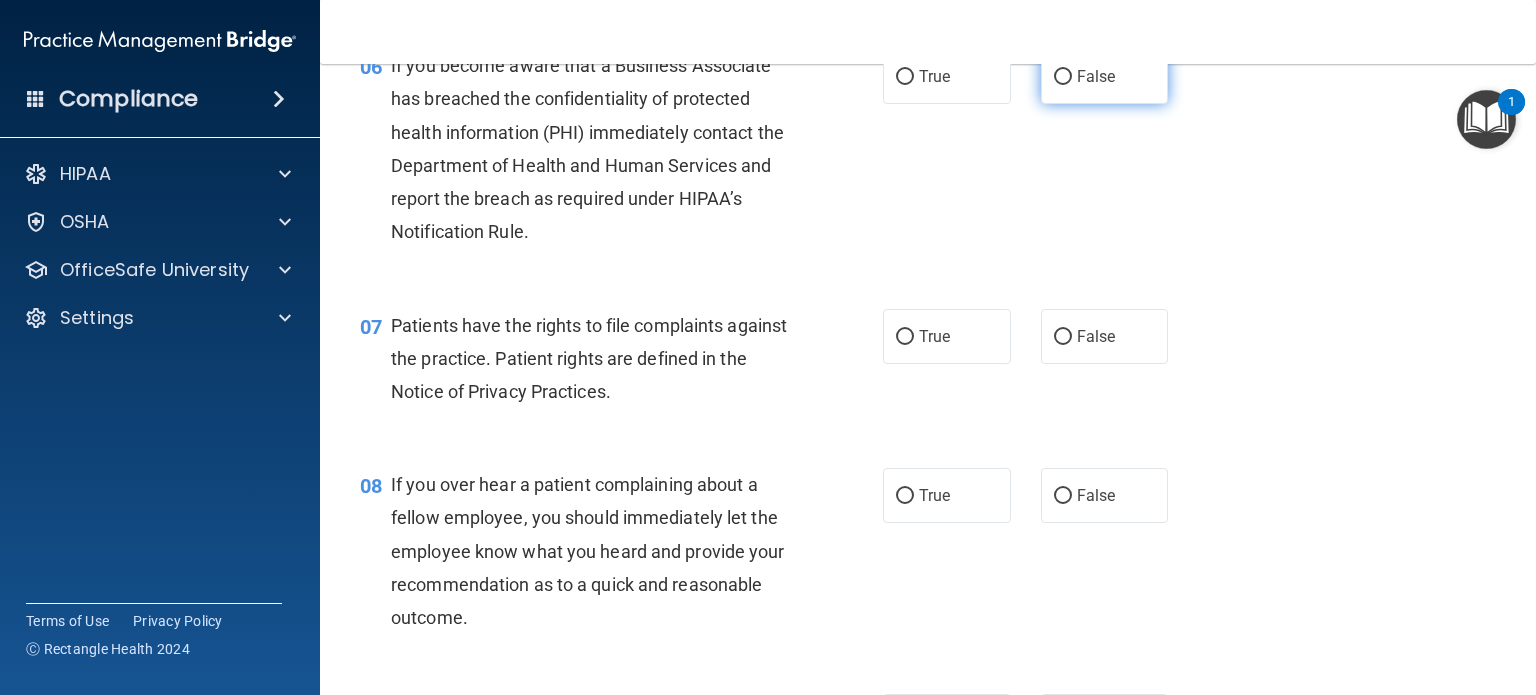 click on "False" at bounding box center (1105, 76) 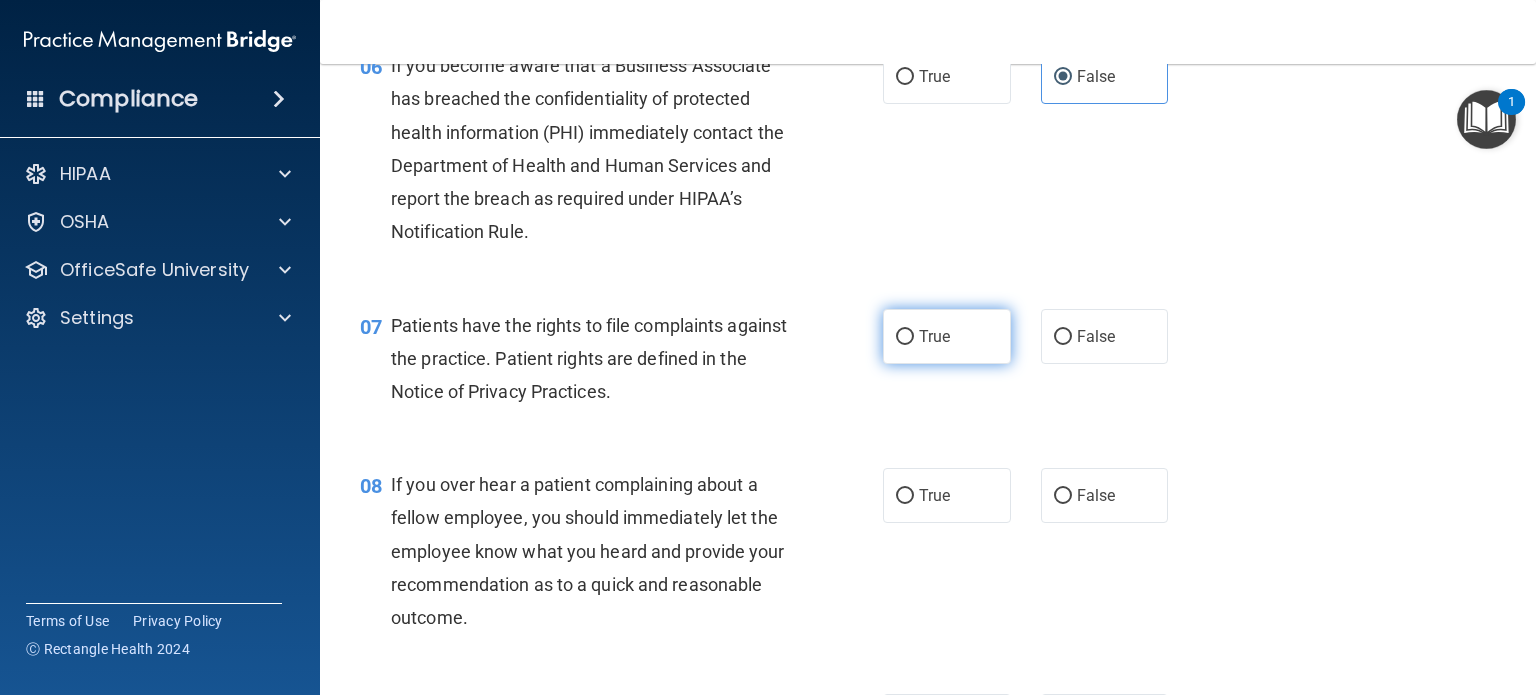 click on "True" at bounding box center (934, 336) 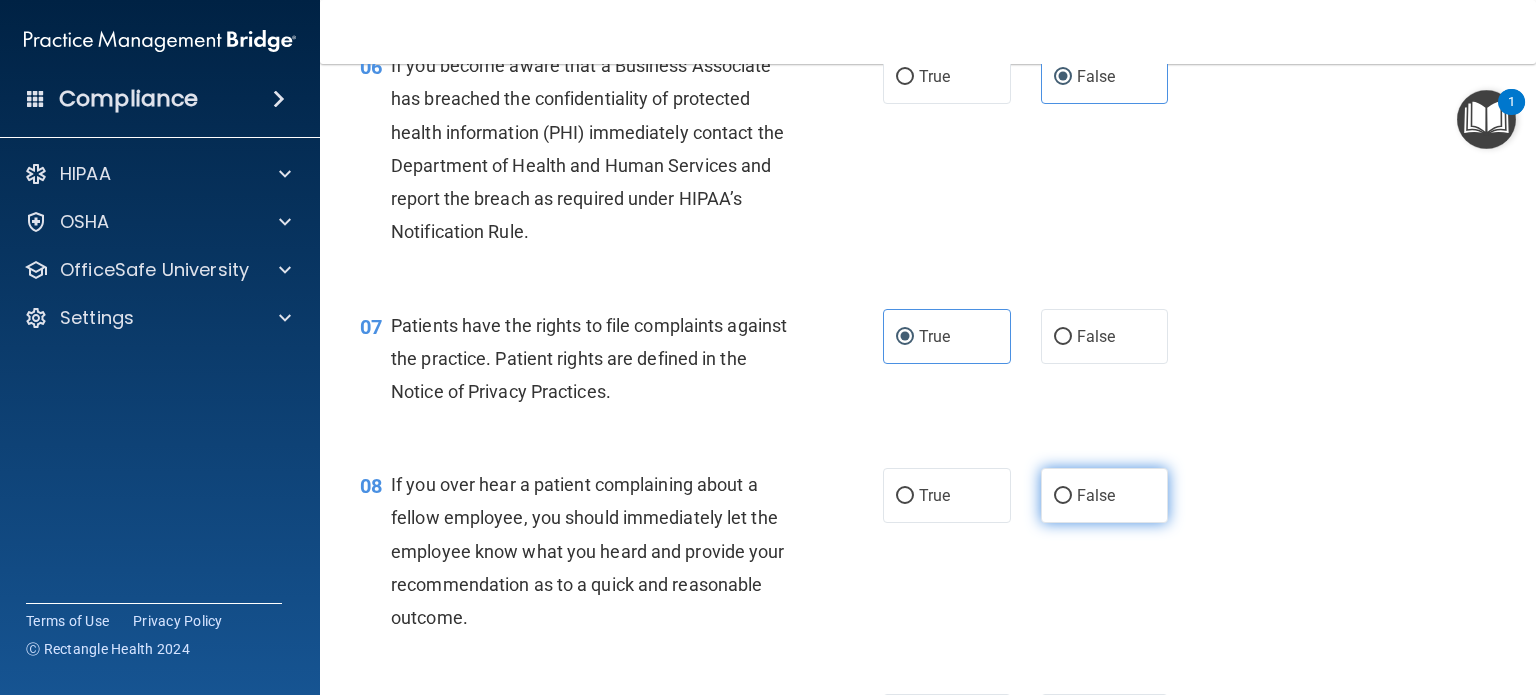 click on "False" at bounding box center (1105, 495) 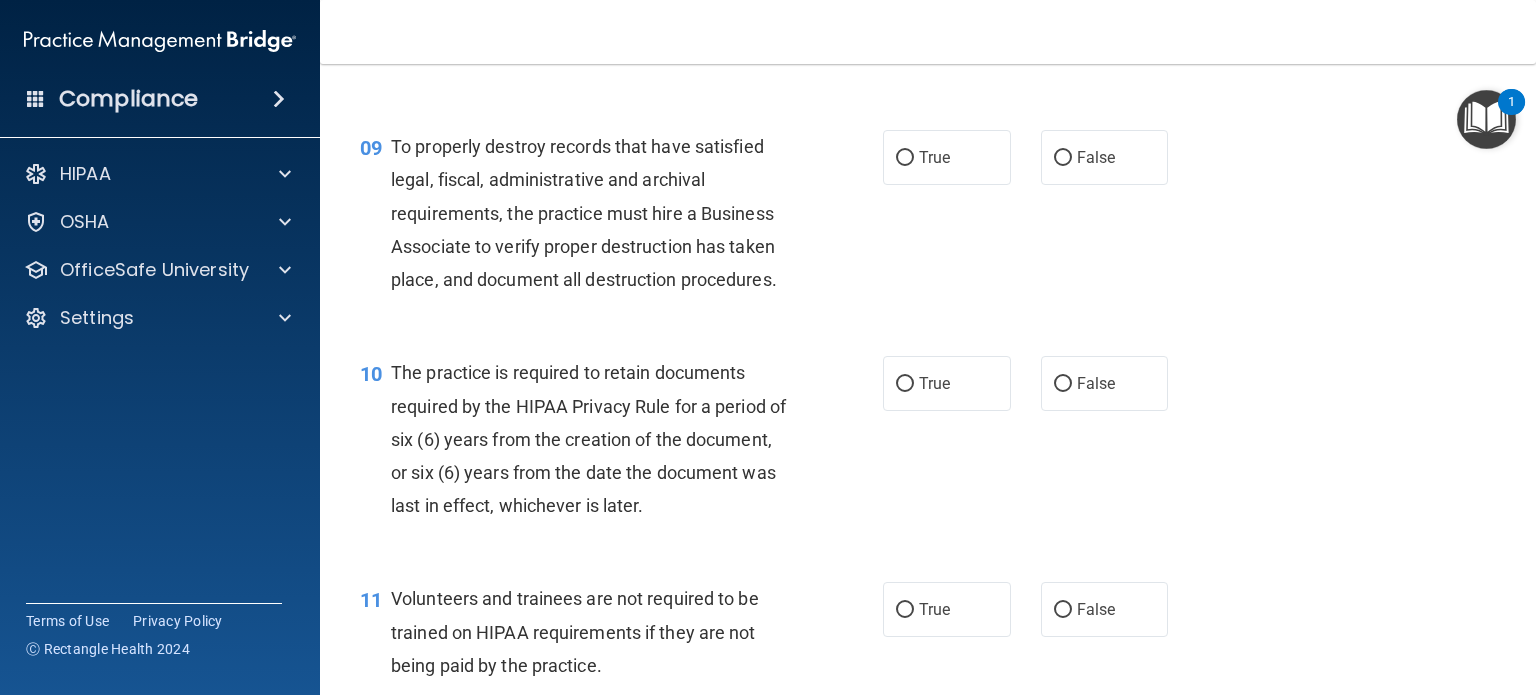 scroll, scrollTop: 1794, scrollLeft: 0, axis: vertical 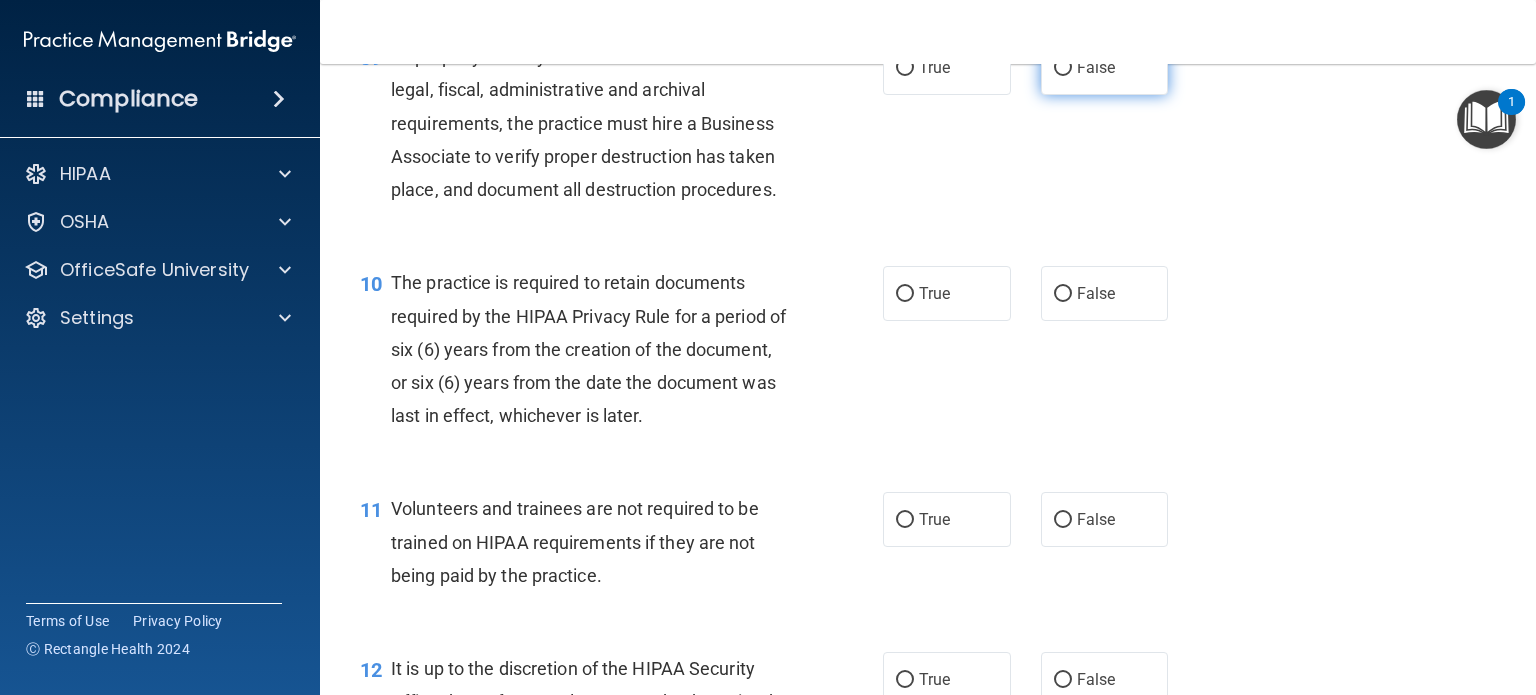 click on "False" at bounding box center (1096, 67) 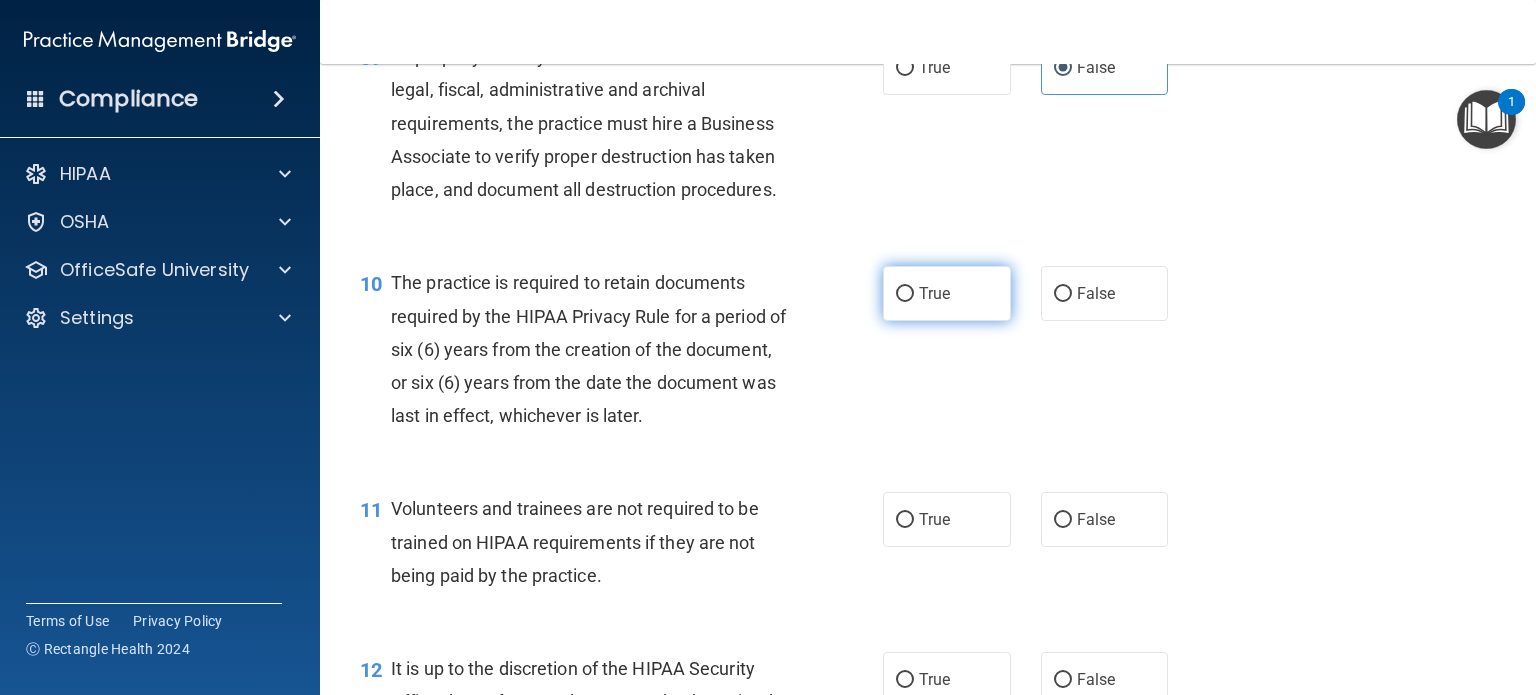 click on "True" at bounding box center (934, 293) 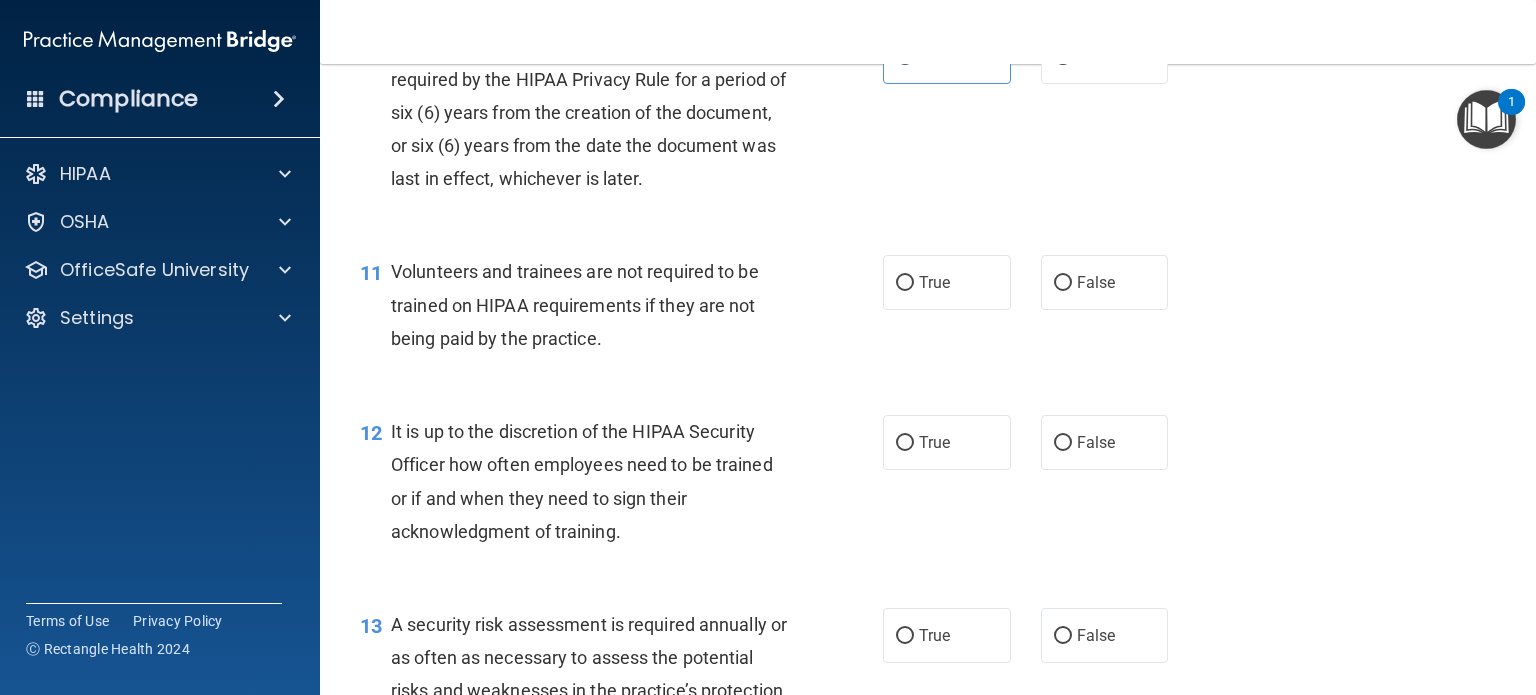 scroll, scrollTop: 2044, scrollLeft: 0, axis: vertical 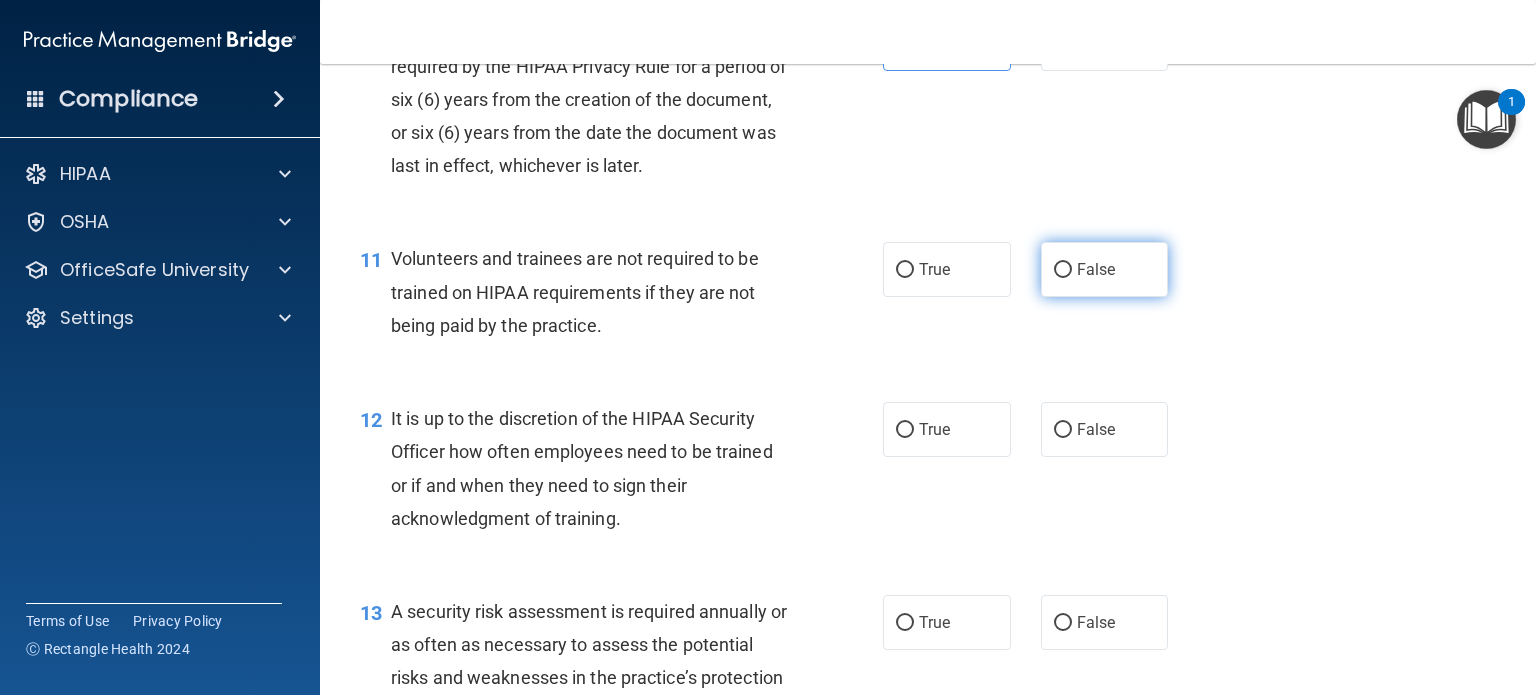 click on "False" at bounding box center (1096, 269) 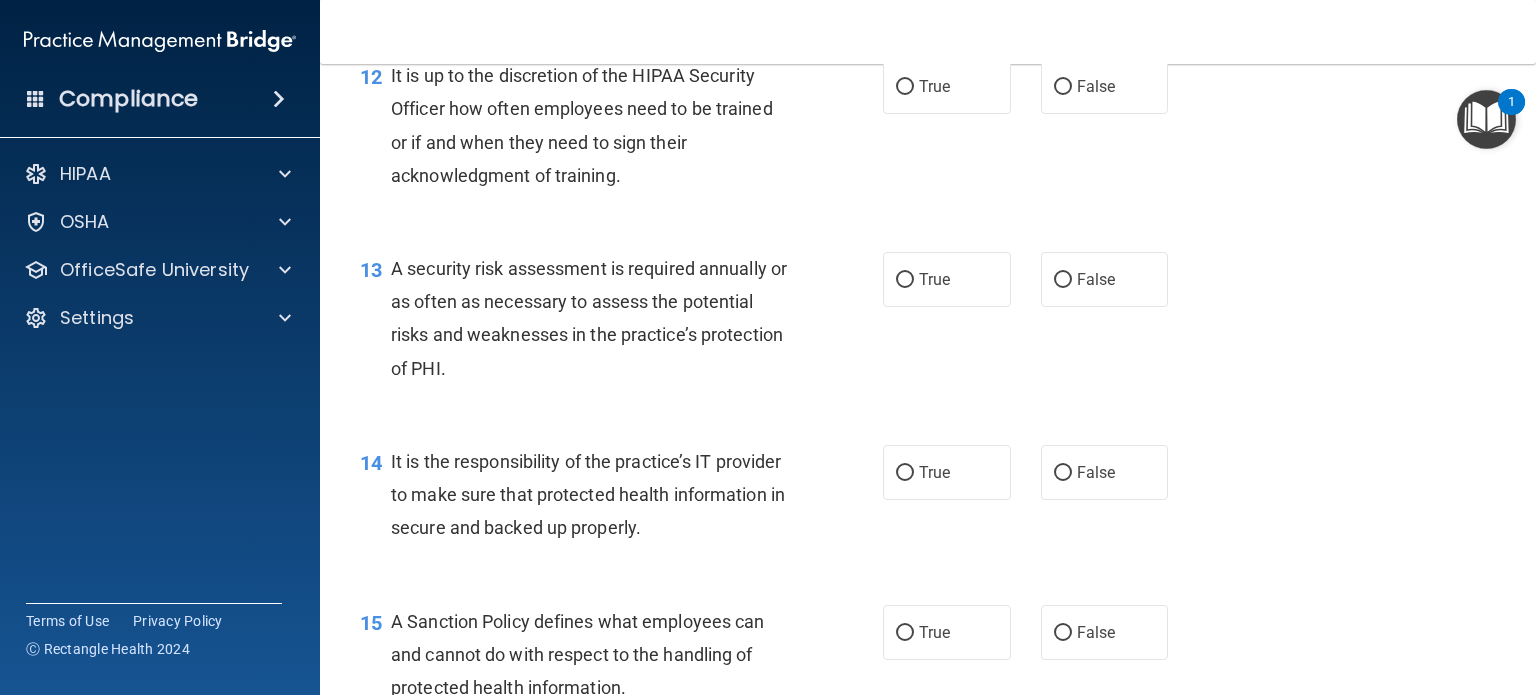 scroll, scrollTop: 2388, scrollLeft: 0, axis: vertical 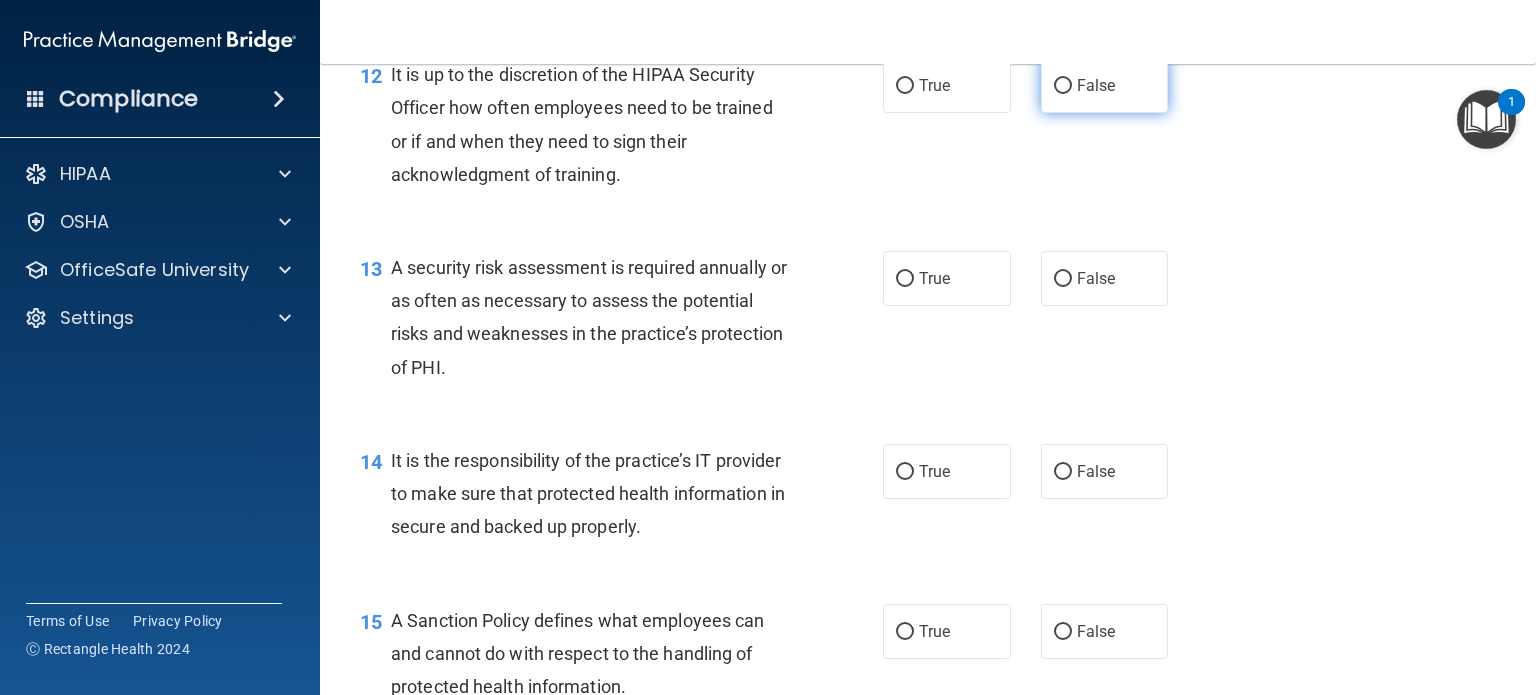 click on "False" at bounding box center (1096, 85) 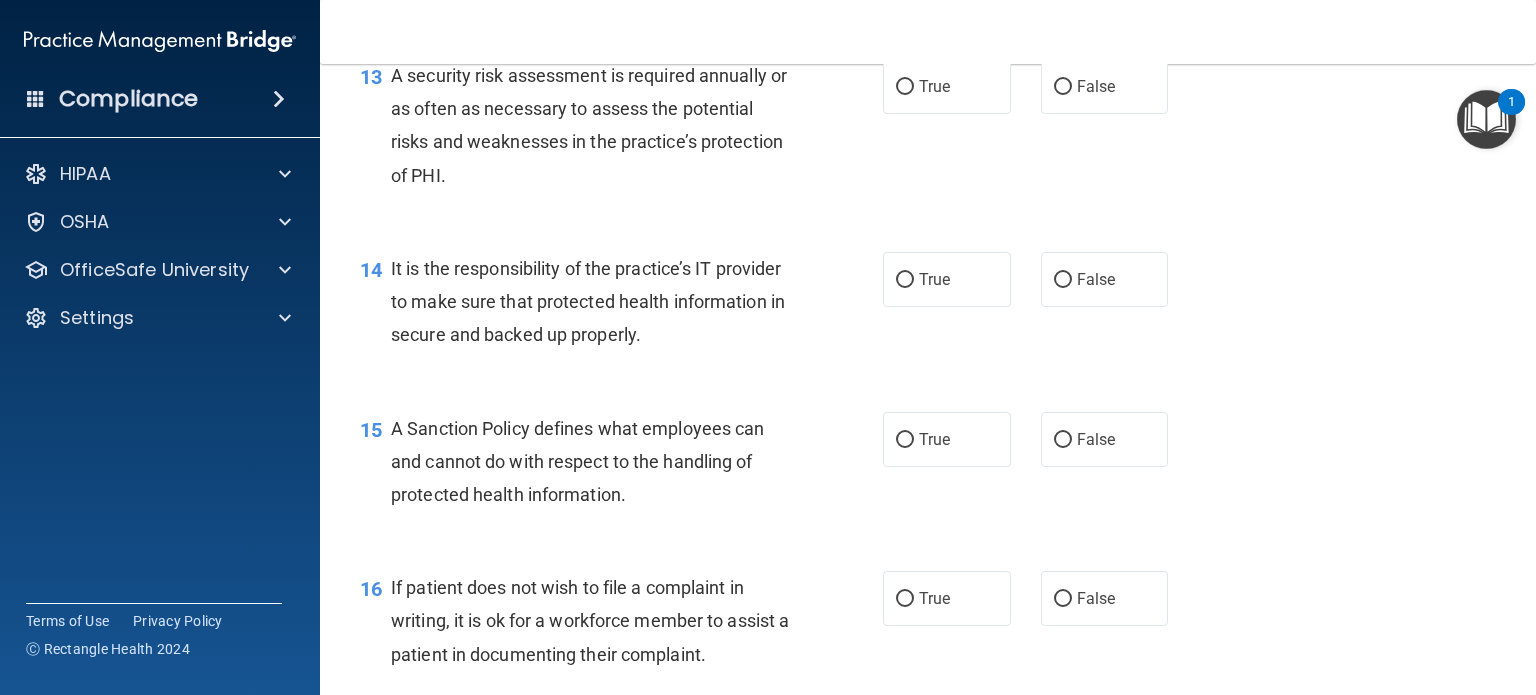 scroll, scrollTop: 2580, scrollLeft: 0, axis: vertical 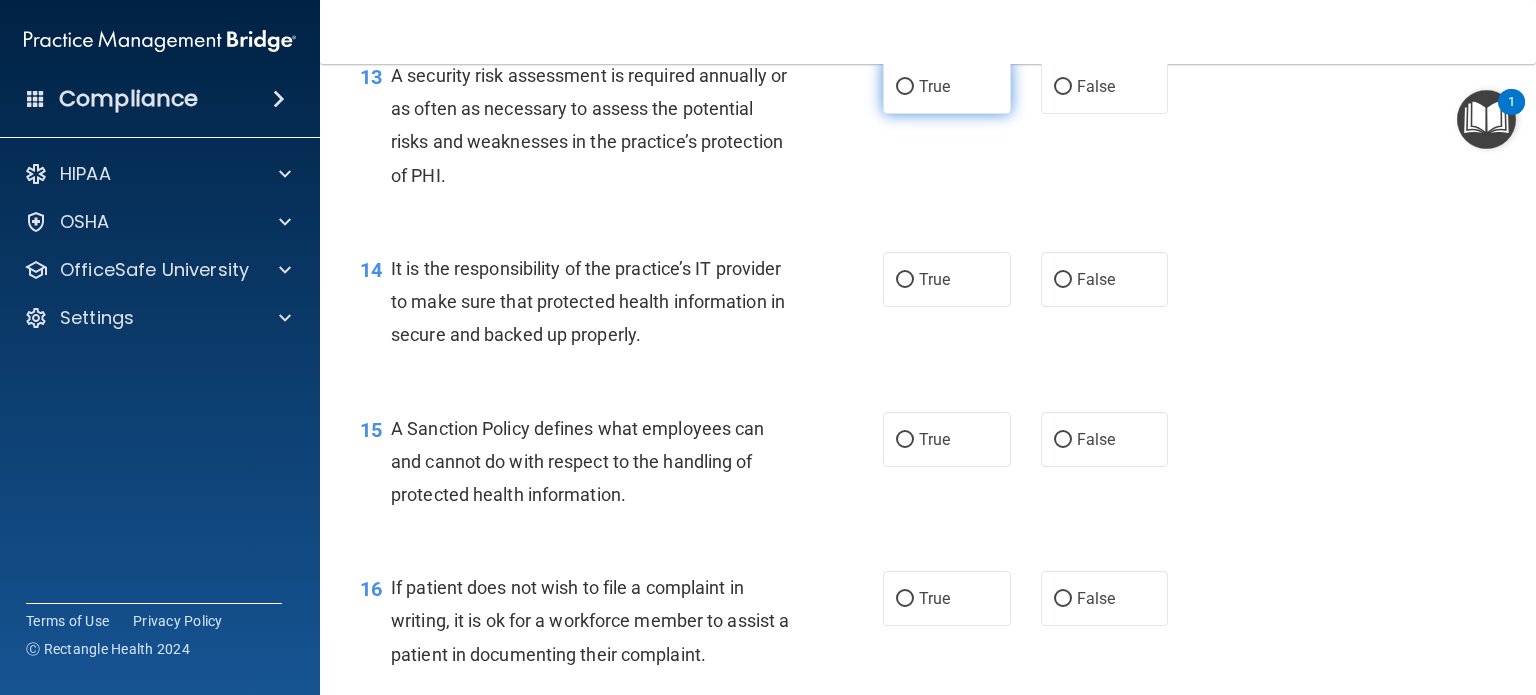 click on "True" at bounding box center [947, 86] 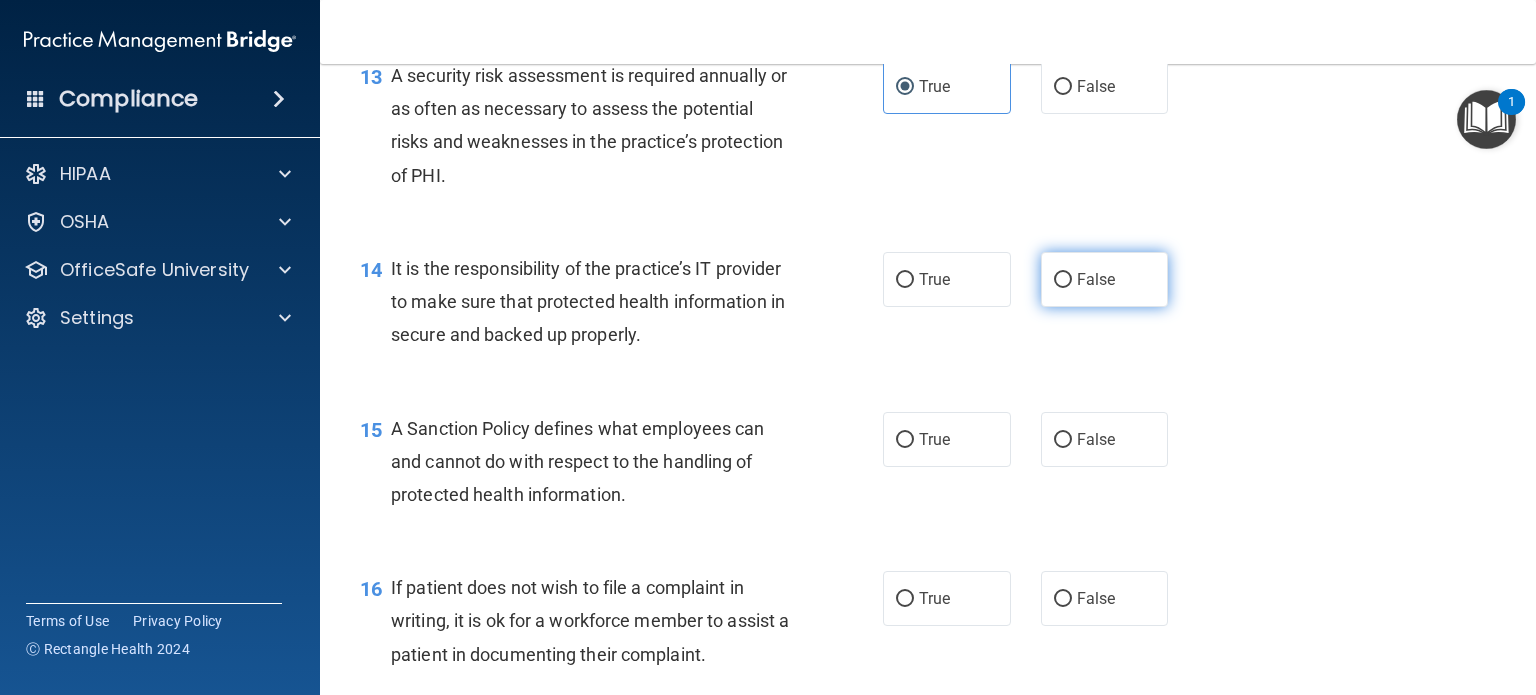 click on "False" at bounding box center [1096, 279] 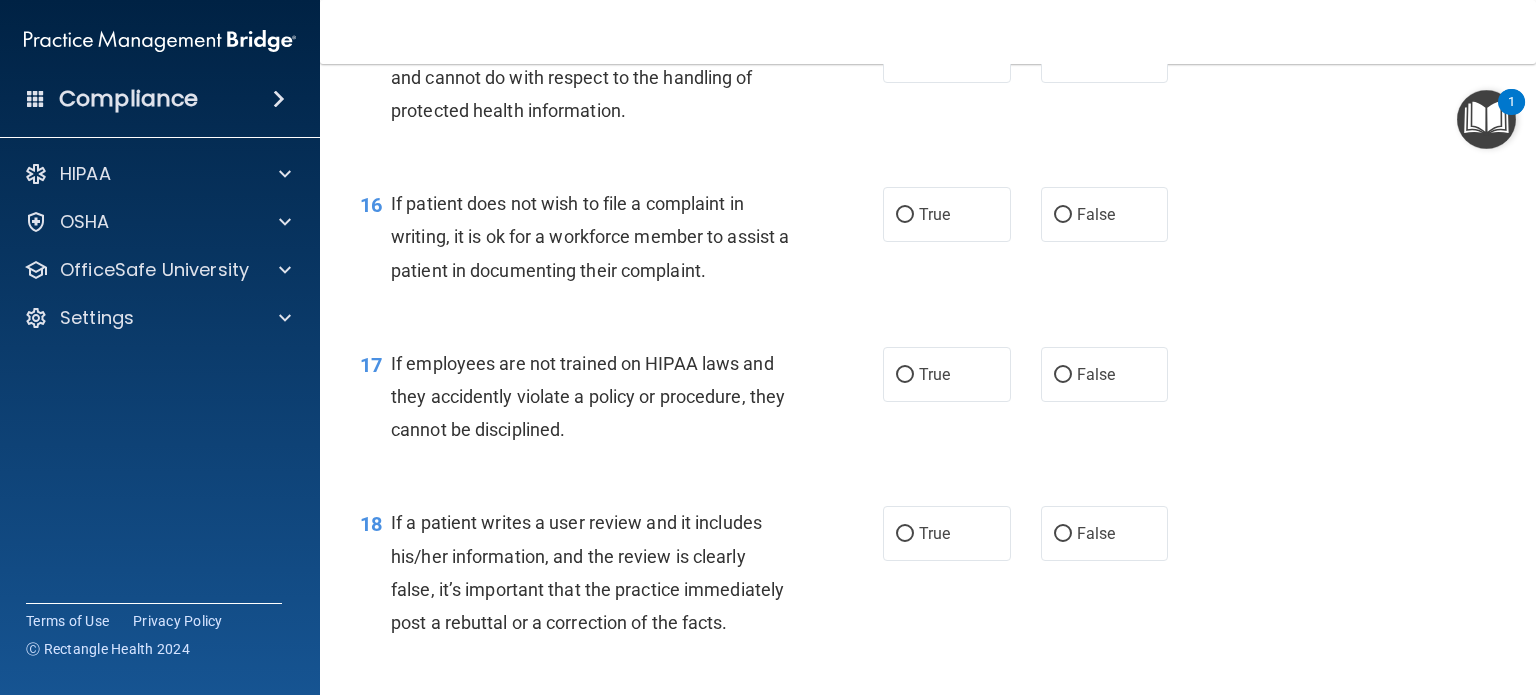scroll, scrollTop: 2968, scrollLeft: 0, axis: vertical 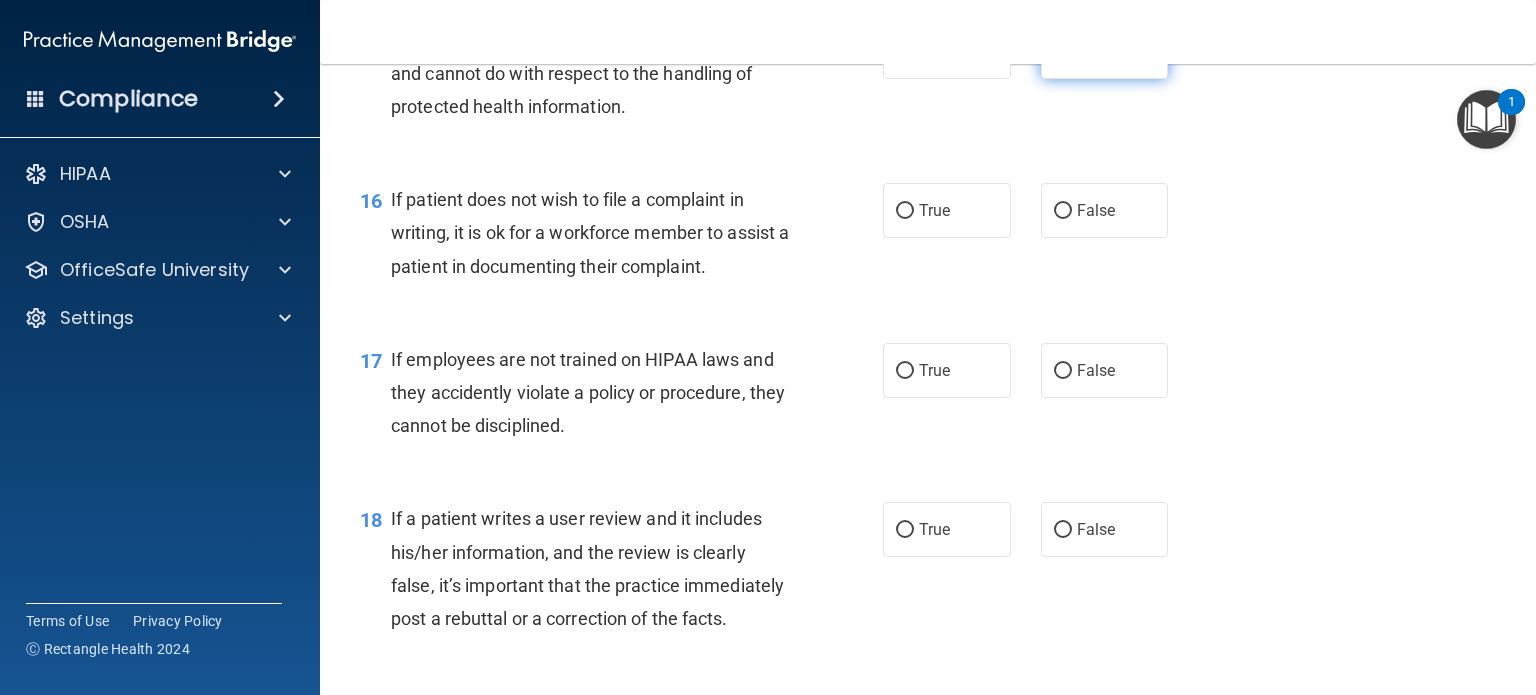 click on "False" at bounding box center [1105, 51] 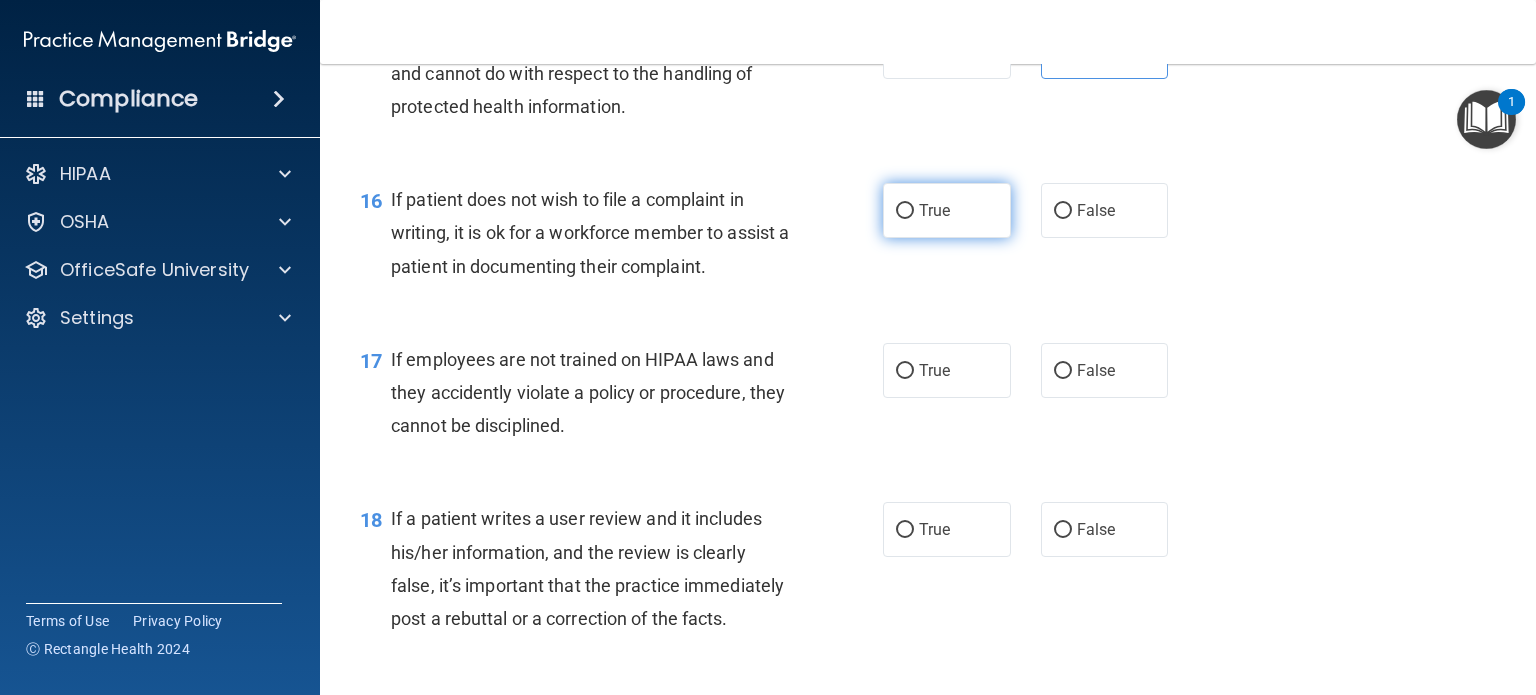 click on "True" at bounding box center (947, 210) 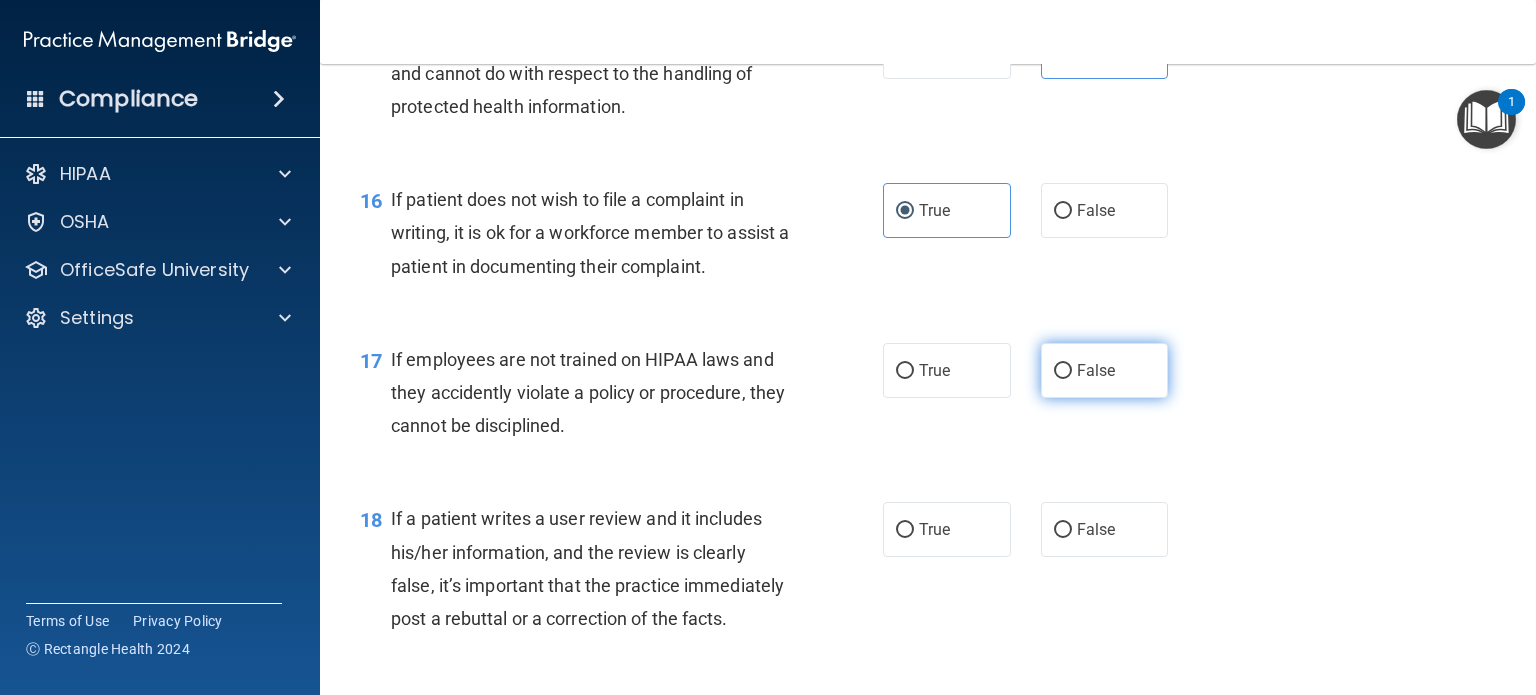 click on "False" at bounding box center (1096, 370) 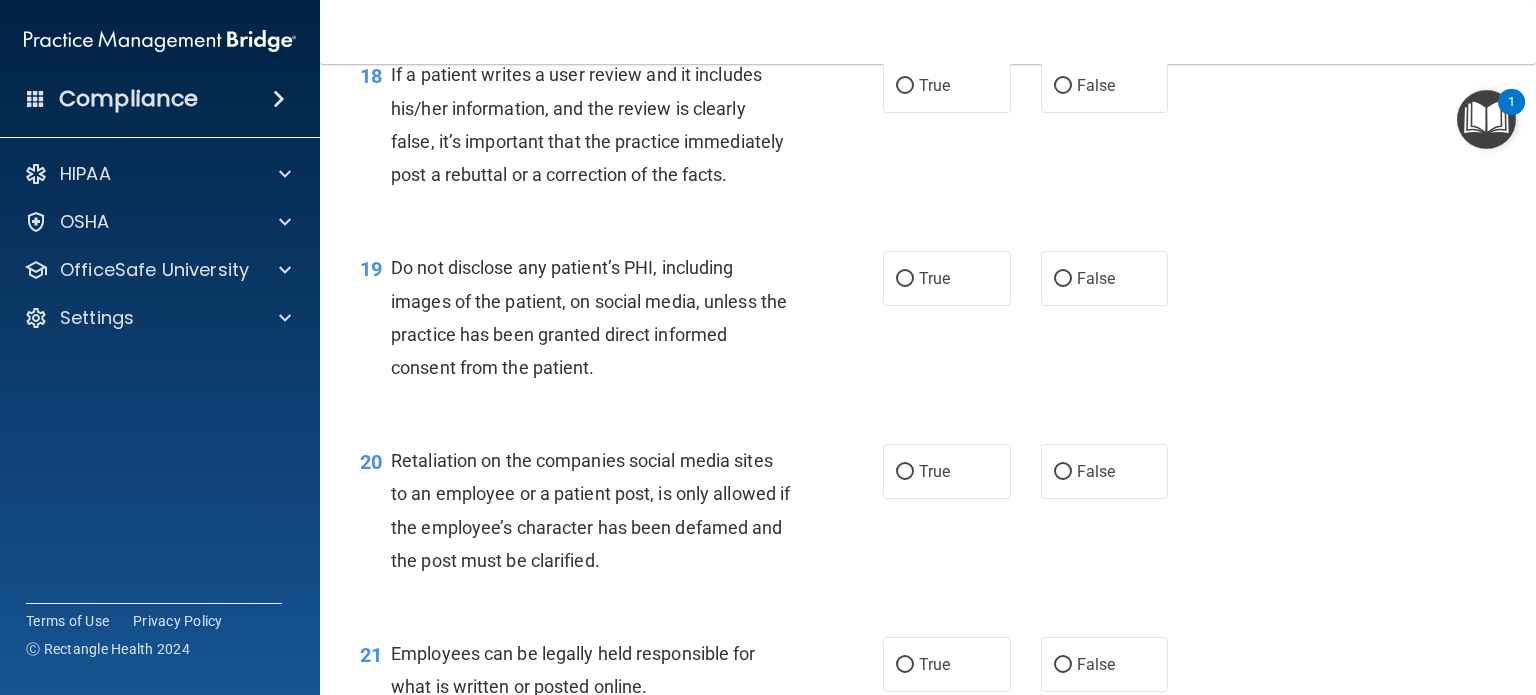 scroll, scrollTop: 3414, scrollLeft: 0, axis: vertical 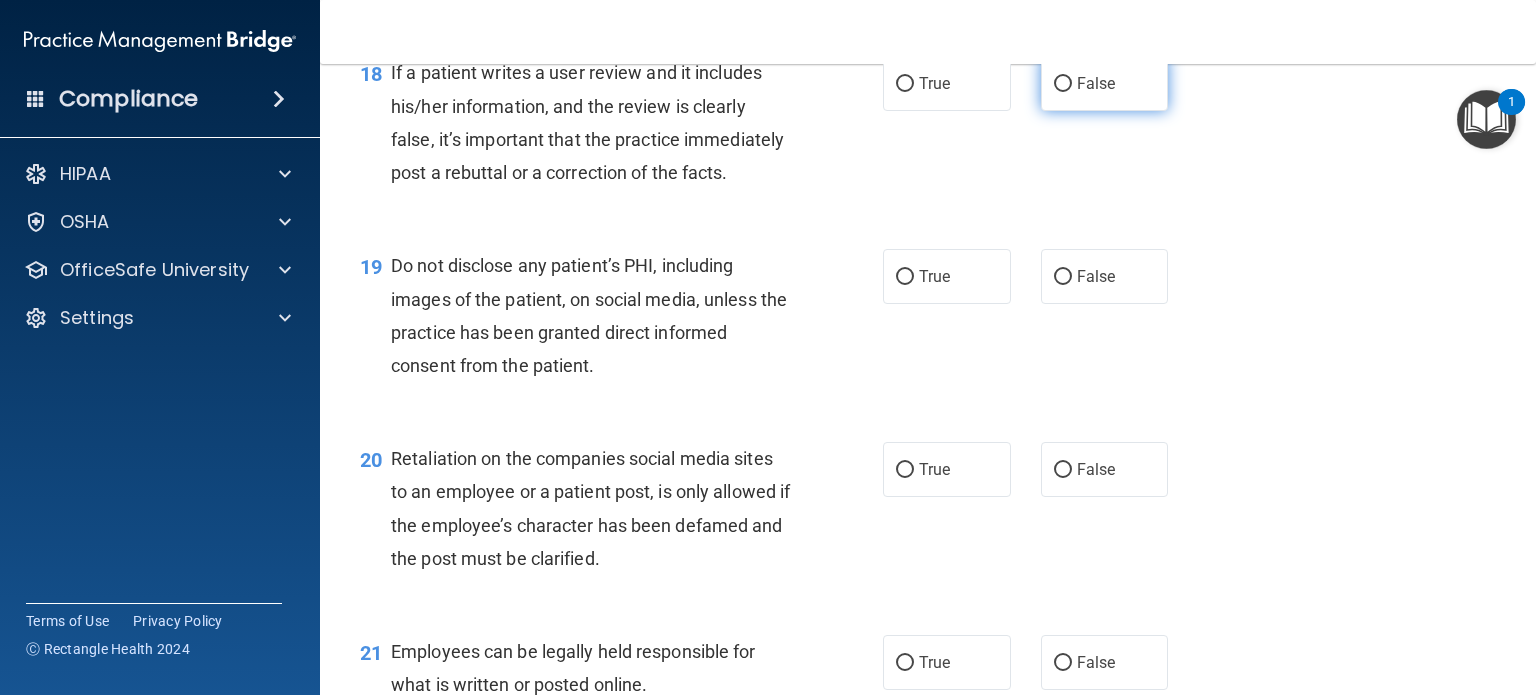 click on "False" at bounding box center [1105, 83] 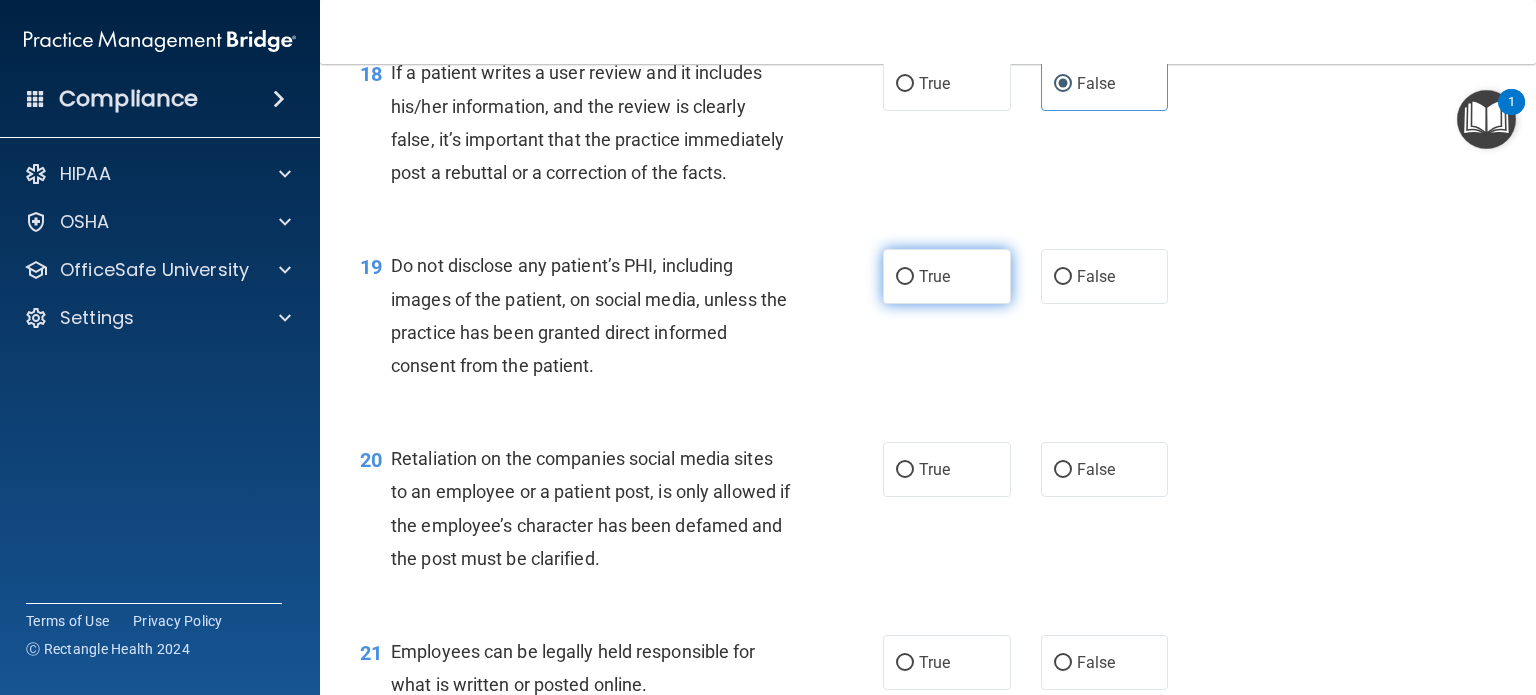 click on "True" at bounding box center [934, 276] 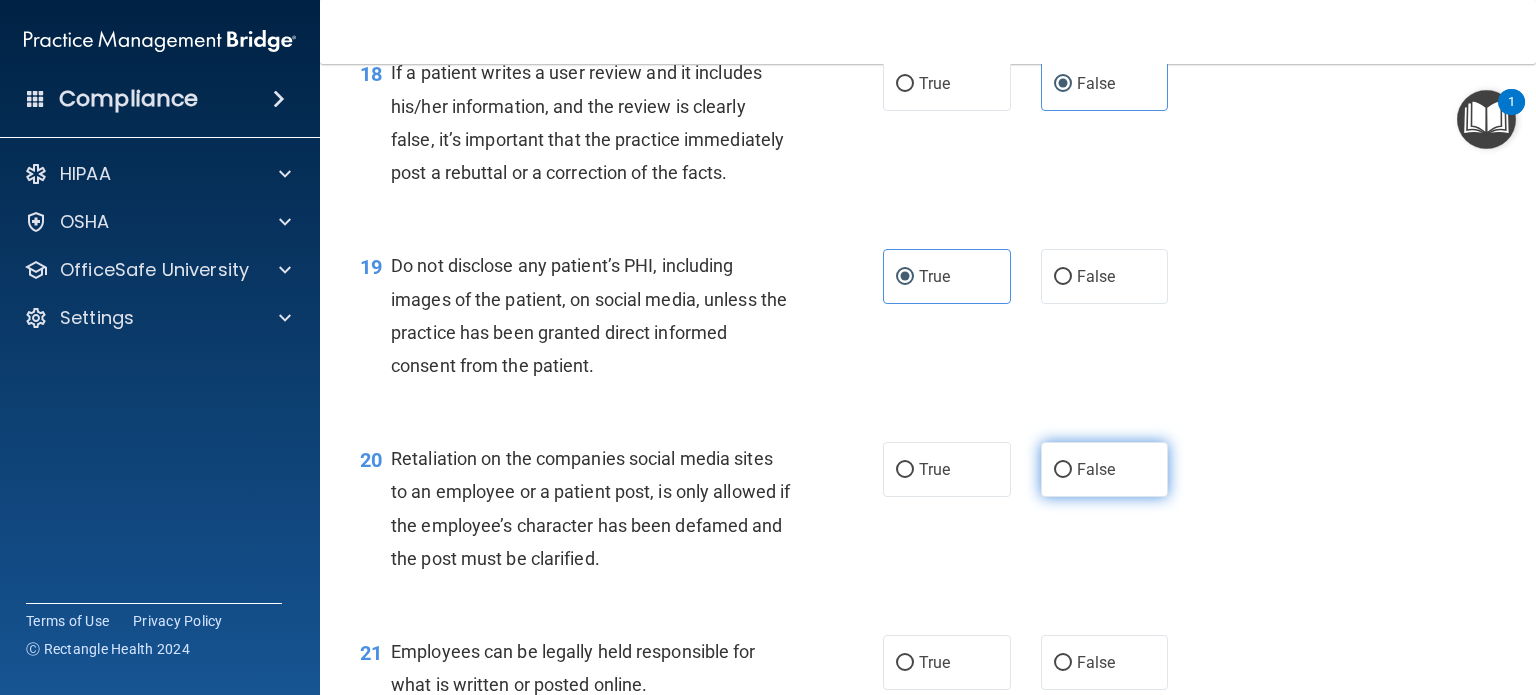 click on "False" at bounding box center [1105, 469] 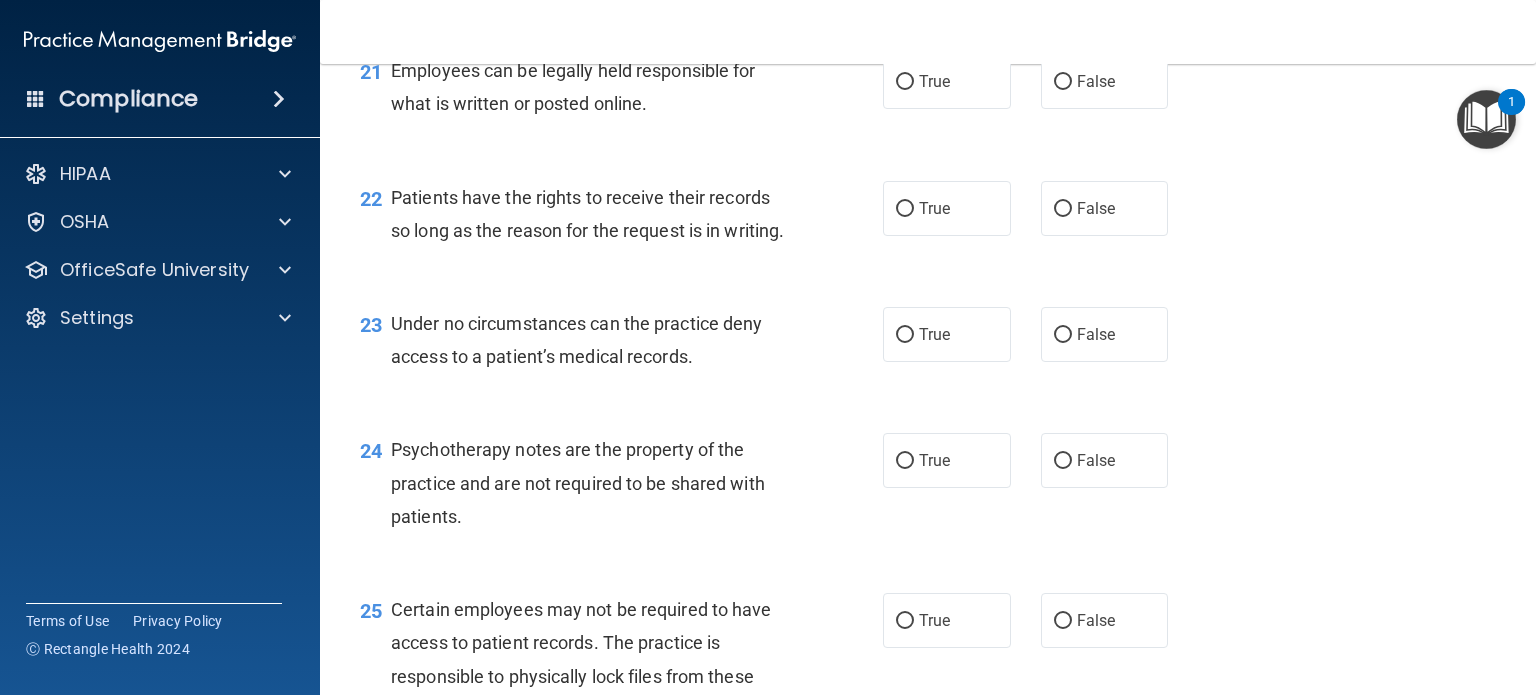 scroll, scrollTop: 3994, scrollLeft: 0, axis: vertical 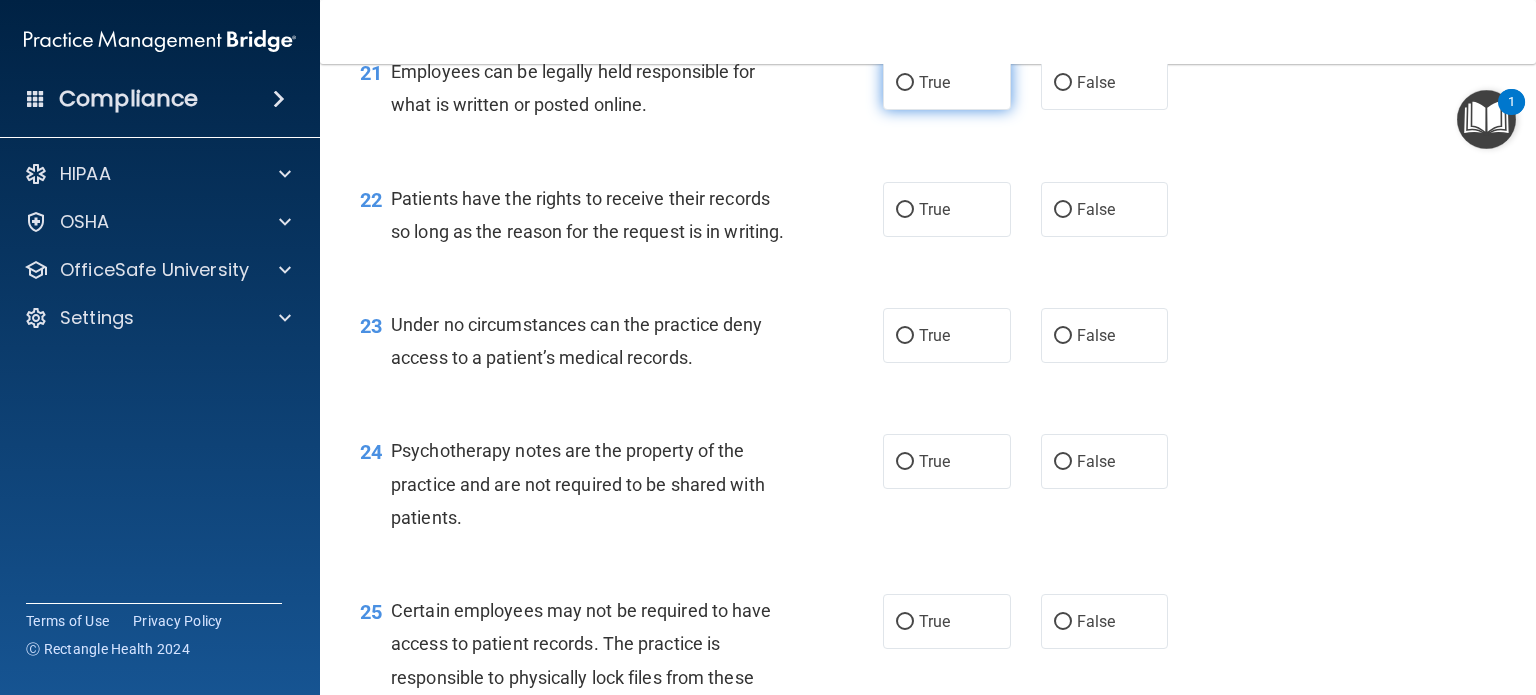 click on "True" at bounding box center [947, 82] 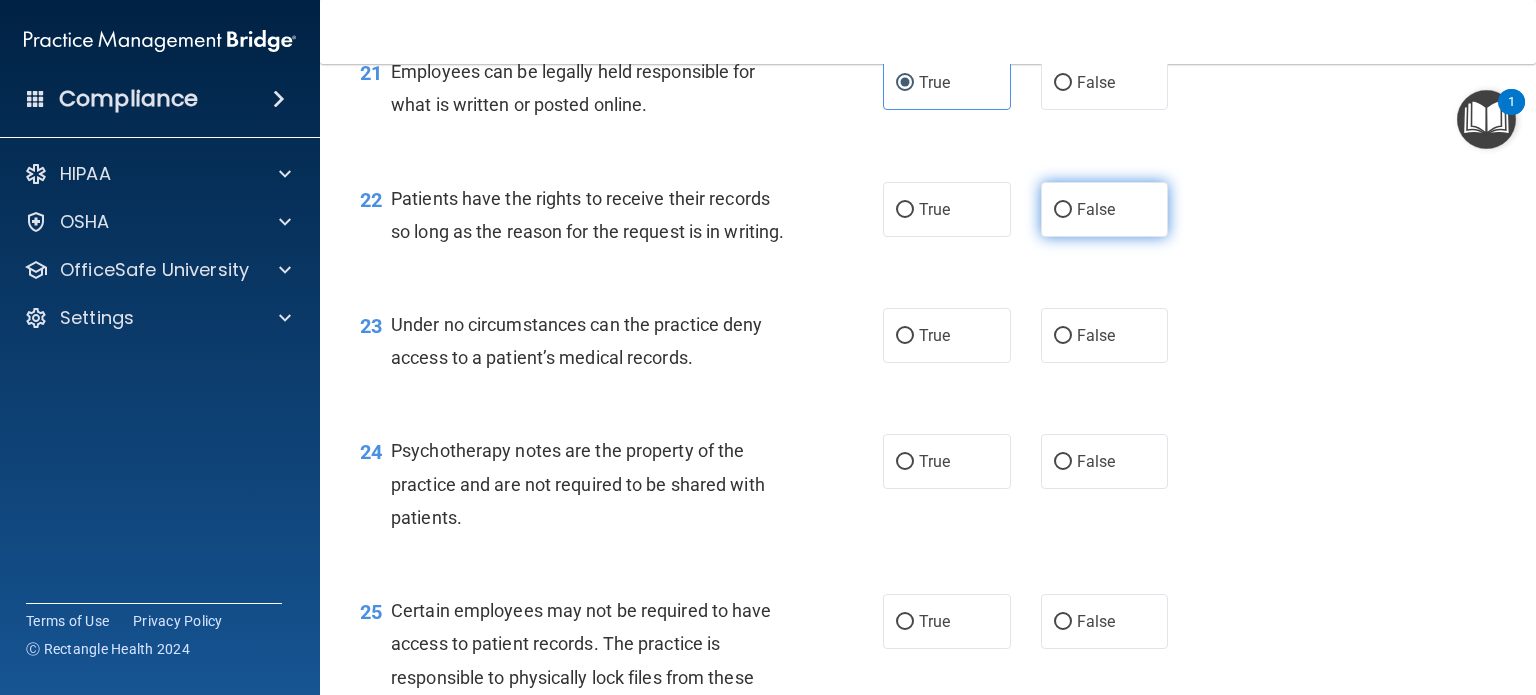 click on "False" at bounding box center [1105, 209] 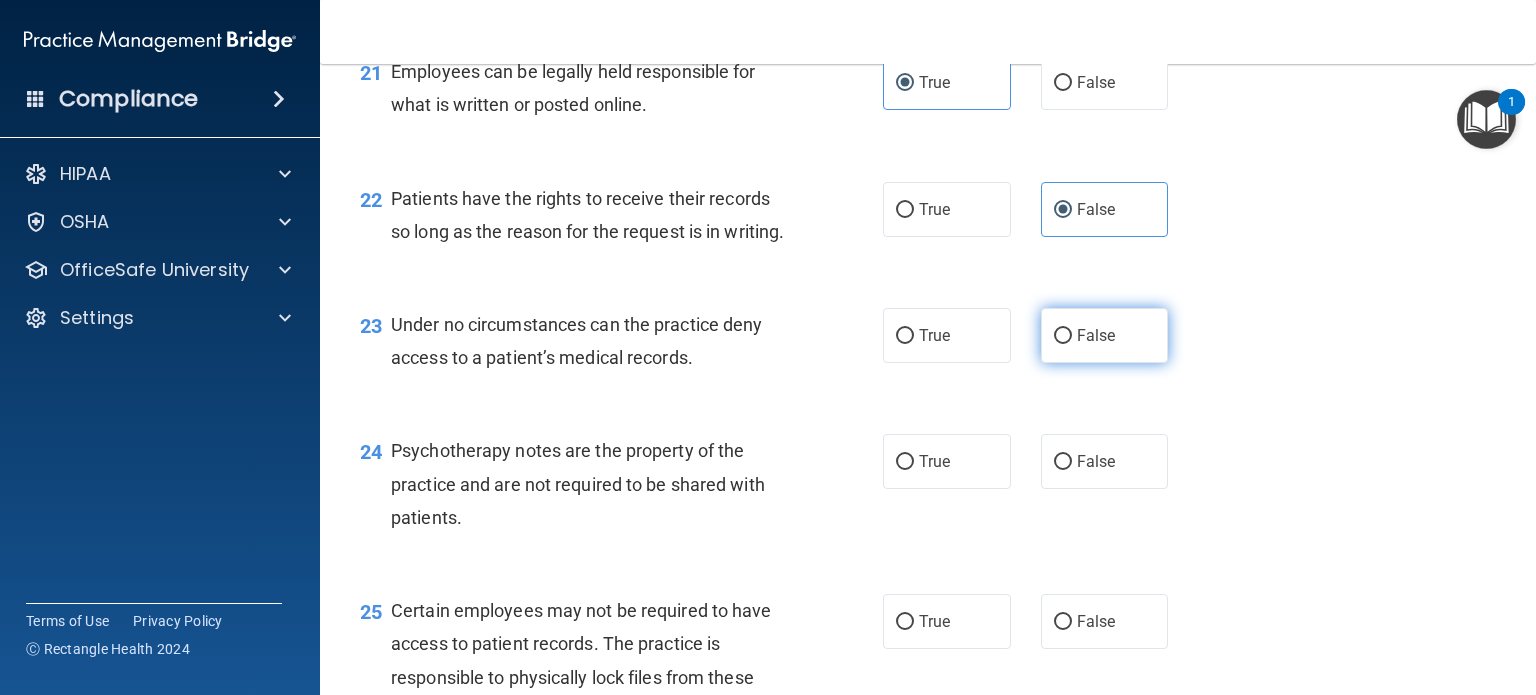 click on "False" at bounding box center [1105, 335] 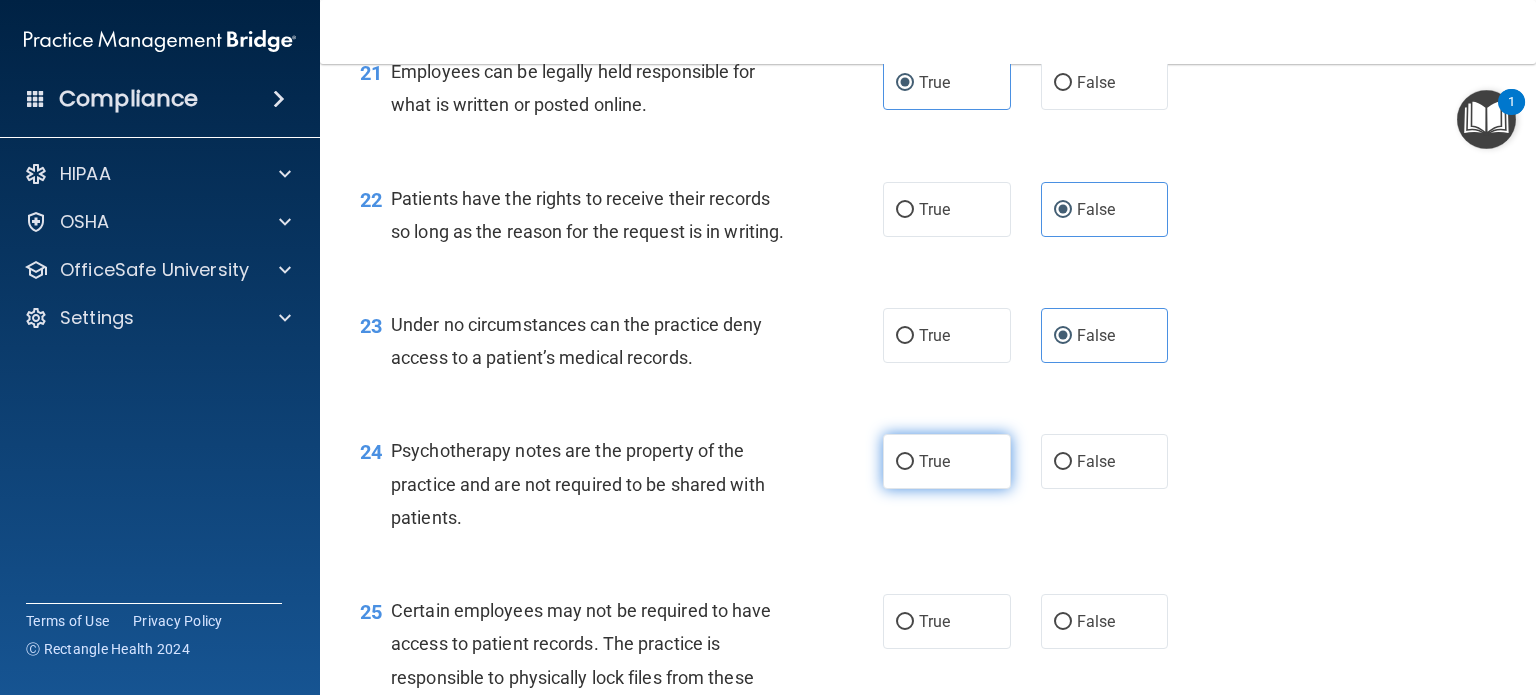 click on "True" at bounding box center [934, 461] 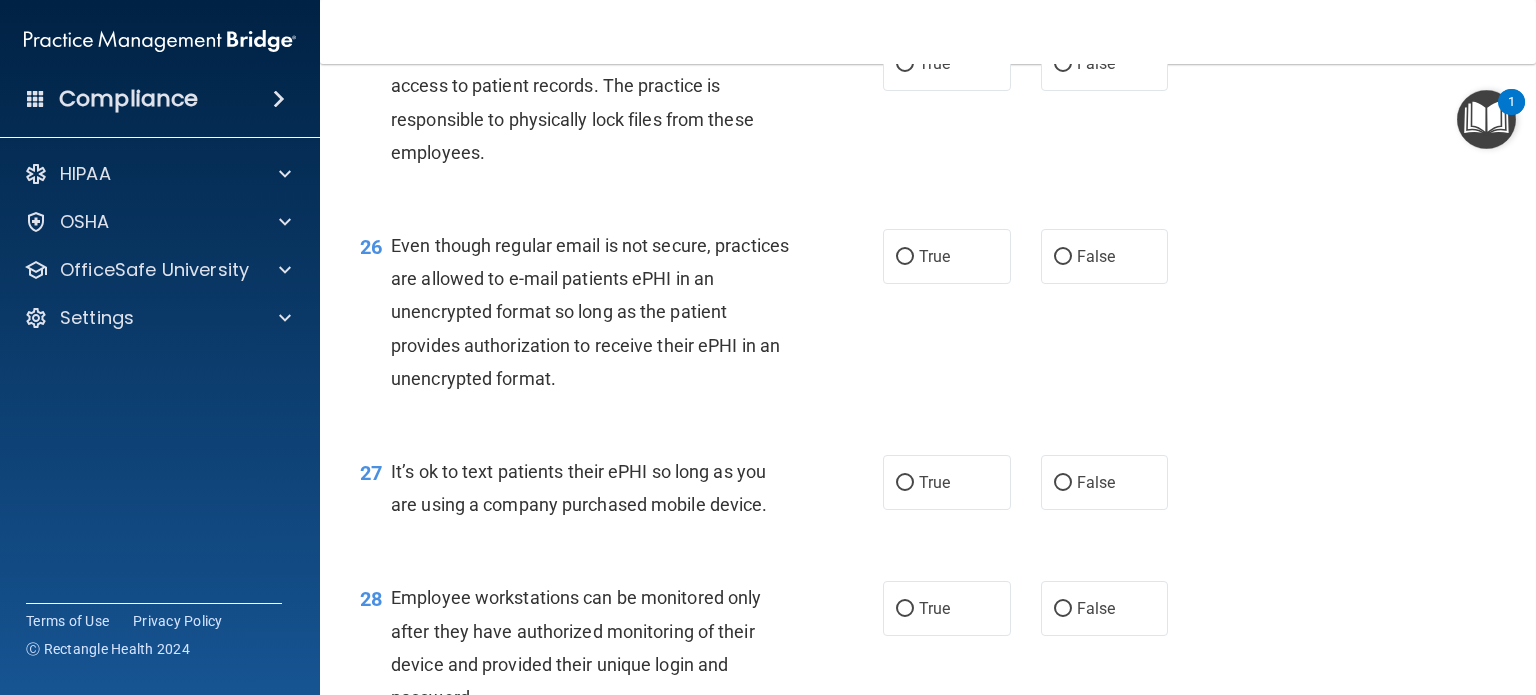 scroll, scrollTop: 4552, scrollLeft: 0, axis: vertical 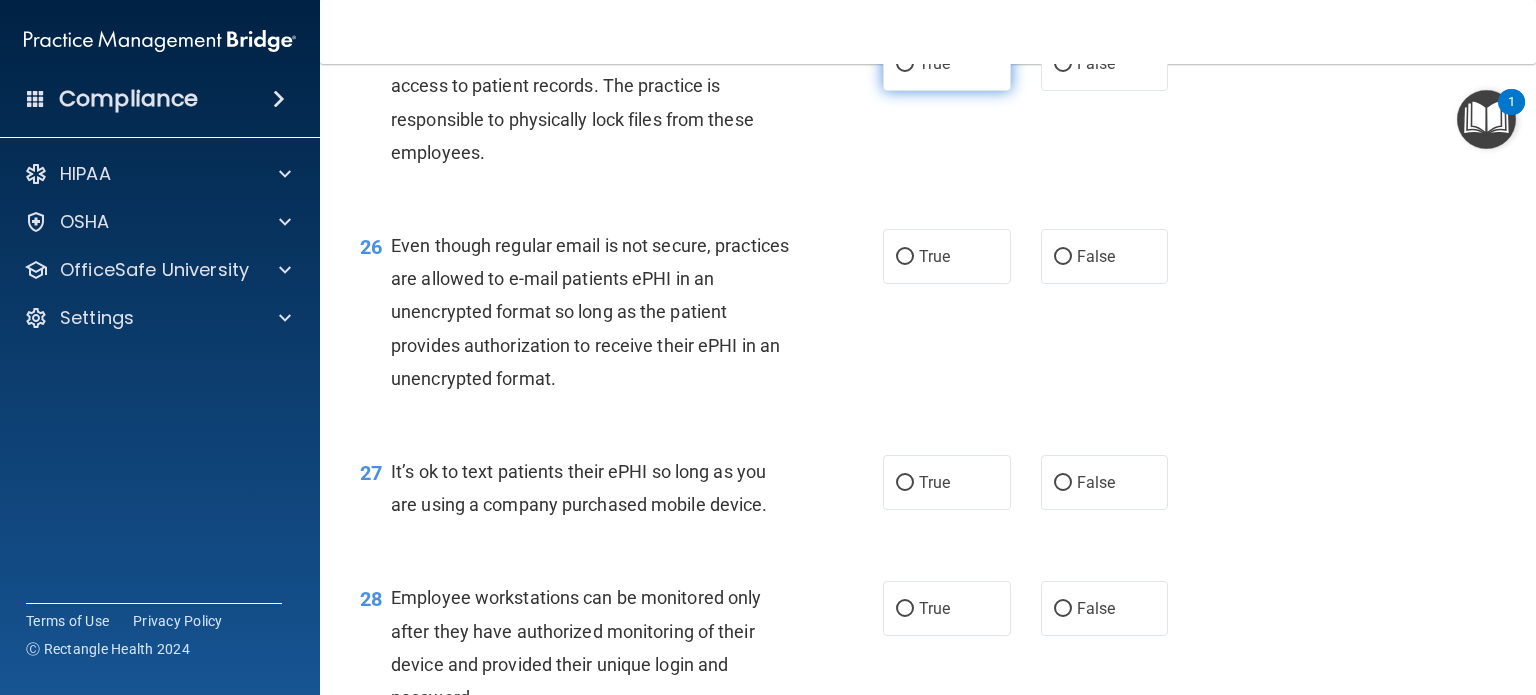 click on "True" at bounding box center (934, 63) 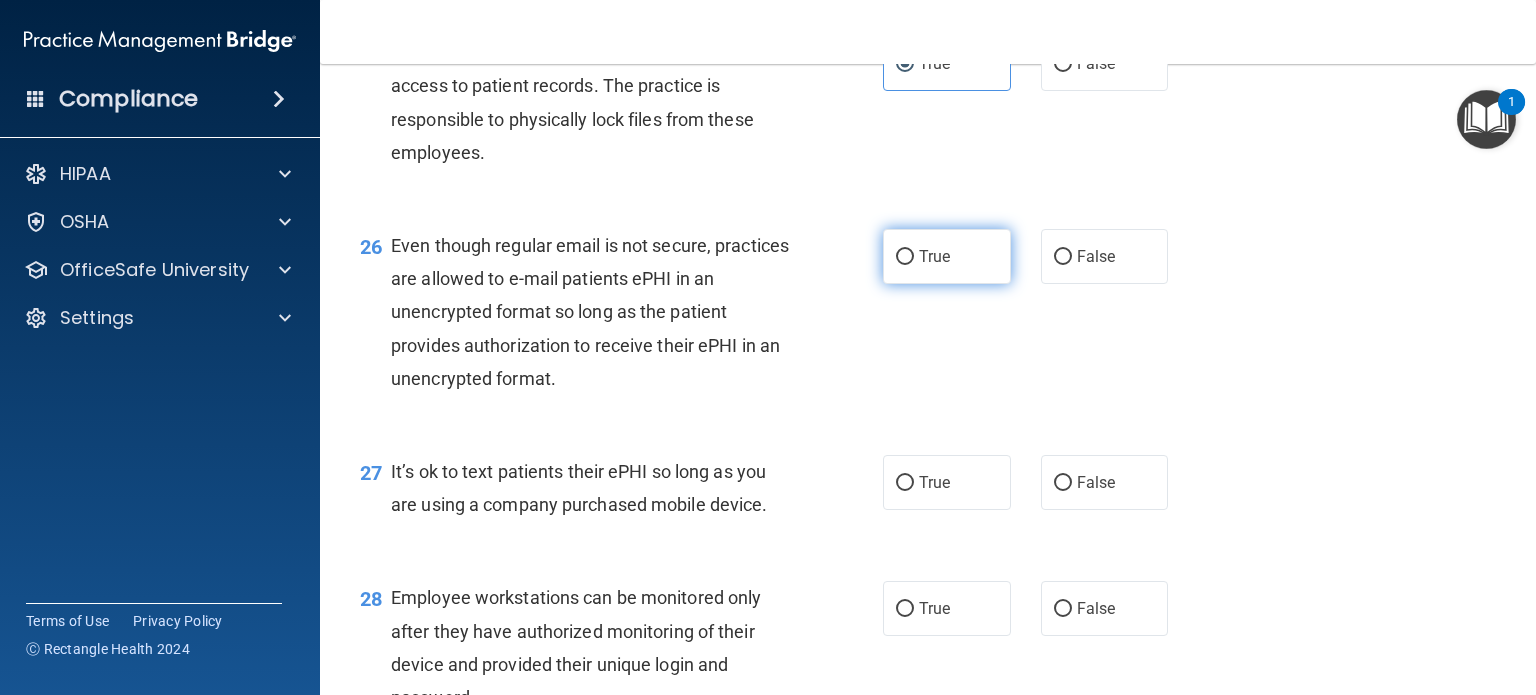 click on "True" at bounding box center [934, 256] 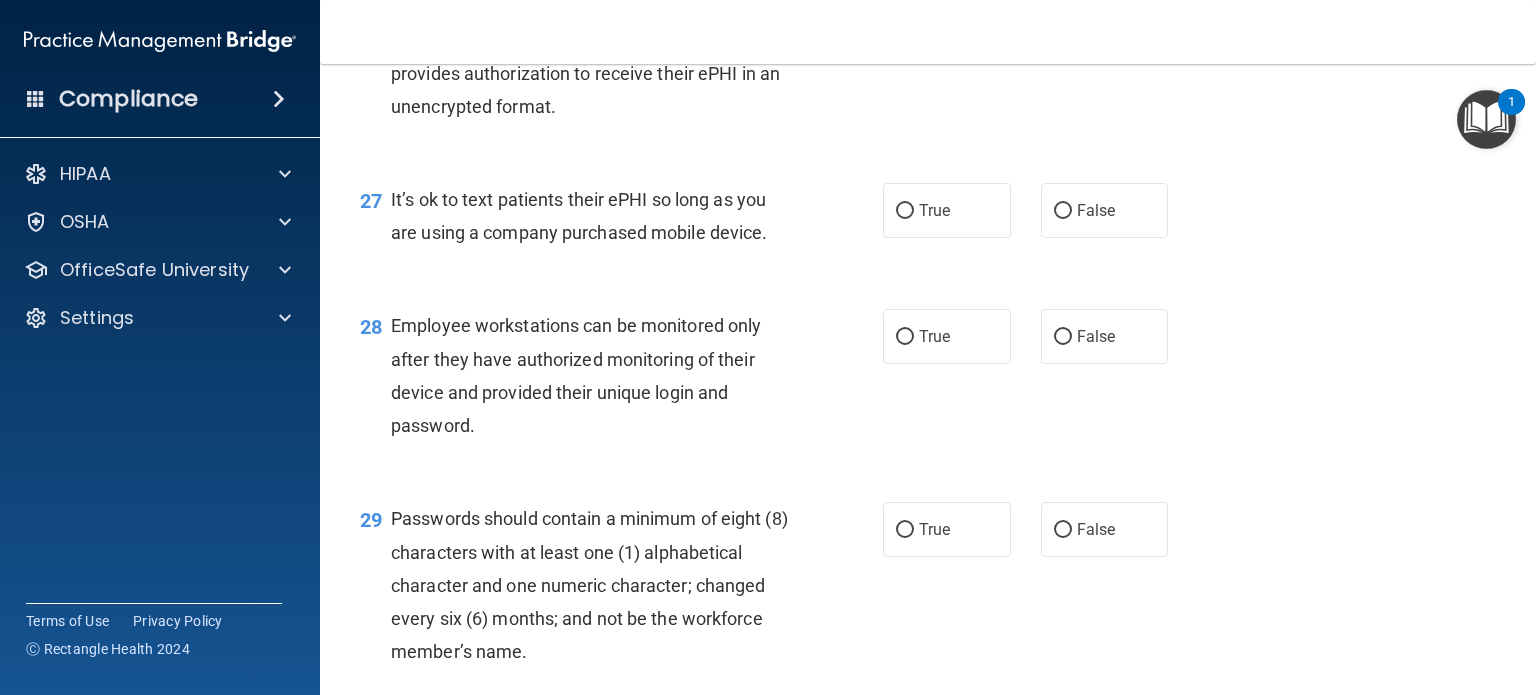 scroll, scrollTop: 4828, scrollLeft: 0, axis: vertical 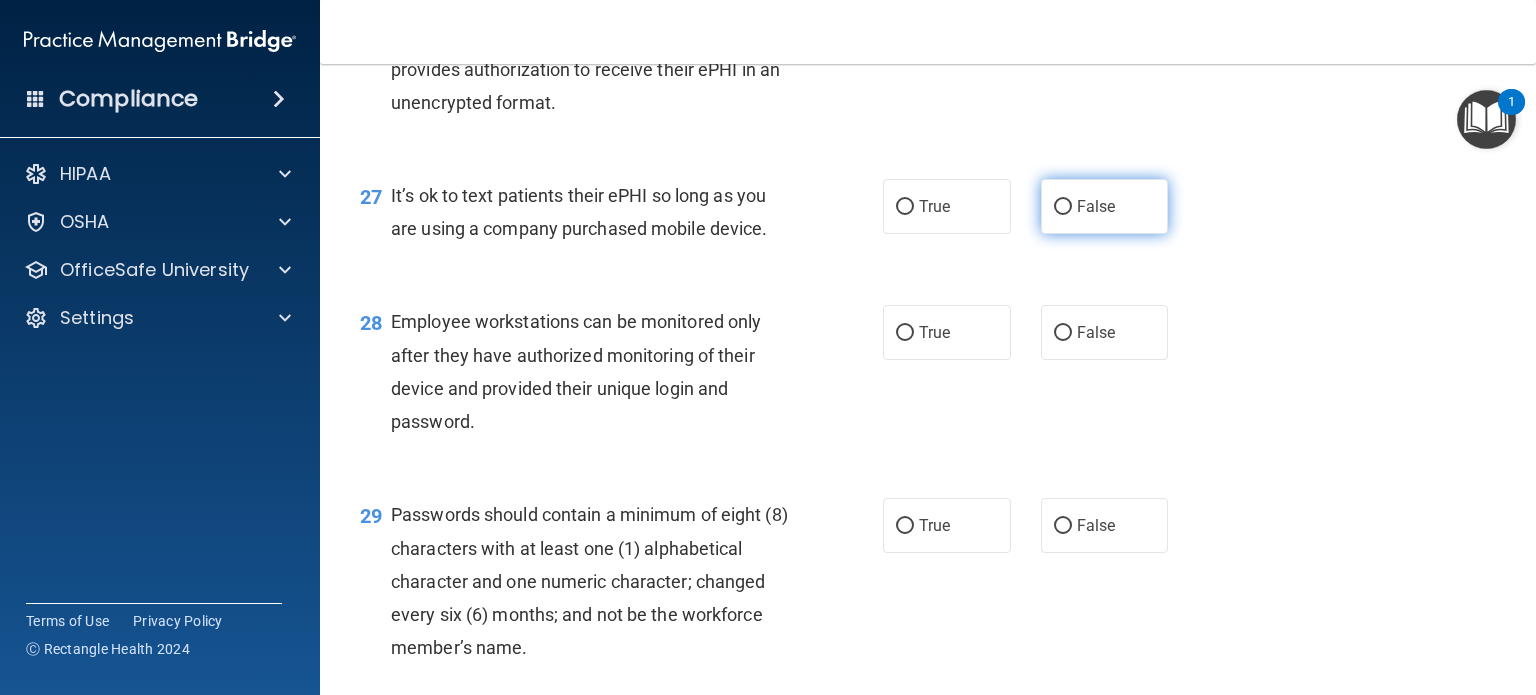 click on "False" at bounding box center (1105, 206) 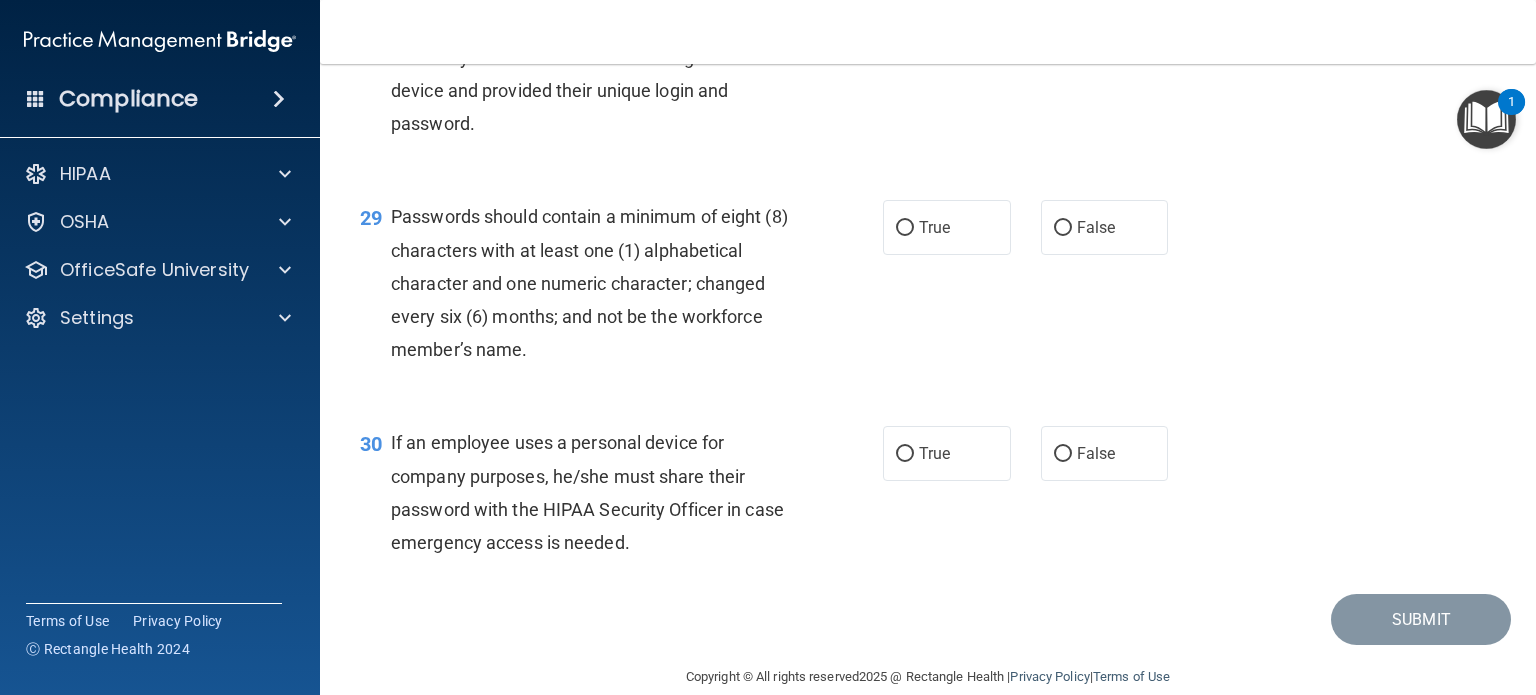 scroll, scrollTop: 5148, scrollLeft: 0, axis: vertical 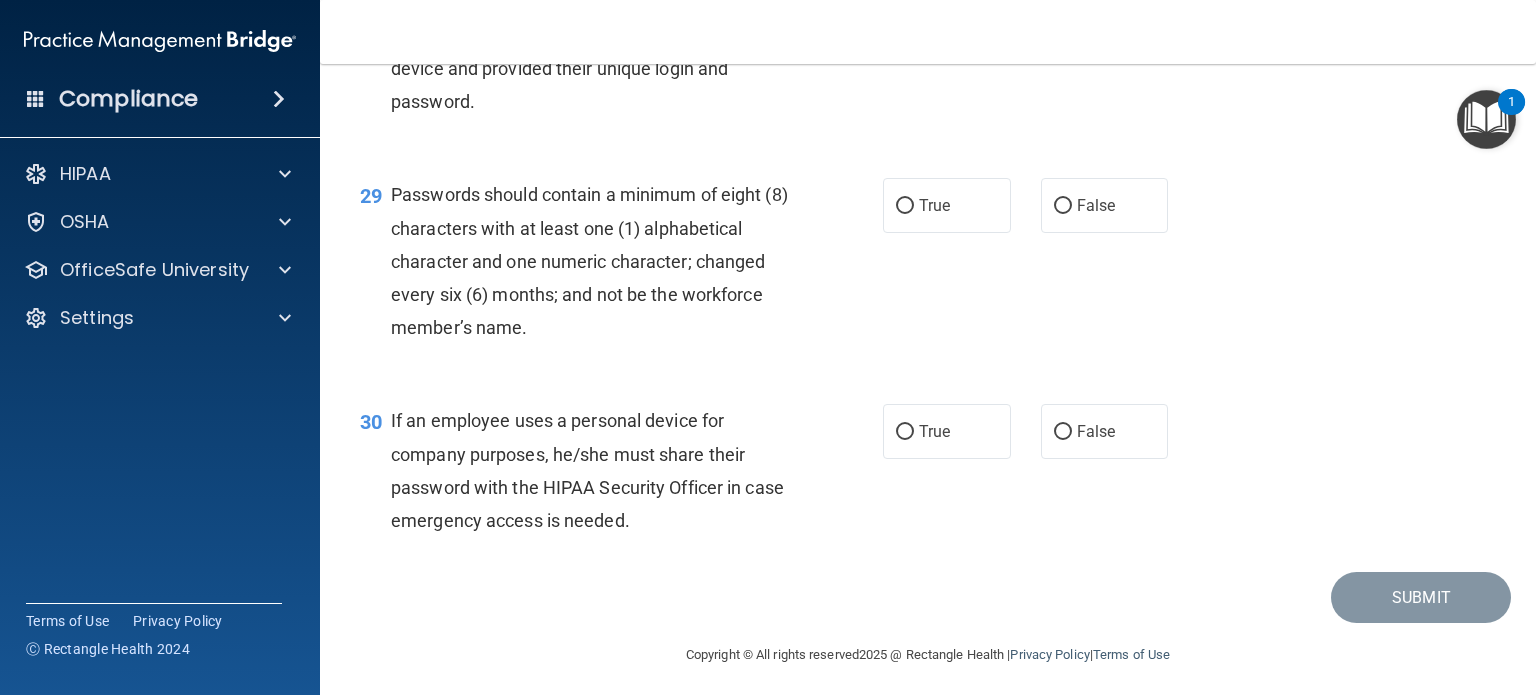 click on "False" at bounding box center [1105, 12] 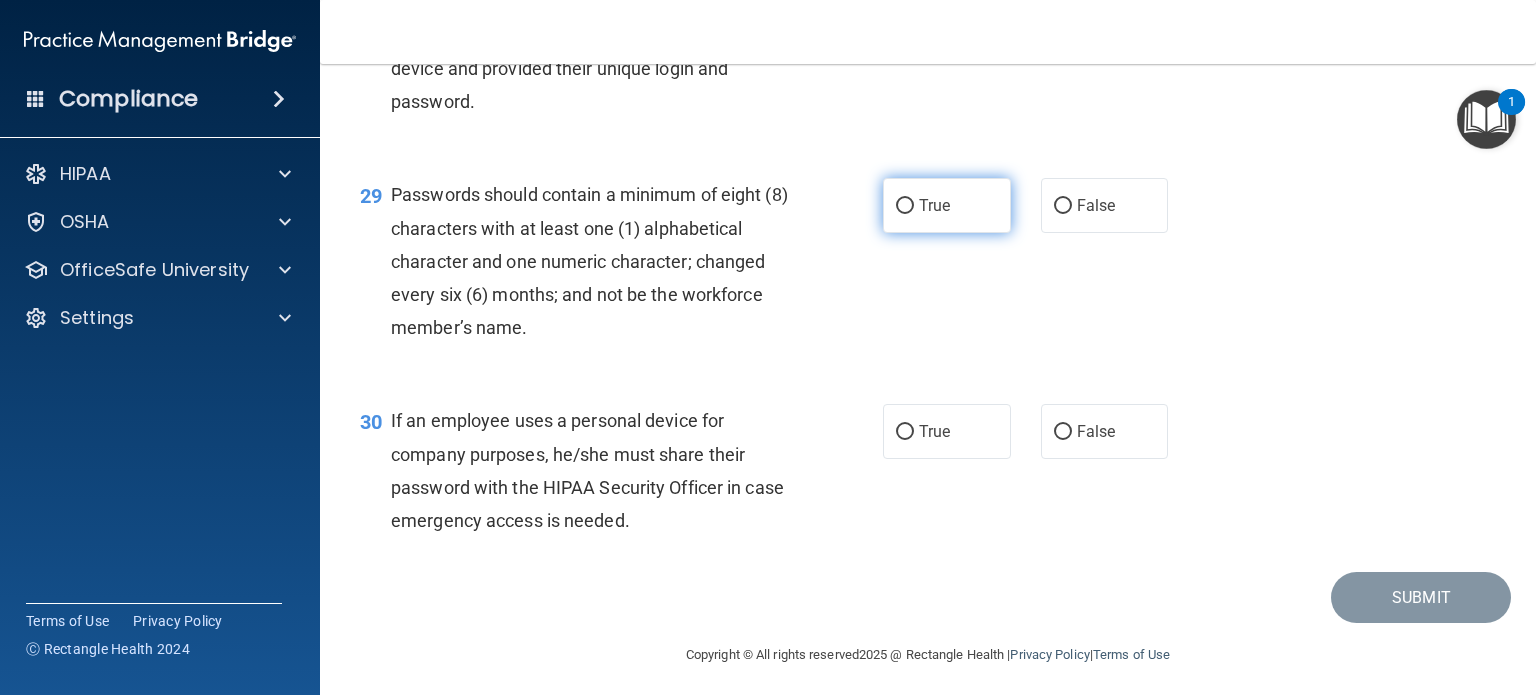 click on "True" at bounding box center (934, 205) 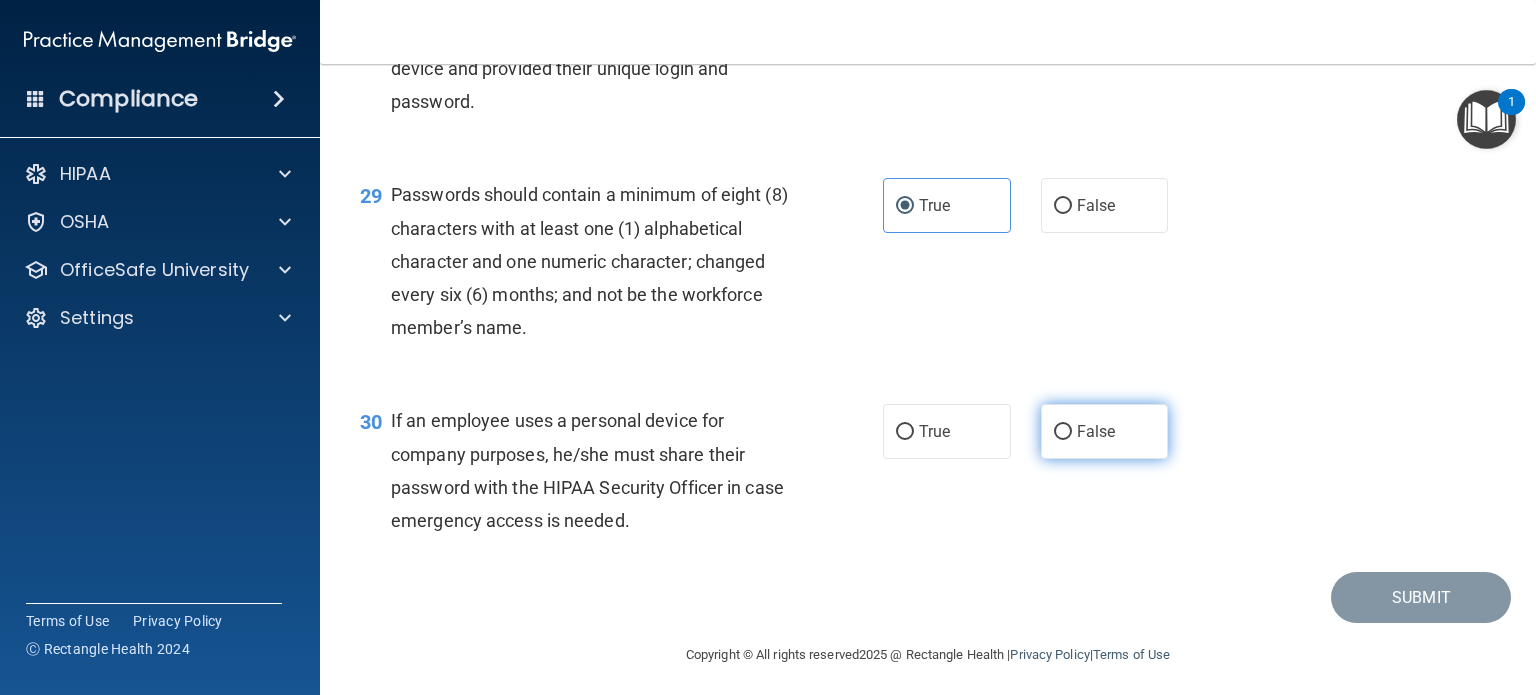 click on "False" at bounding box center (1096, 431) 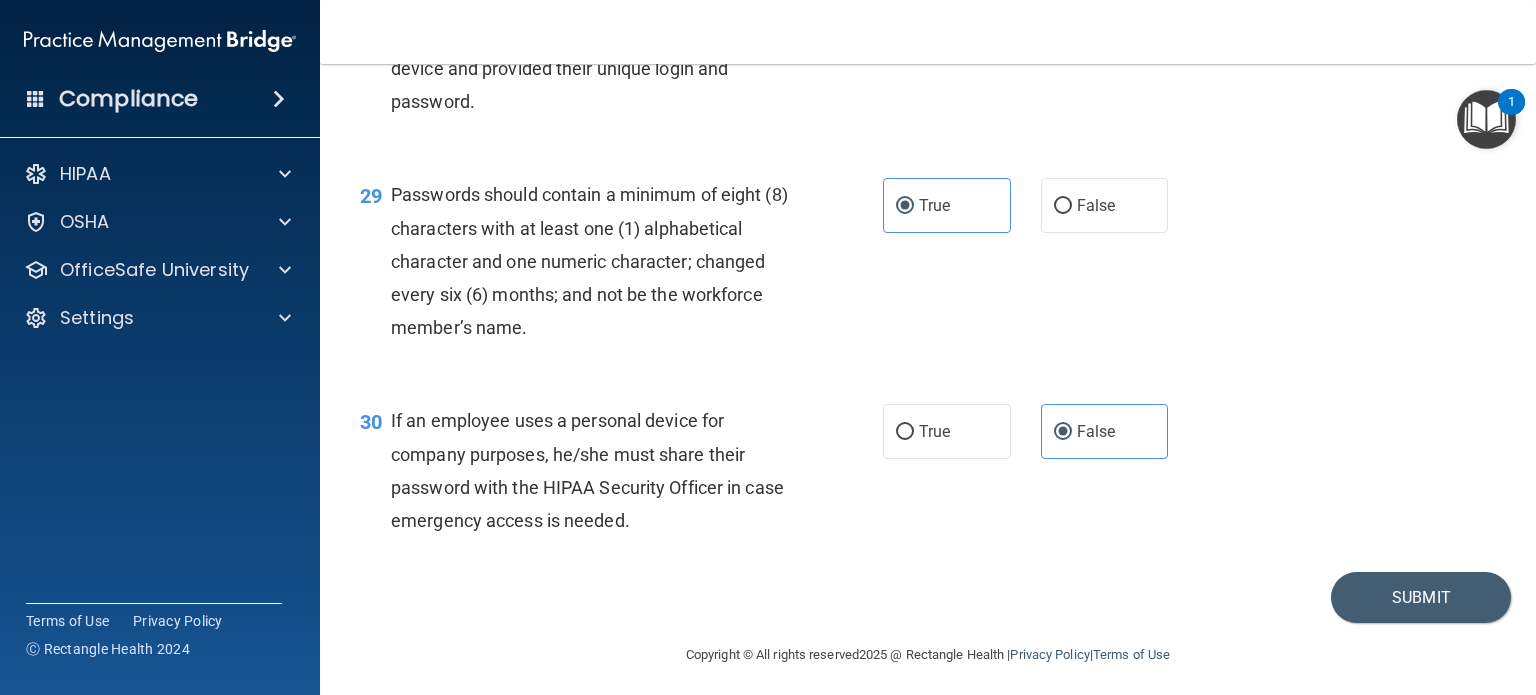 scroll, scrollTop: 5256, scrollLeft: 0, axis: vertical 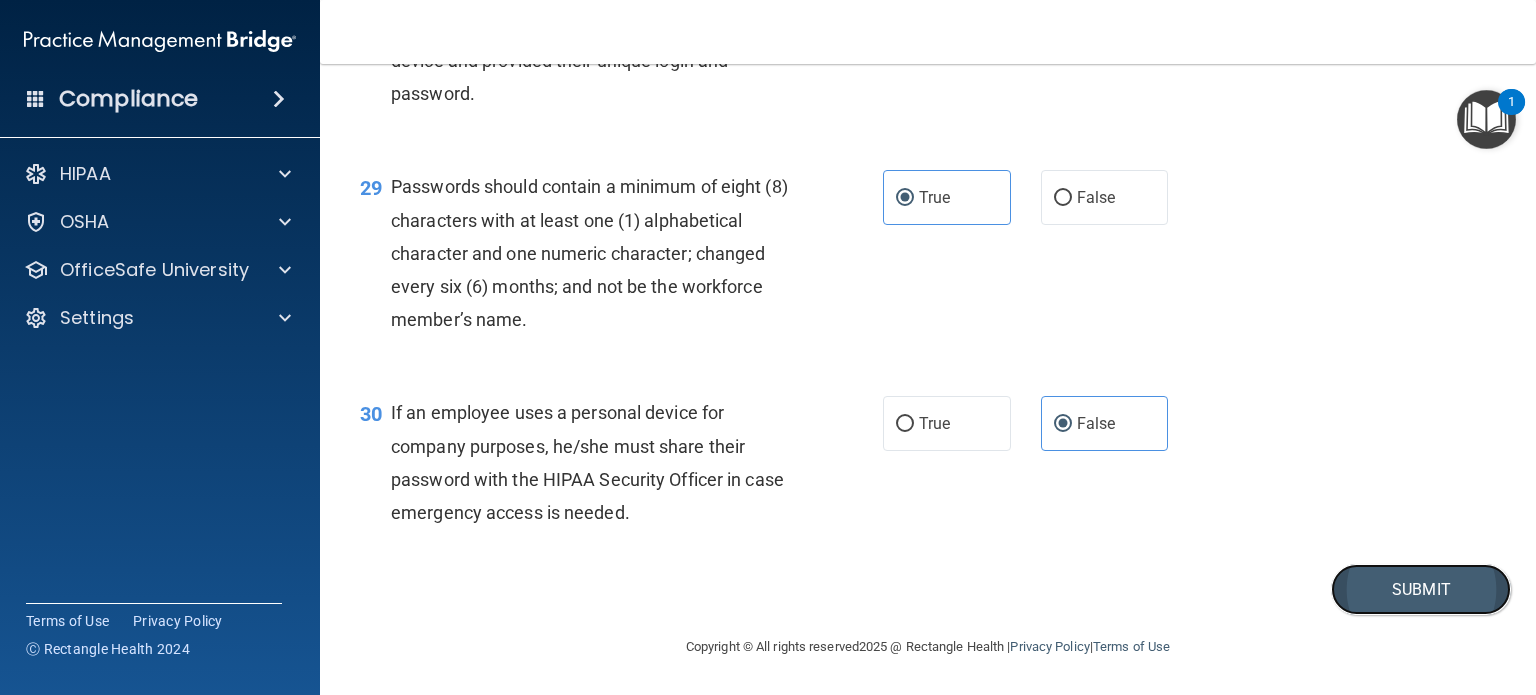 click on "Submit" at bounding box center [1421, 589] 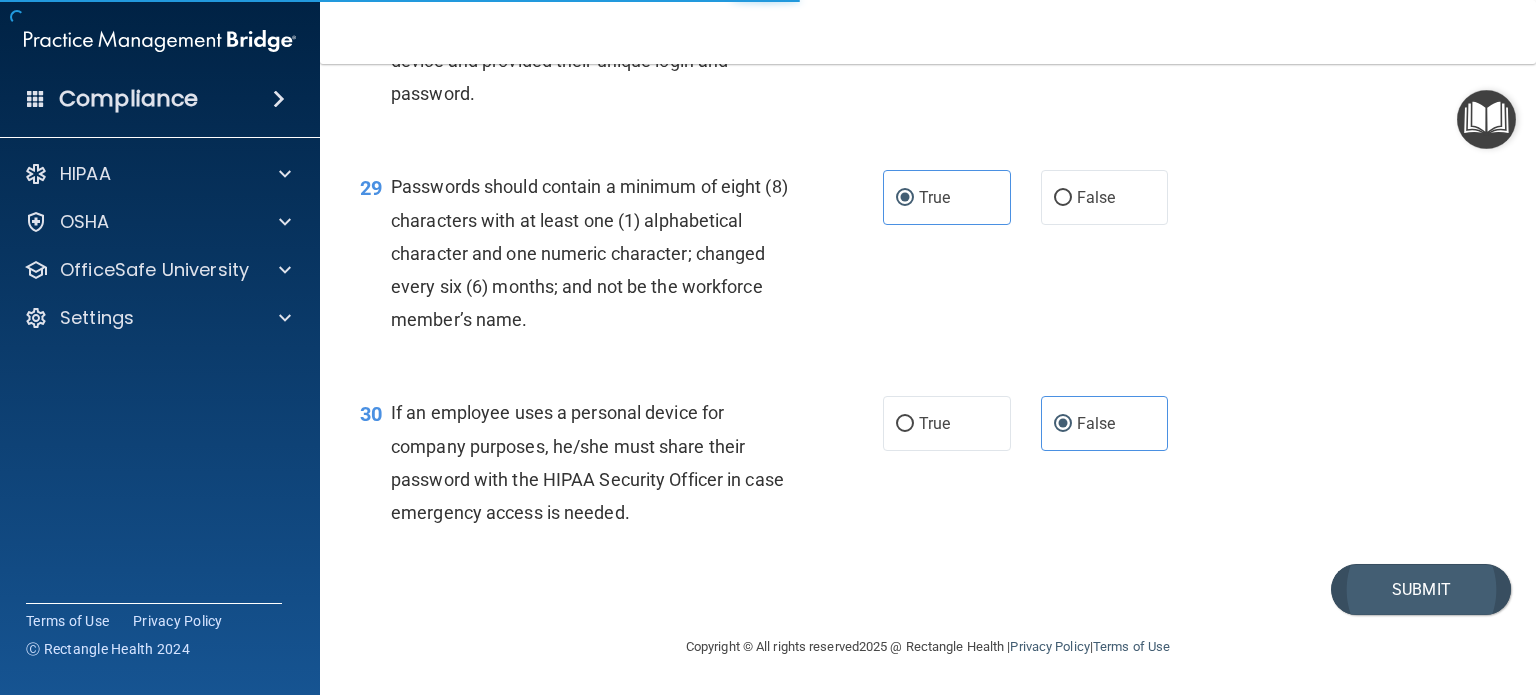 scroll, scrollTop: 0, scrollLeft: 0, axis: both 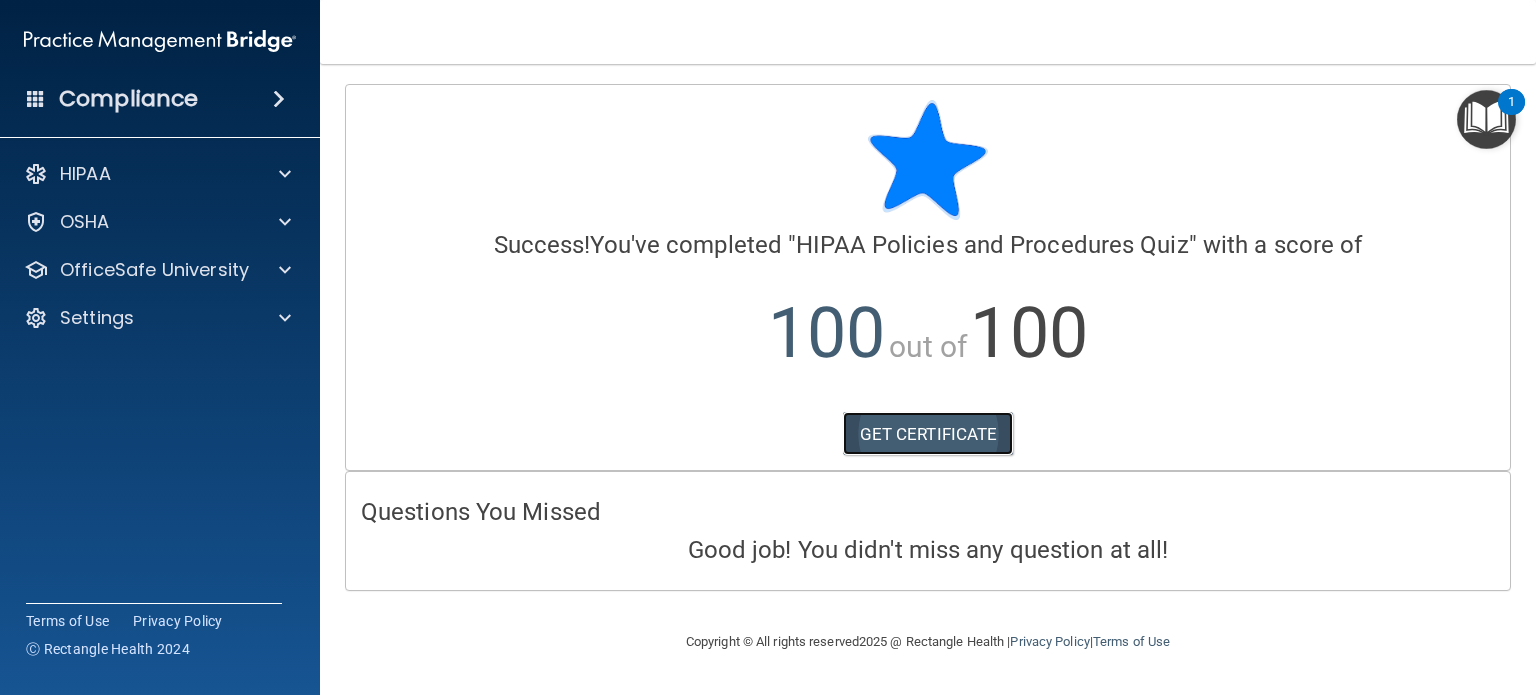 click on "GET CERTIFICATE" at bounding box center [928, 434] 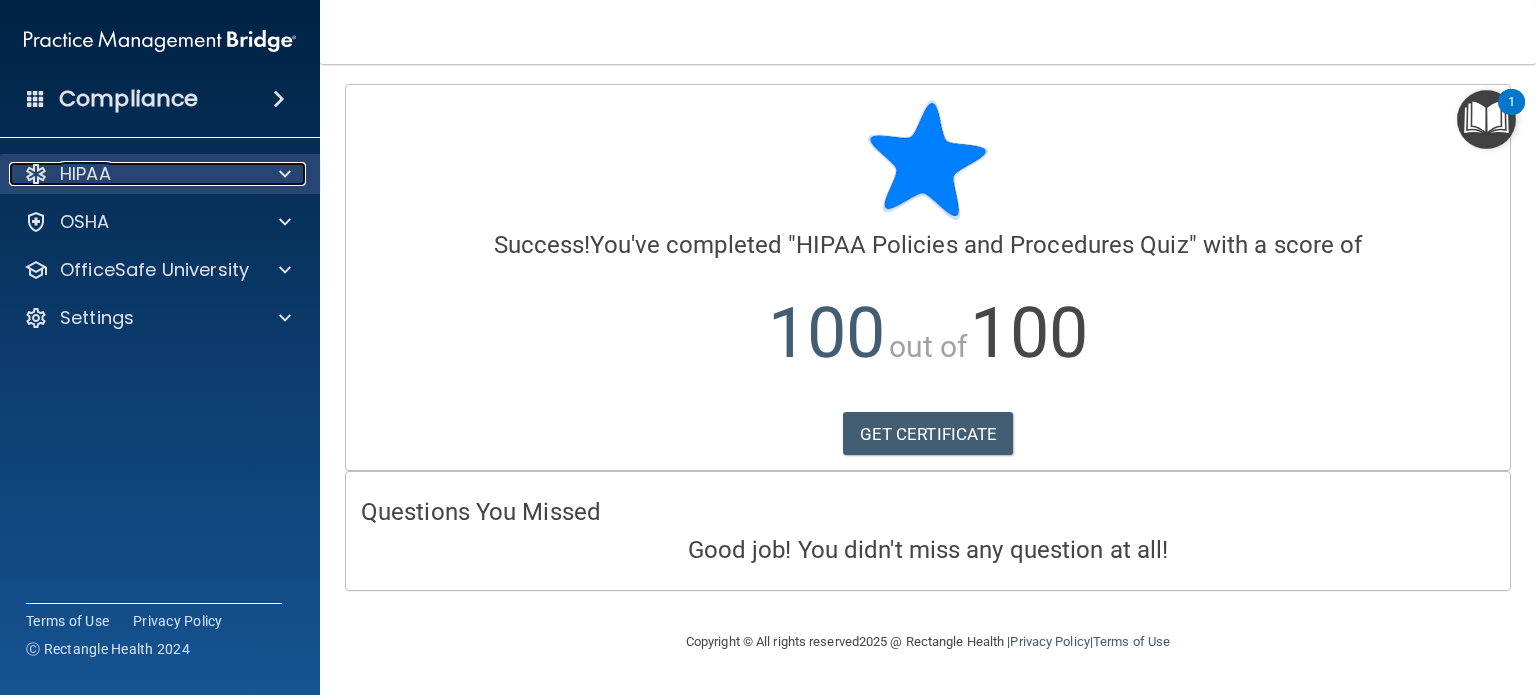 click on "HIPAA" at bounding box center (133, 174) 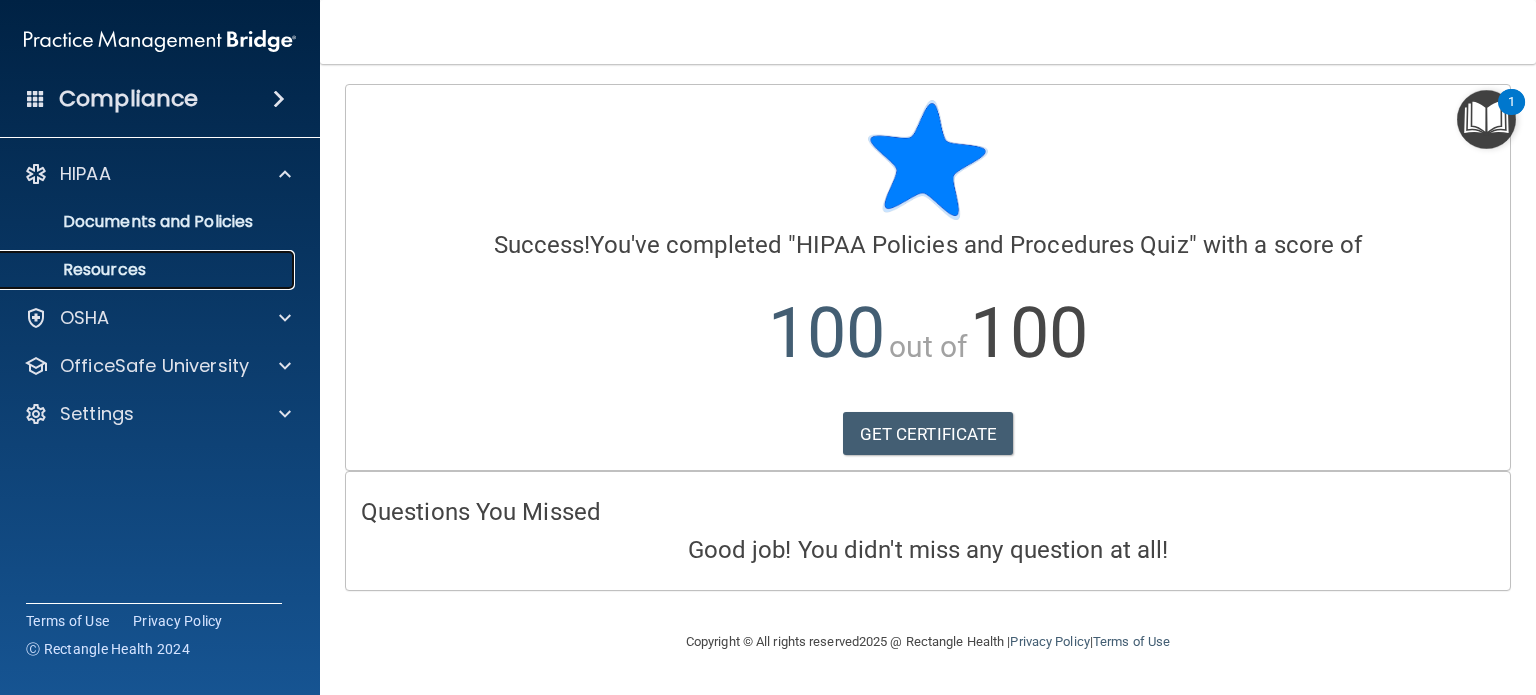 click on "Resources" at bounding box center [149, 270] 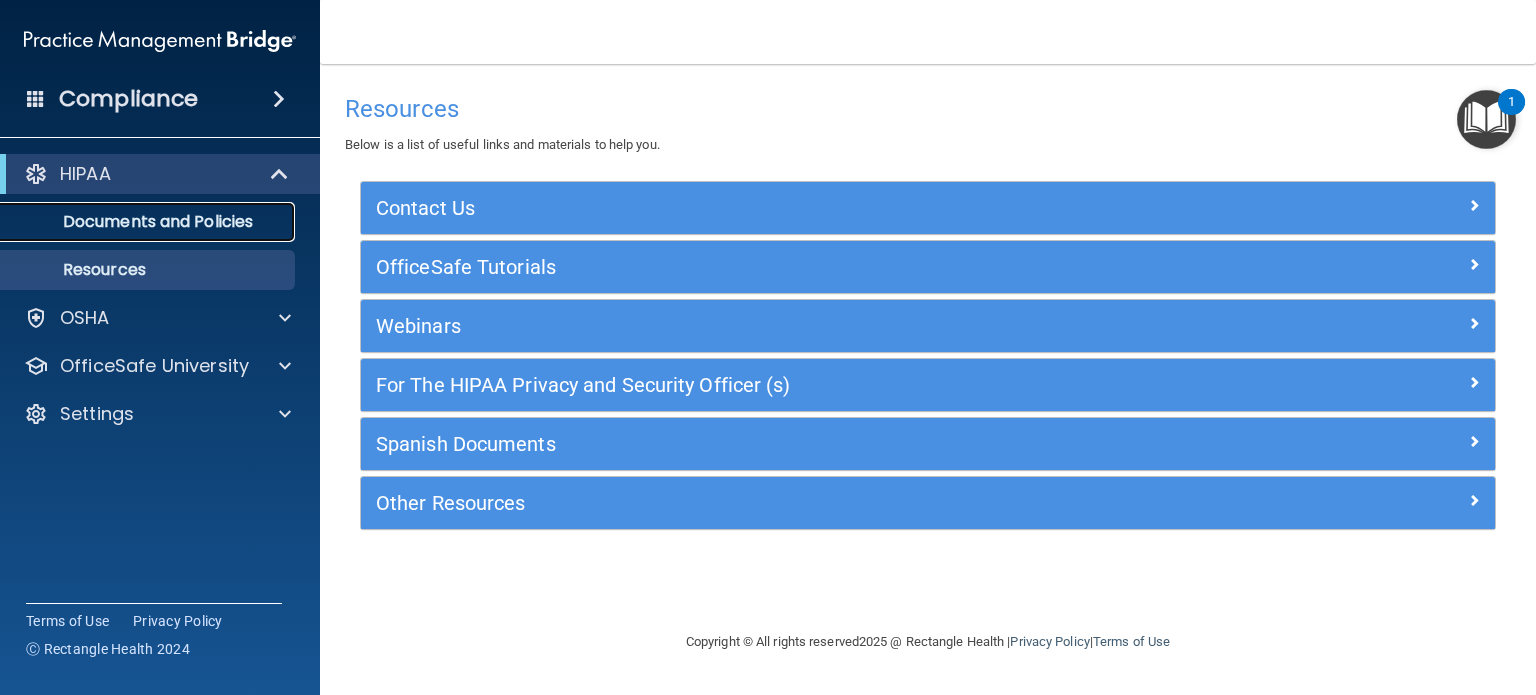 click on "Documents and Policies" at bounding box center (149, 222) 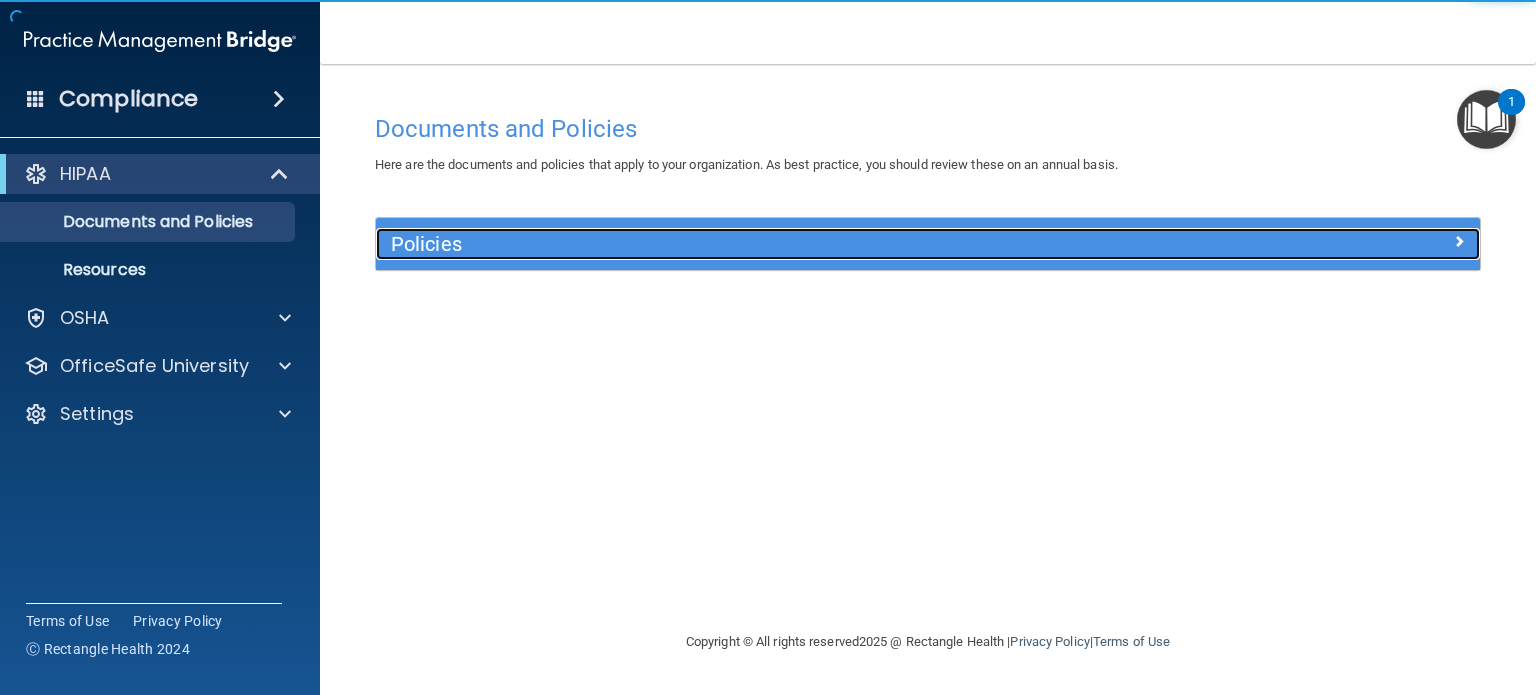 click on "Policies" at bounding box center (790, 244) 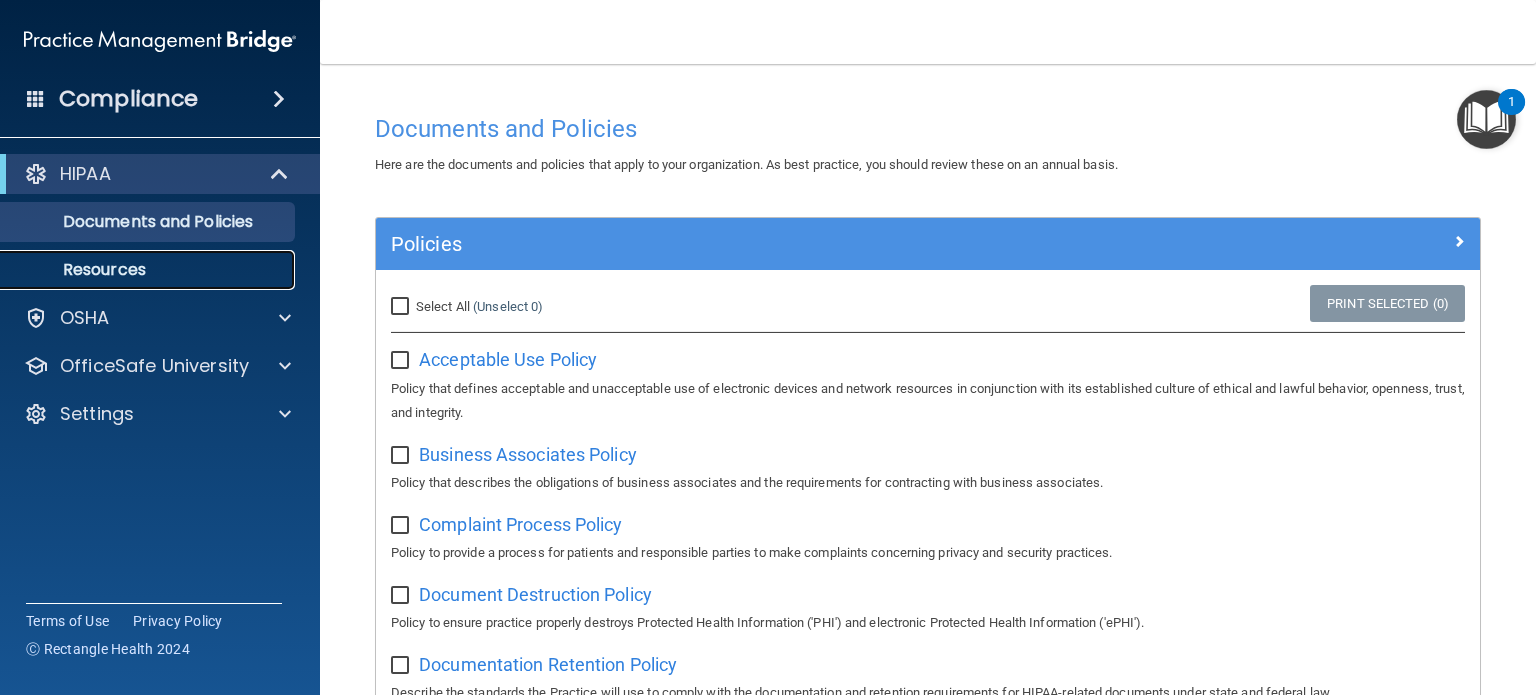 click on "Resources" at bounding box center [149, 270] 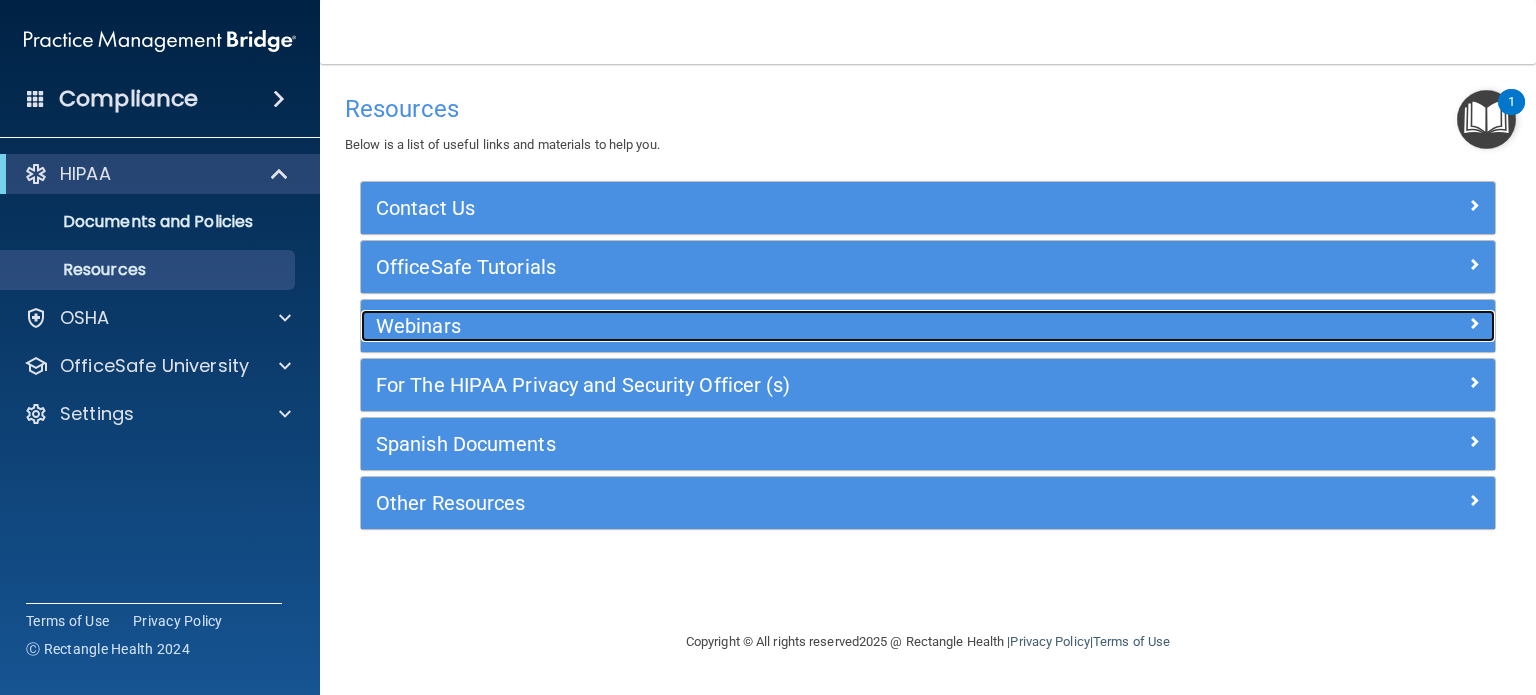 click on "Webinars" at bounding box center (786, 326) 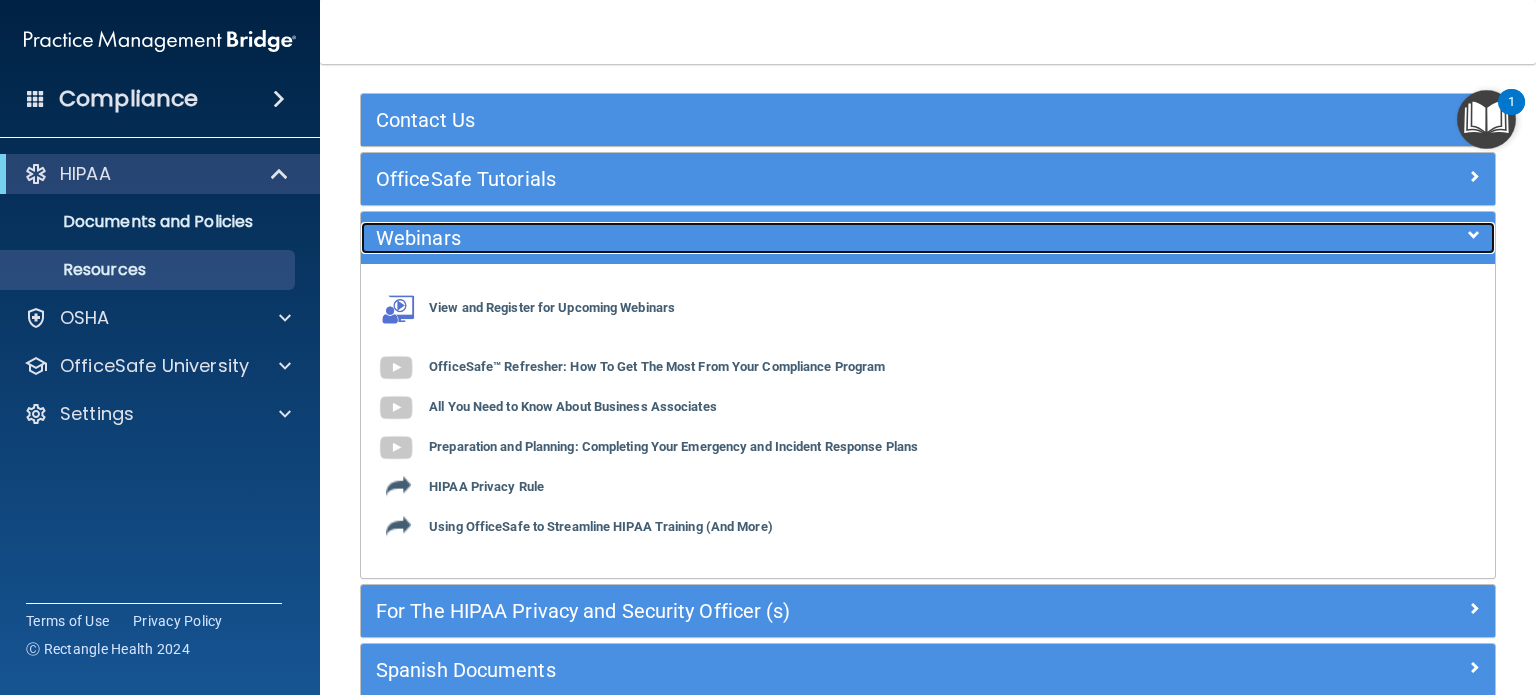 scroll, scrollTop: 88, scrollLeft: 0, axis: vertical 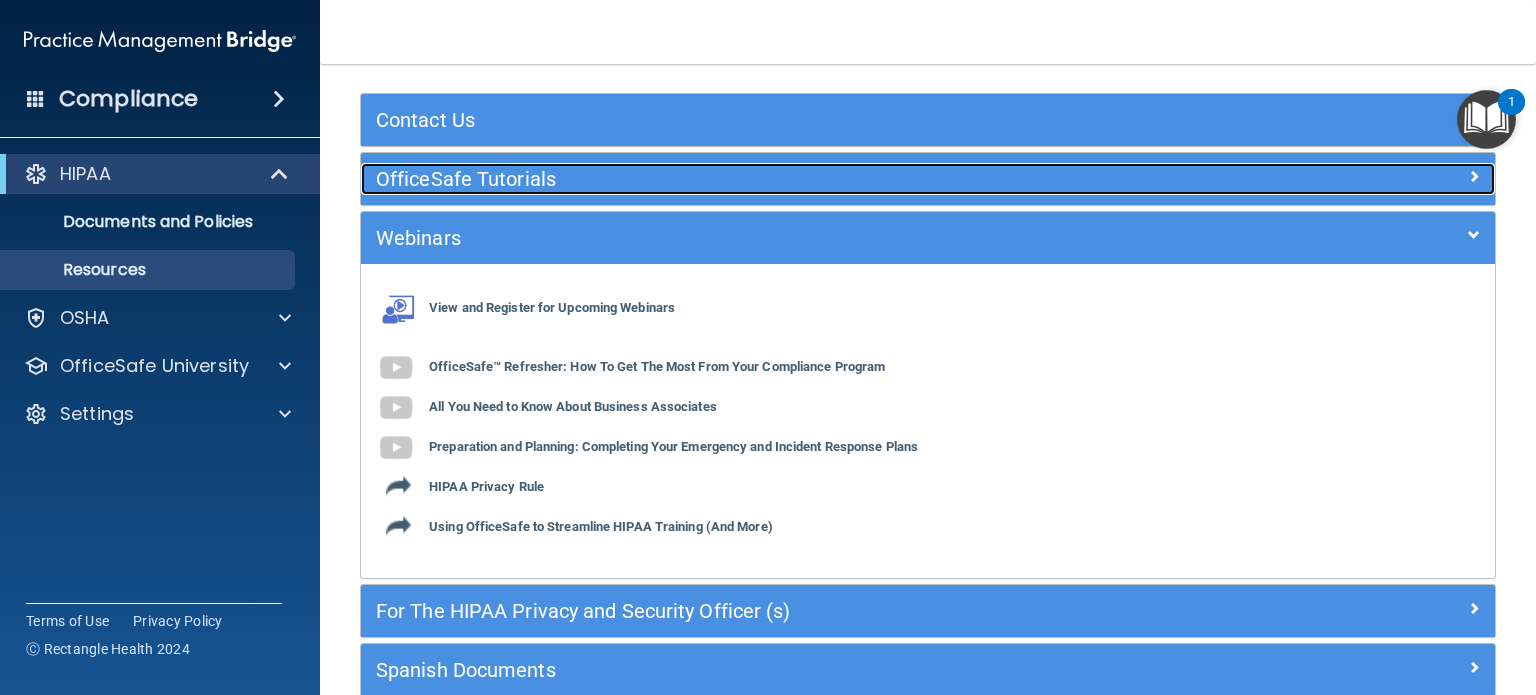 click on "OfficeSafe Tutorials" at bounding box center (786, 179) 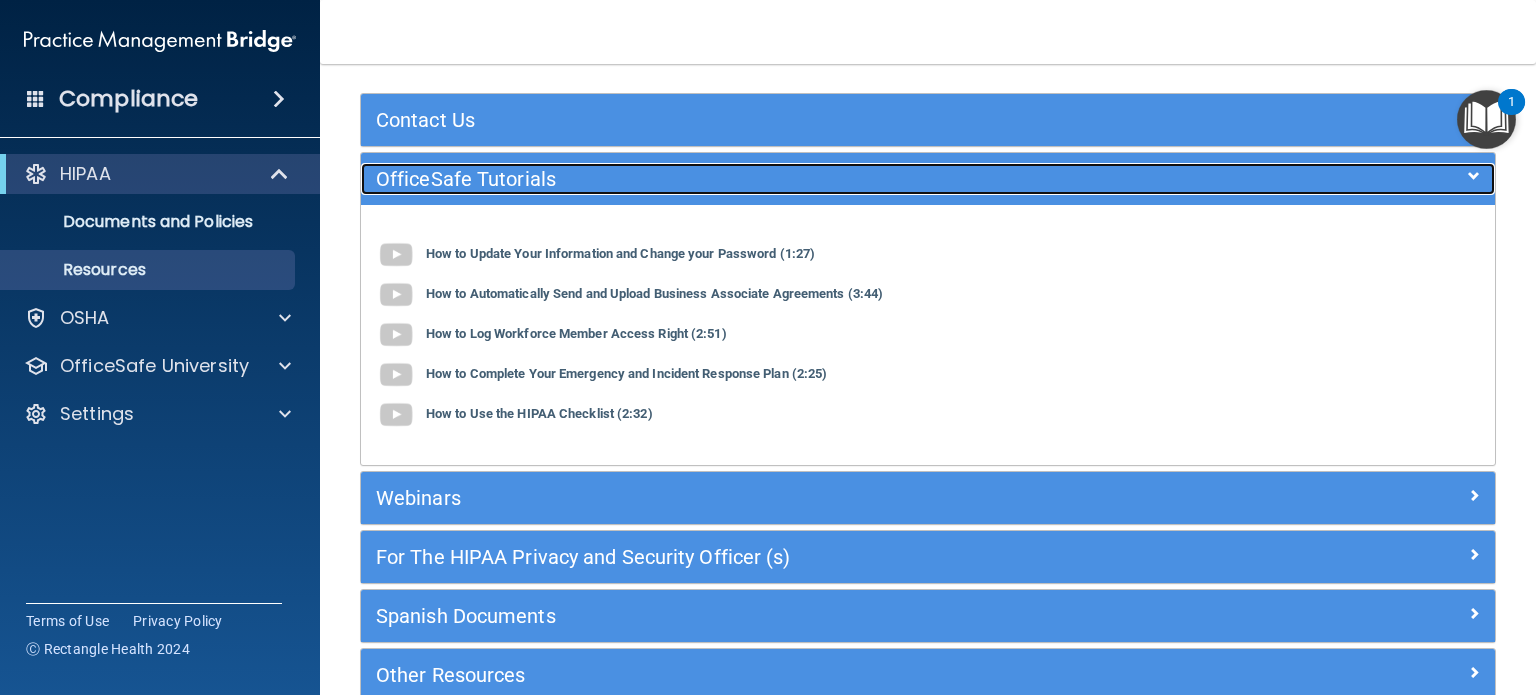 scroll, scrollTop: 196, scrollLeft: 0, axis: vertical 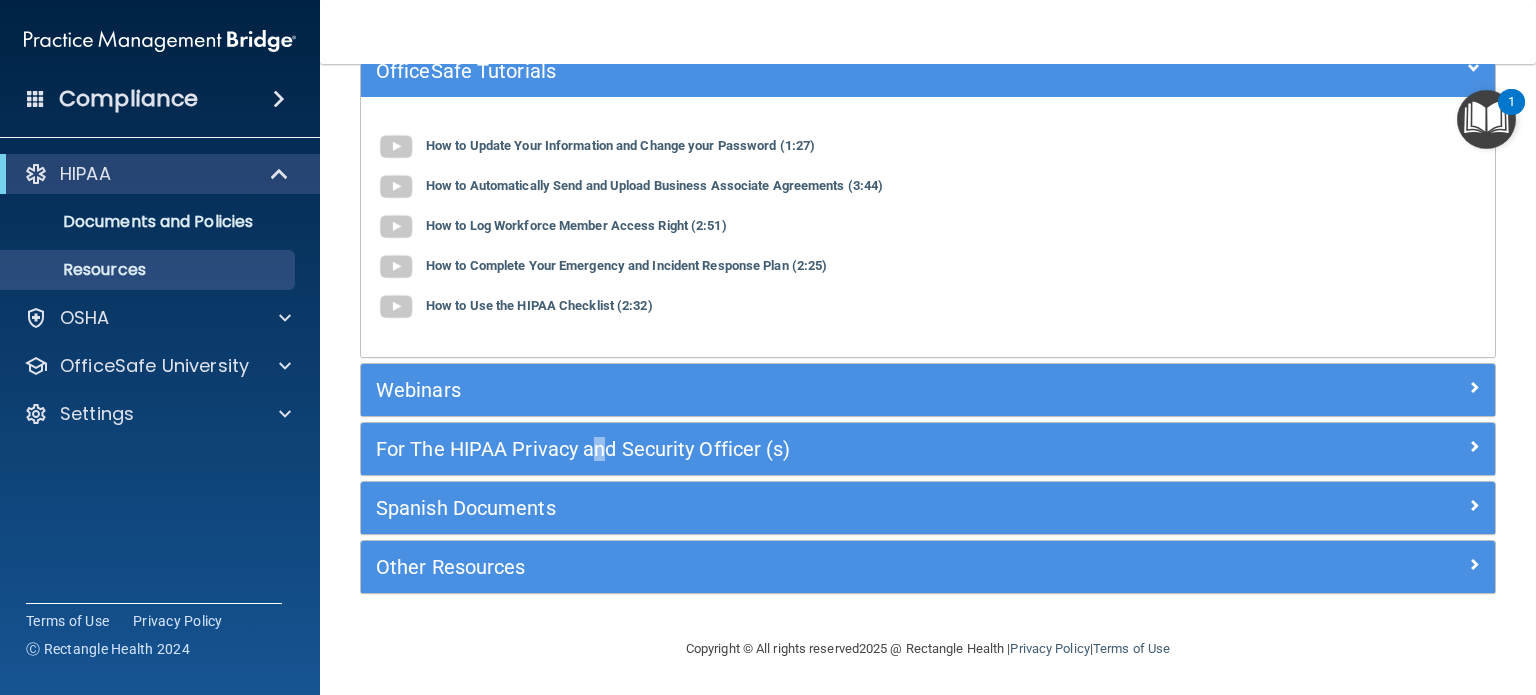 drag, startPoint x: 596, startPoint y: 466, endPoint x: 602, endPoint y: 443, distance: 23.769728 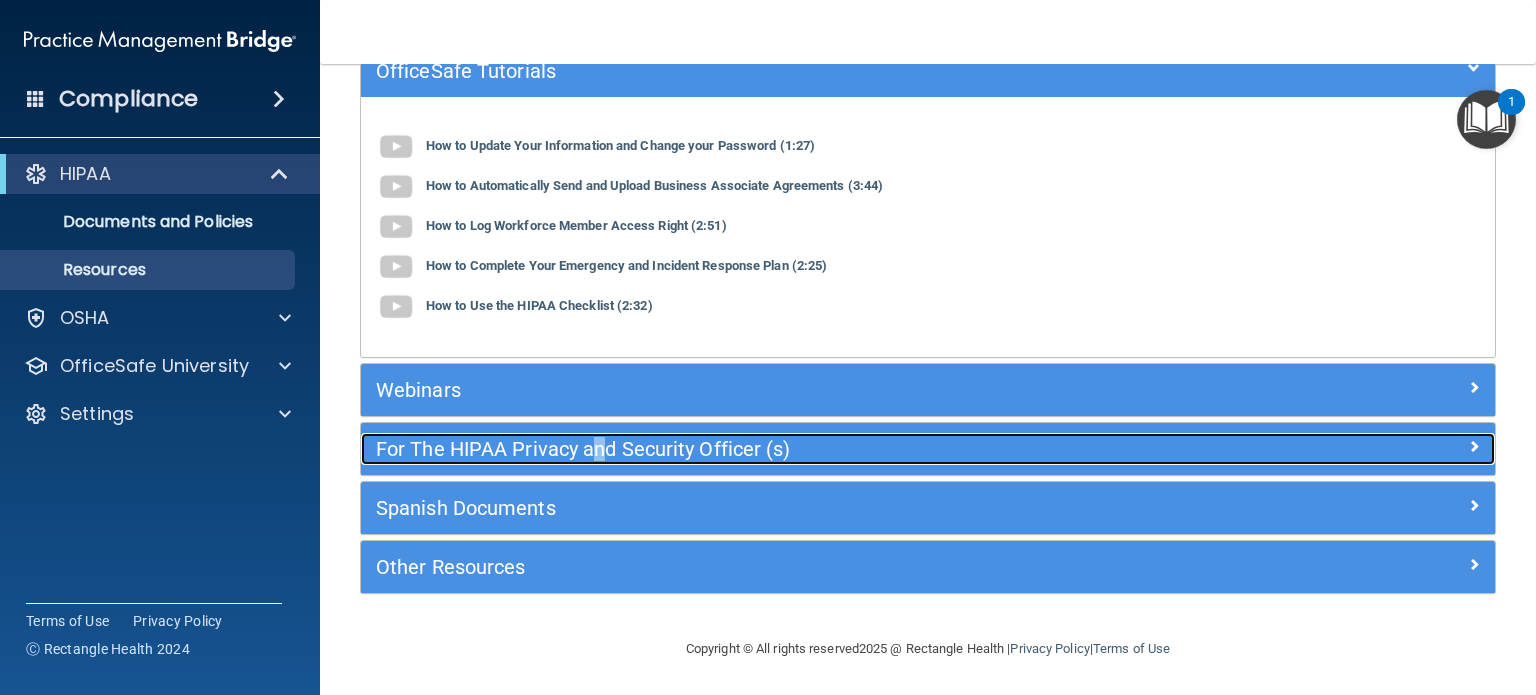 click on "For The HIPAA Privacy and Security Officer (s)" at bounding box center (786, 449) 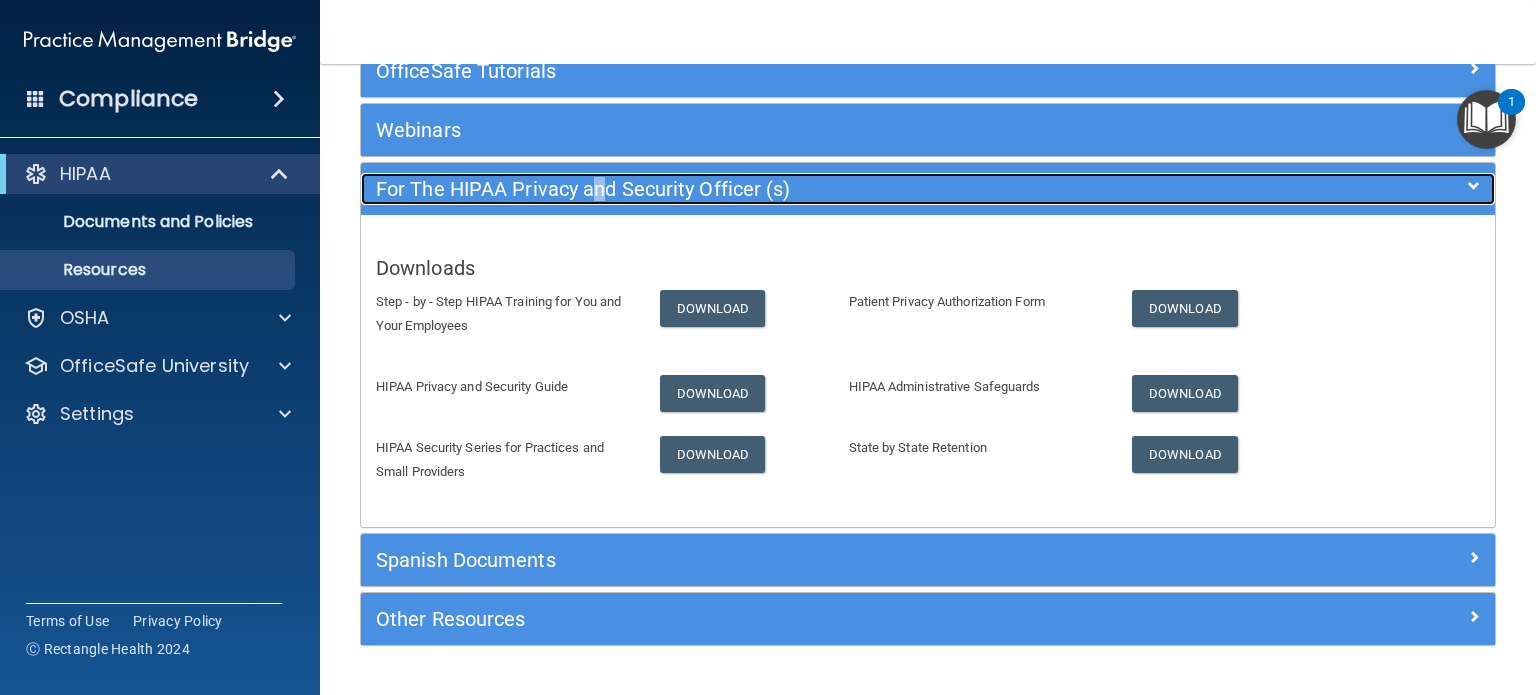 scroll, scrollTop: 248, scrollLeft: 0, axis: vertical 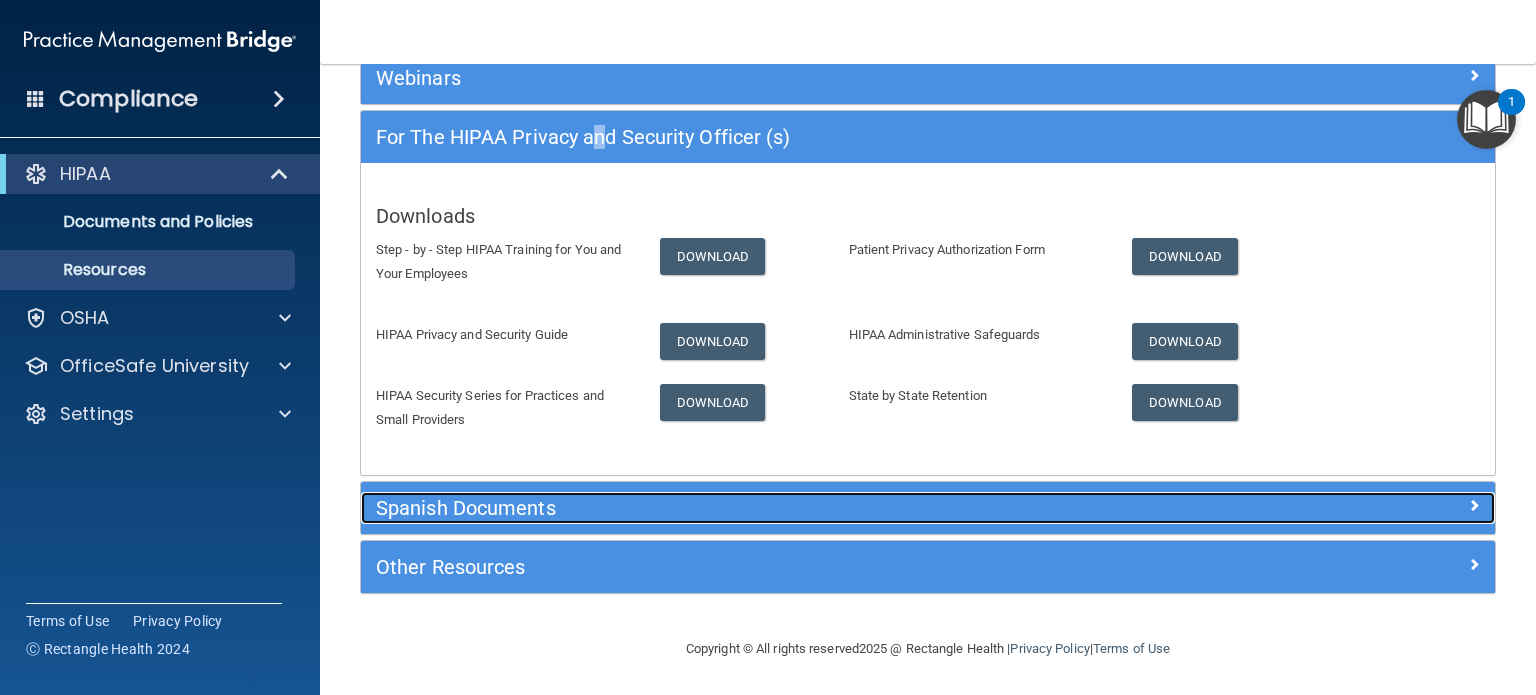 click on "Spanish Documents" at bounding box center [786, 508] 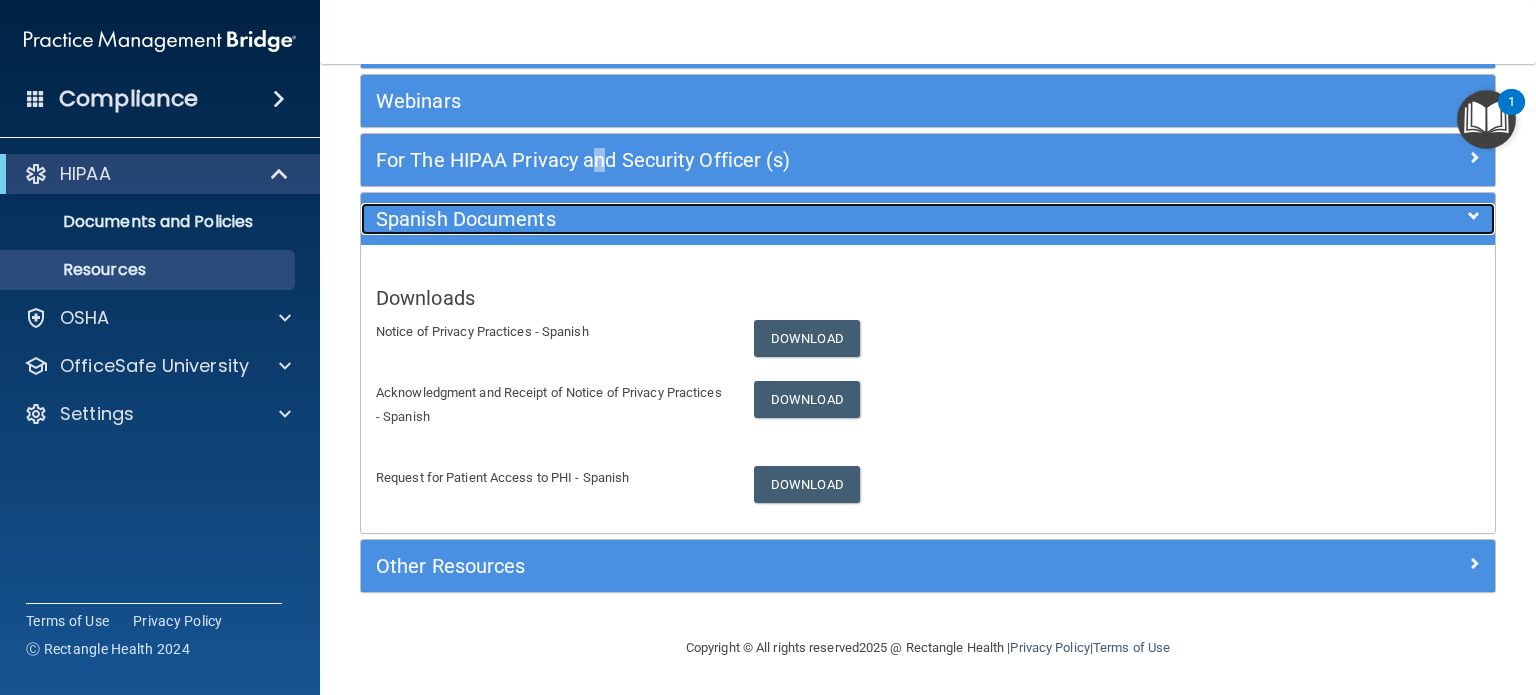 scroll, scrollTop: 224, scrollLeft: 0, axis: vertical 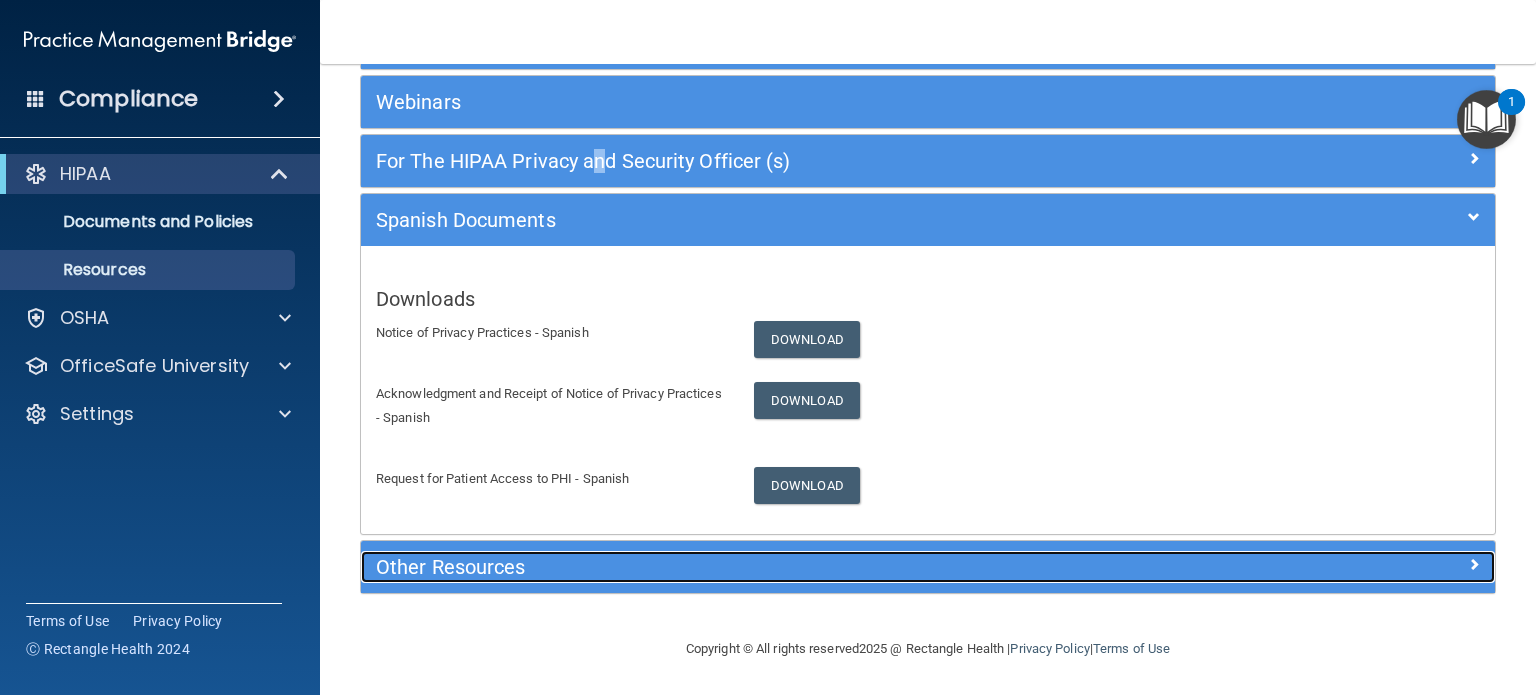 click on "Other Resources" at bounding box center [786, 567] 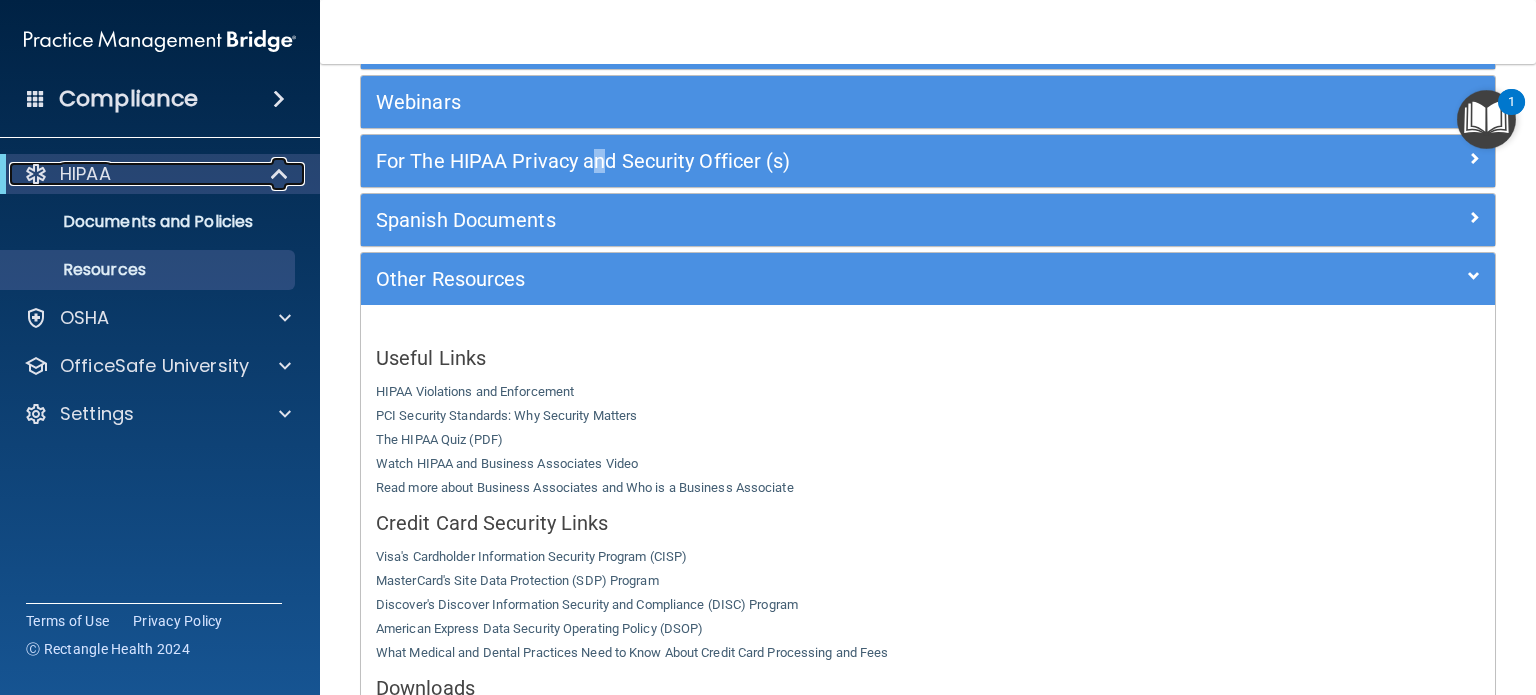 click at bounding box center (280, 174) 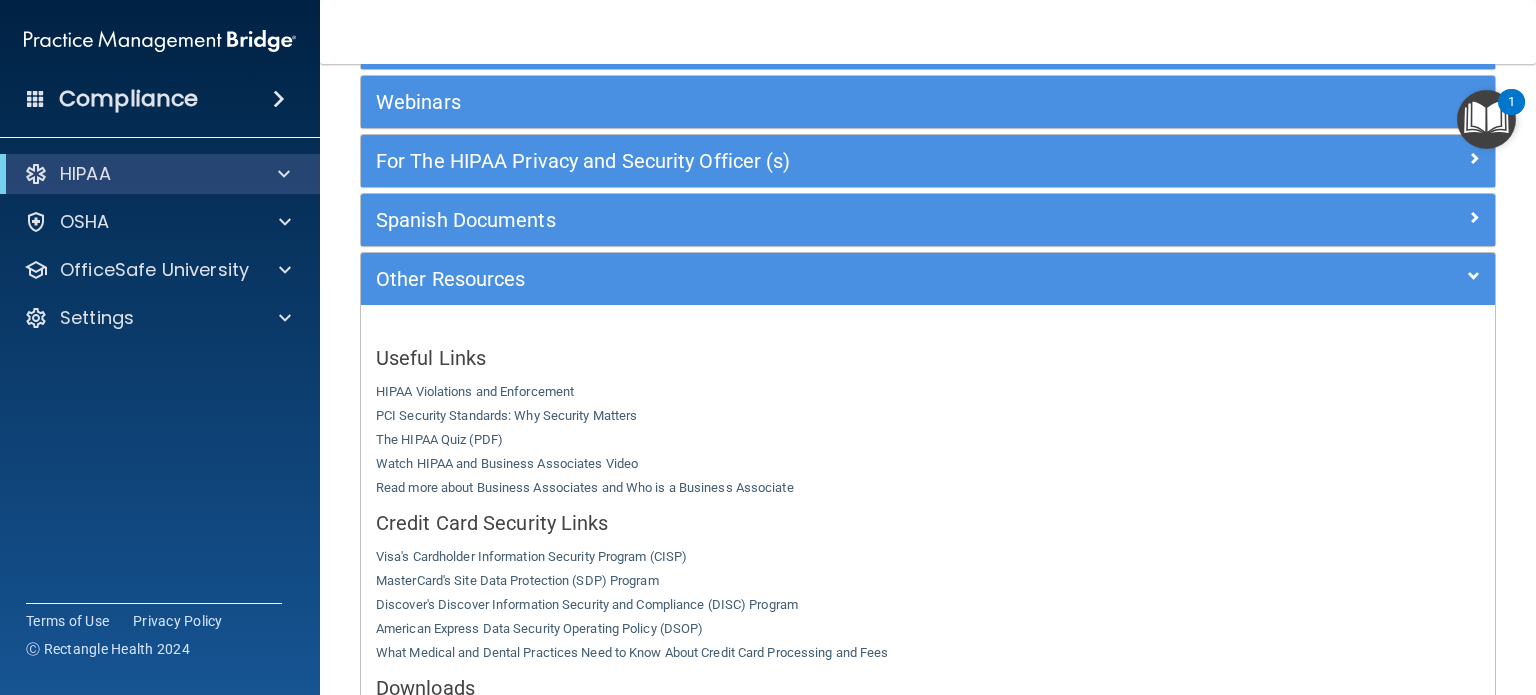 click at bounding box center (279, 99) 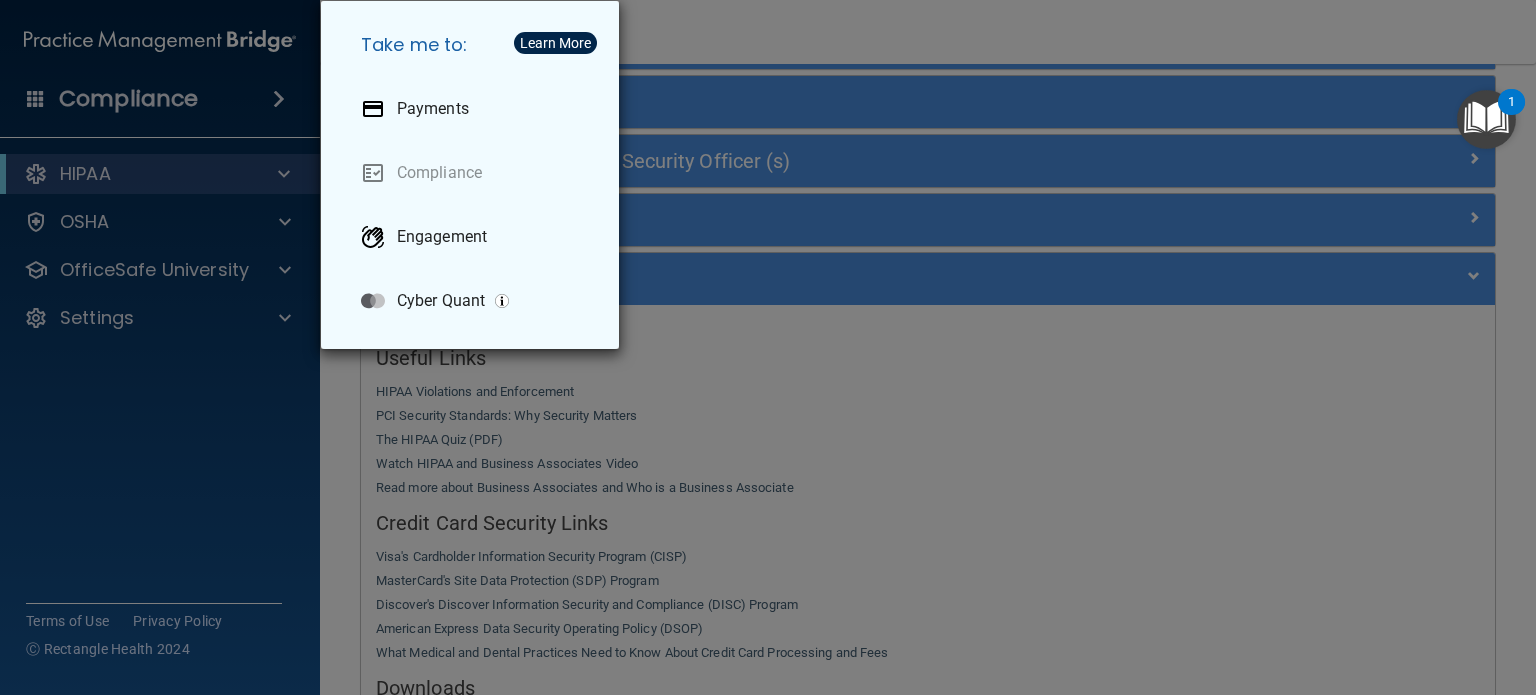 click on "Take me to:             Payments                   Compliance                     Engagement                     Cyber Quant" at bounding box center (768, 347) 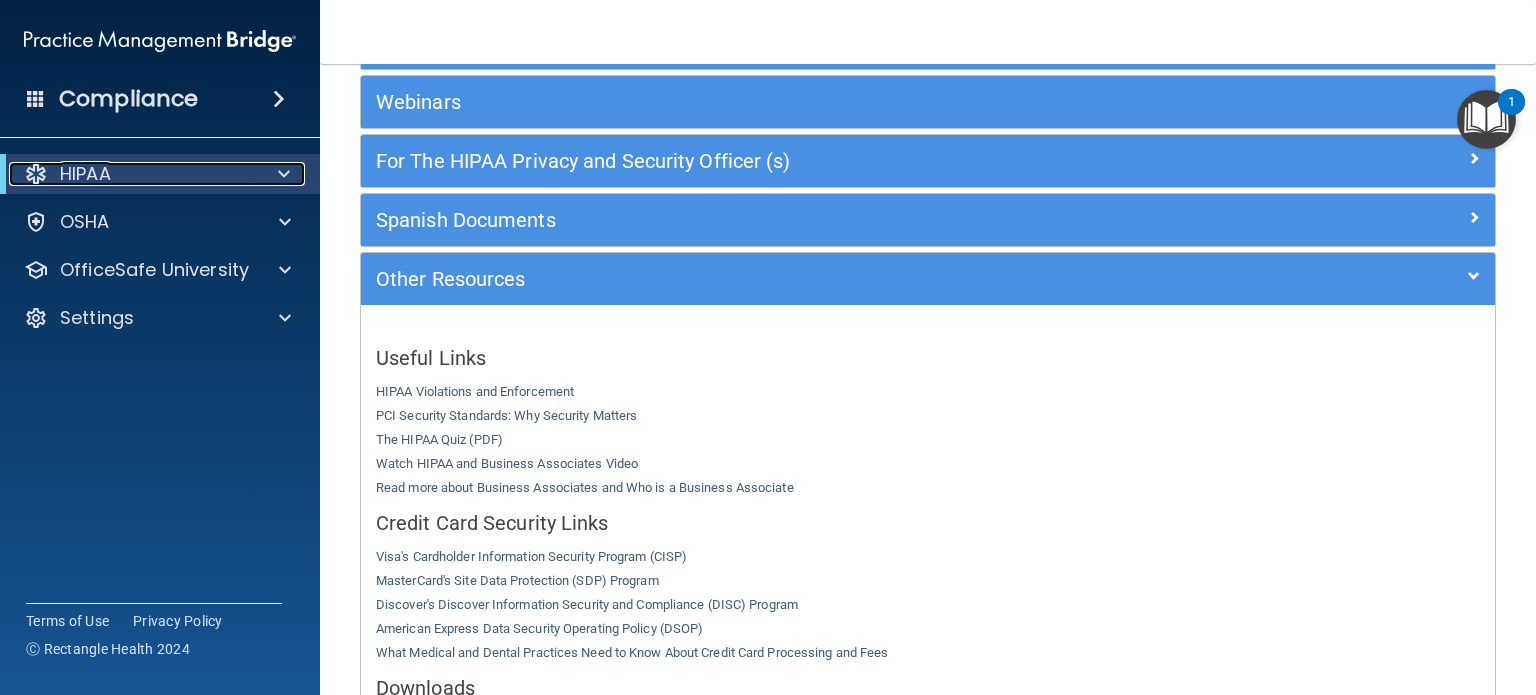 click on "HIPAA" at bounding box center (85, 174) 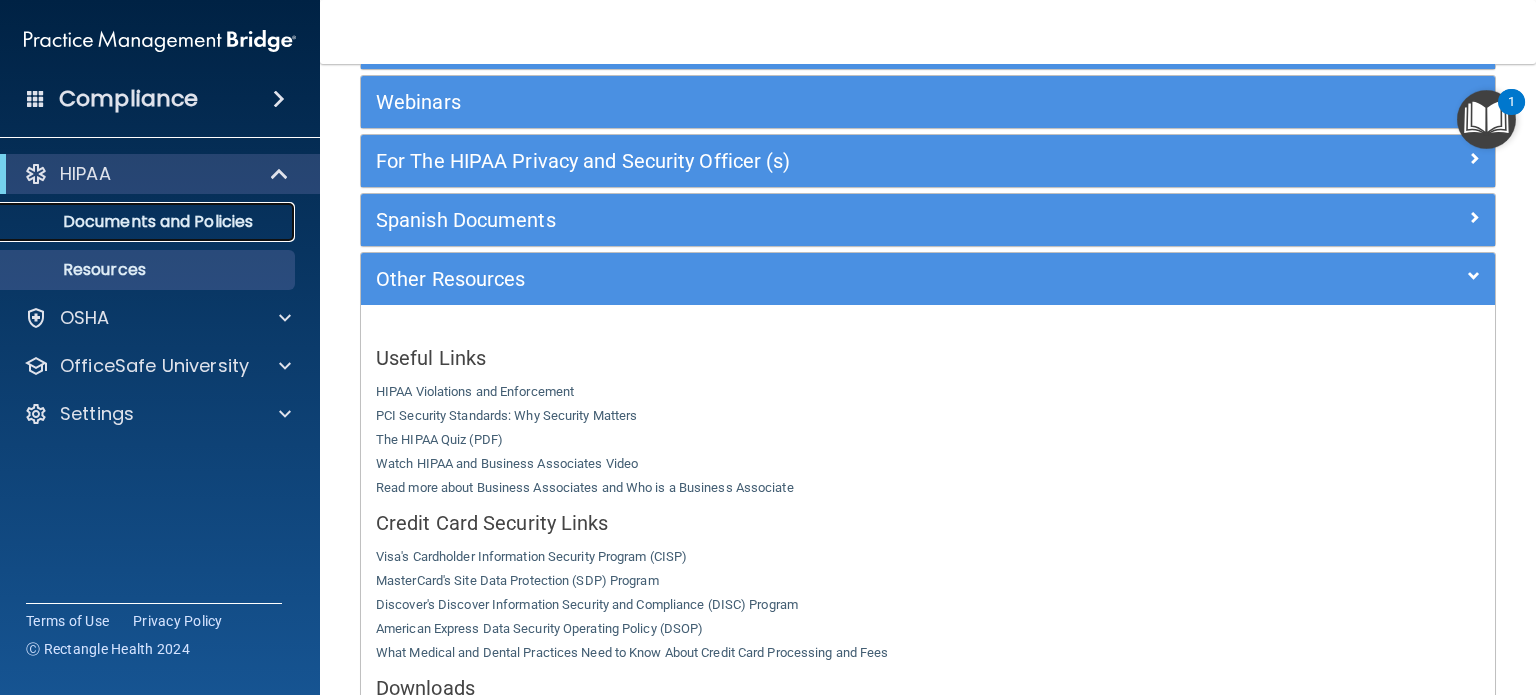 click on "Documents and Policies" at bounding box center (149, 222) 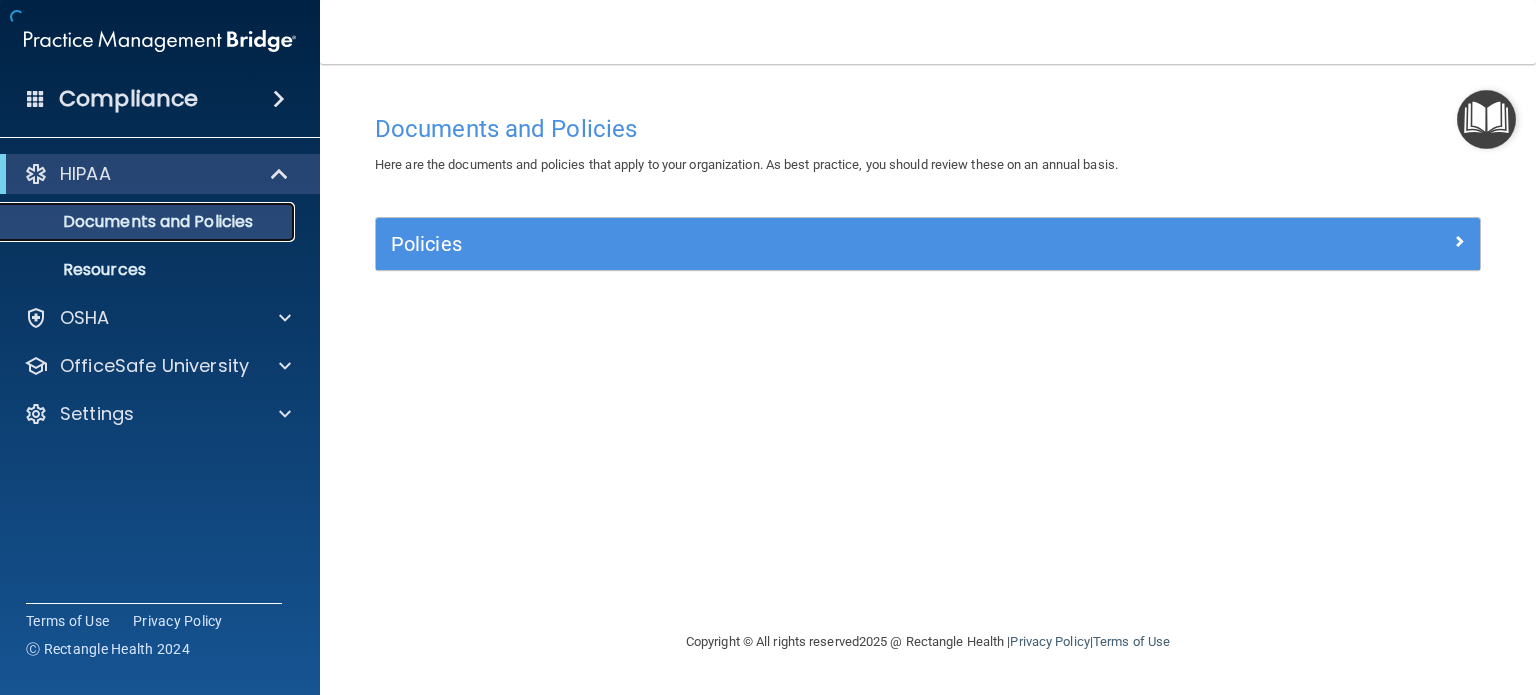 scroll, scrollTop: 0, scrollLeft: 0, axis: both 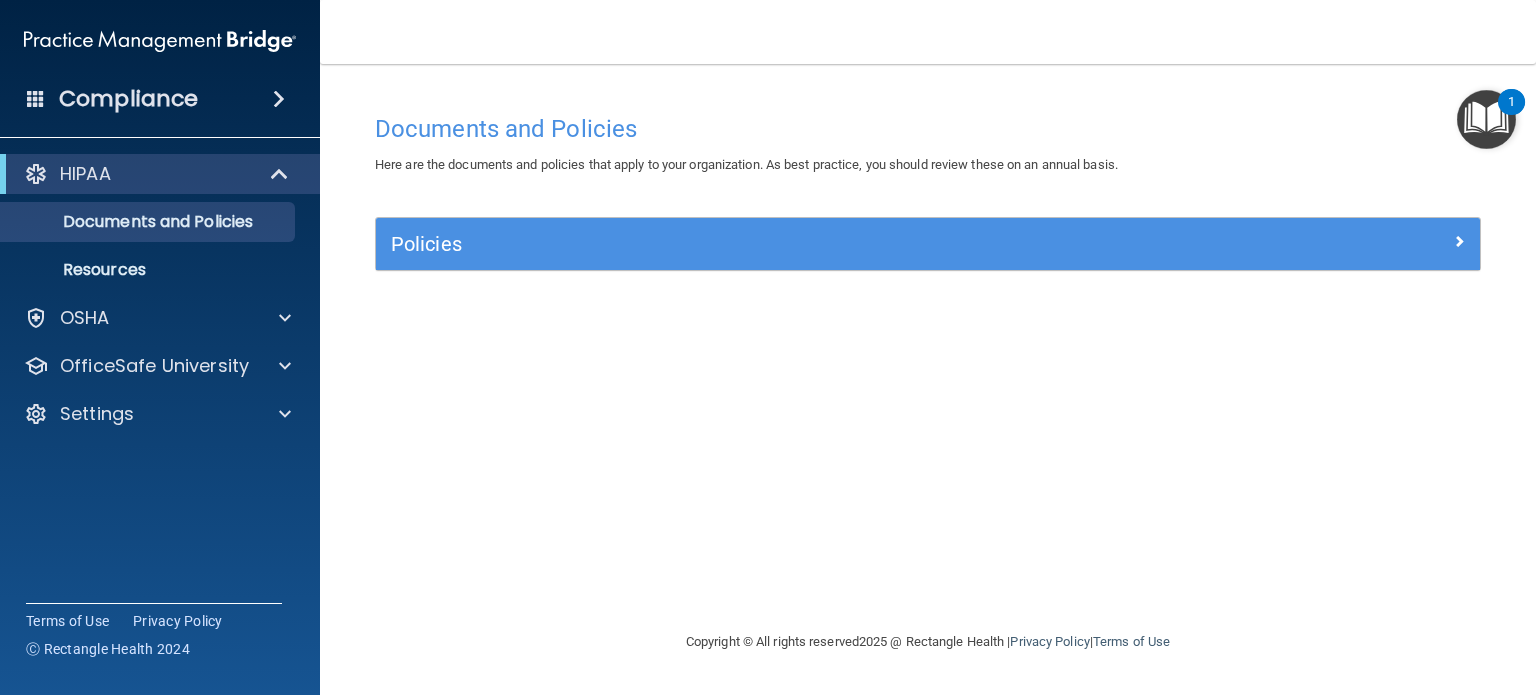 click at bounding box center (1486, 119) 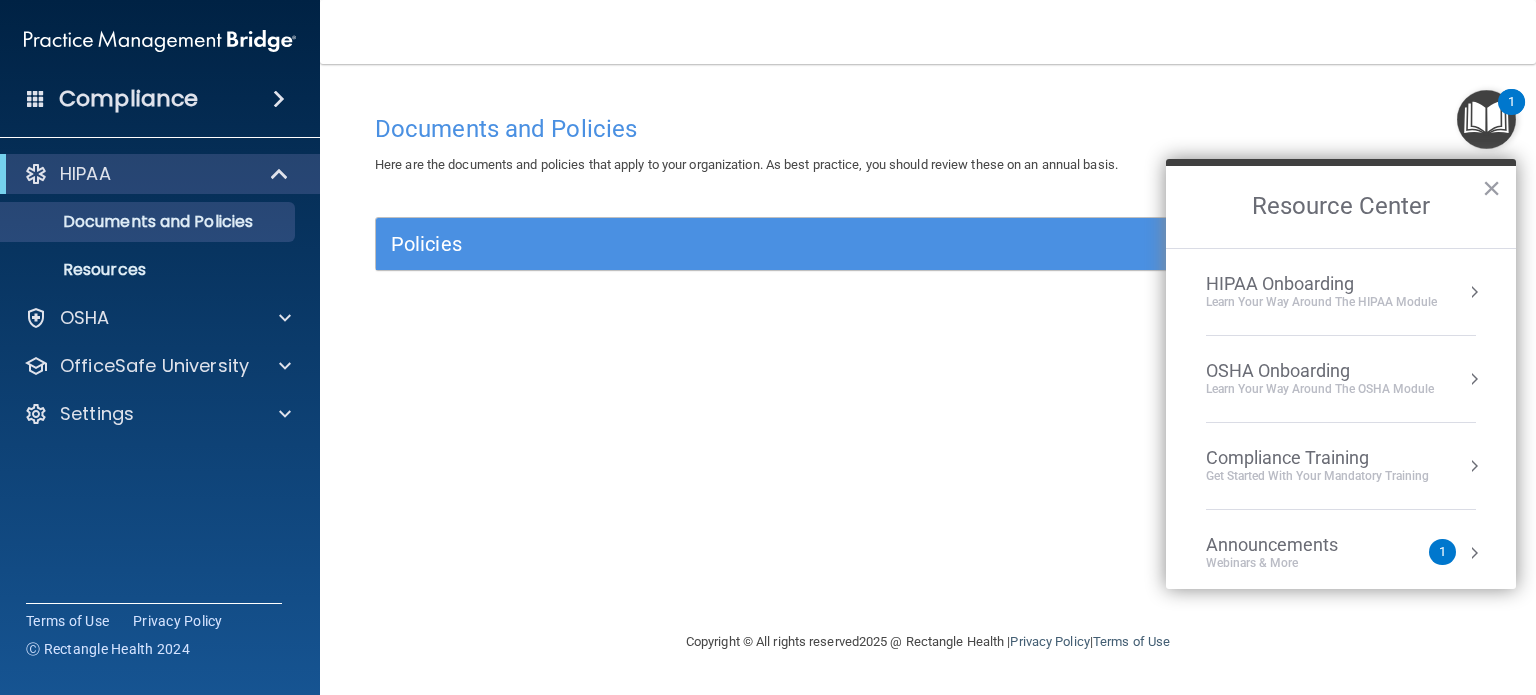 click on "HIPAA Onboarding" at bounding box center (1321, 284) 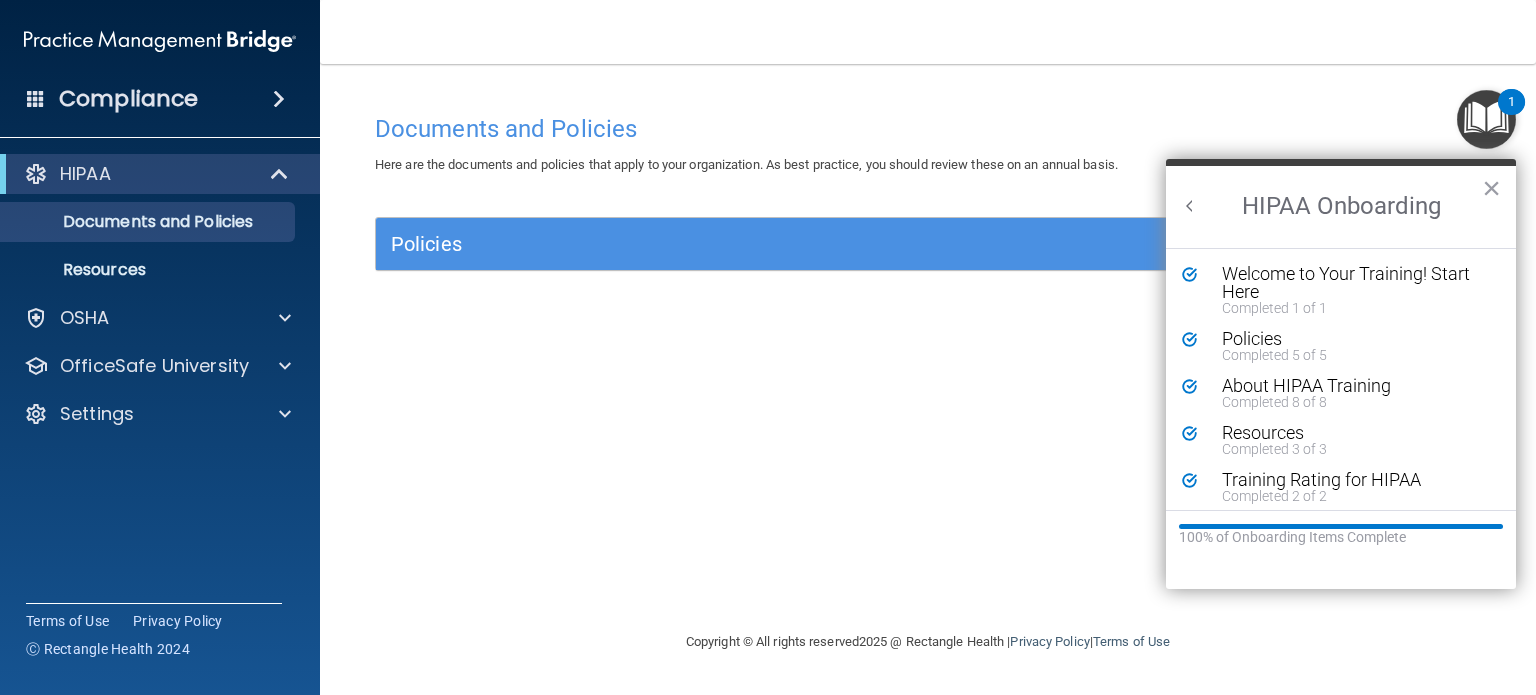 scroll, scrollTop: 0, scrollLeft: 0, axis: both 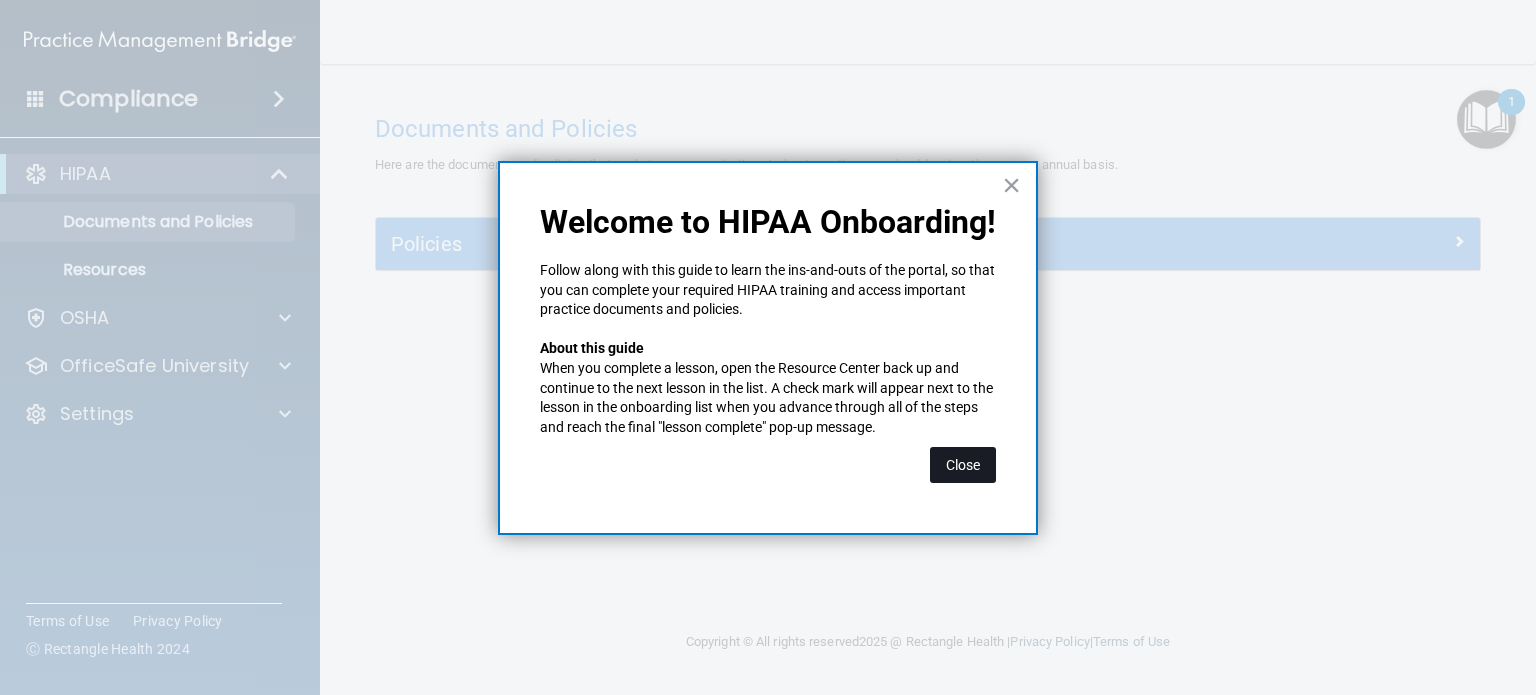 click on "Close" at bounding box center [963, 465] 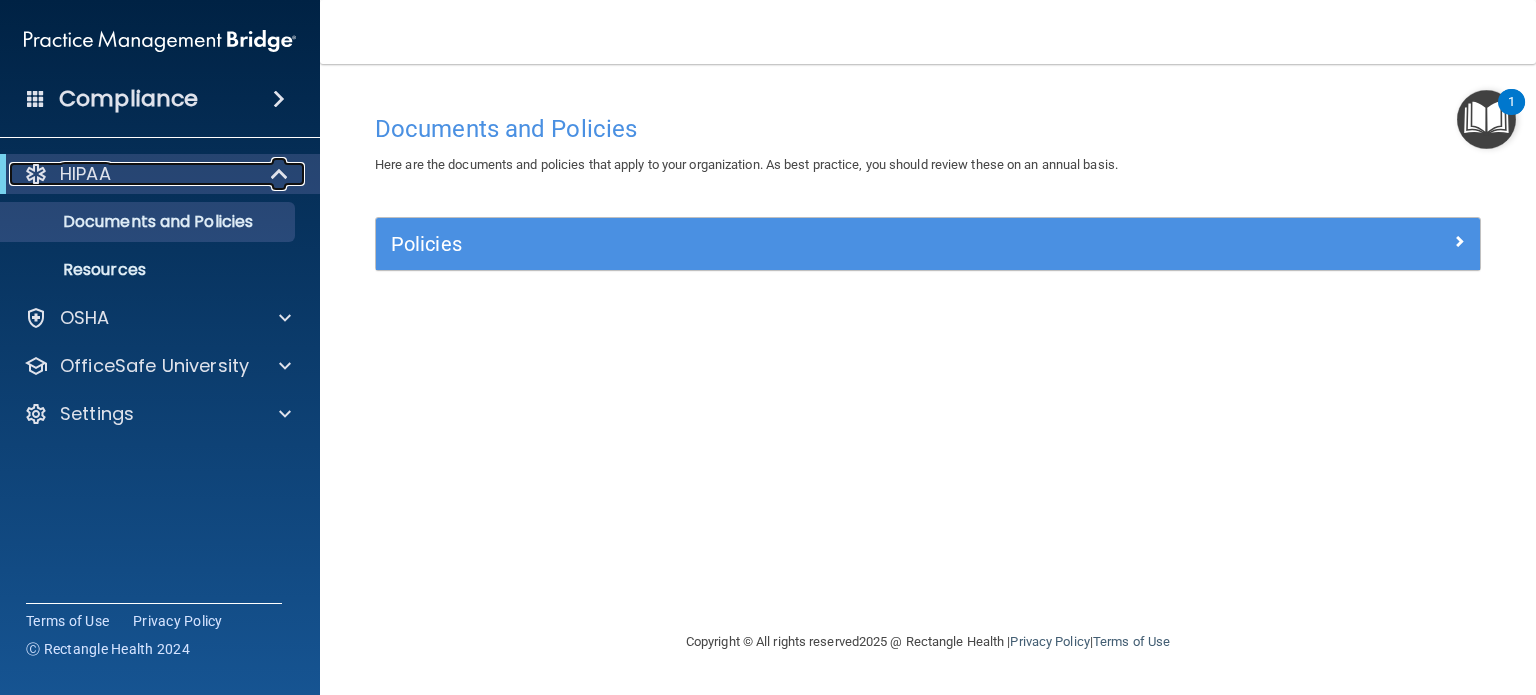 click on "HIPAA" at bounding box center (132, 174) 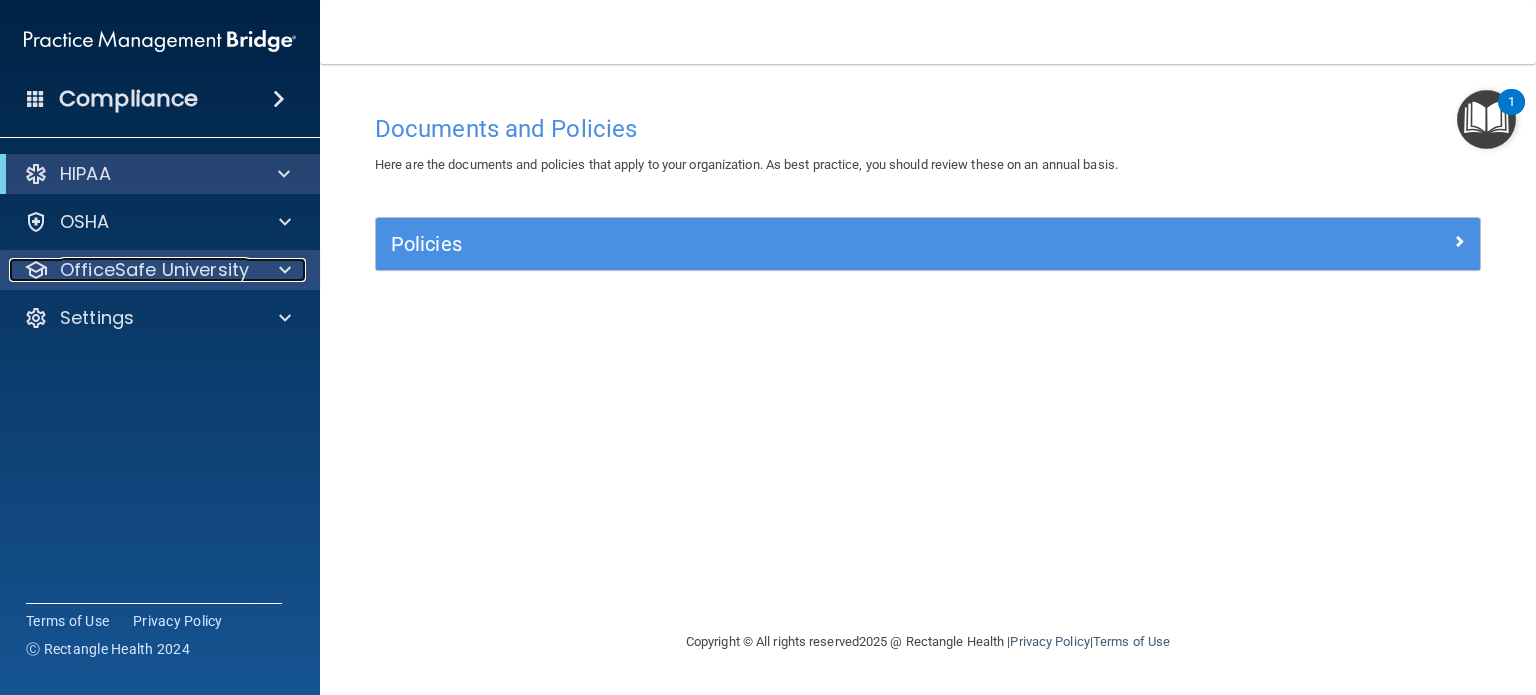 click at bounding box center [282, 270] 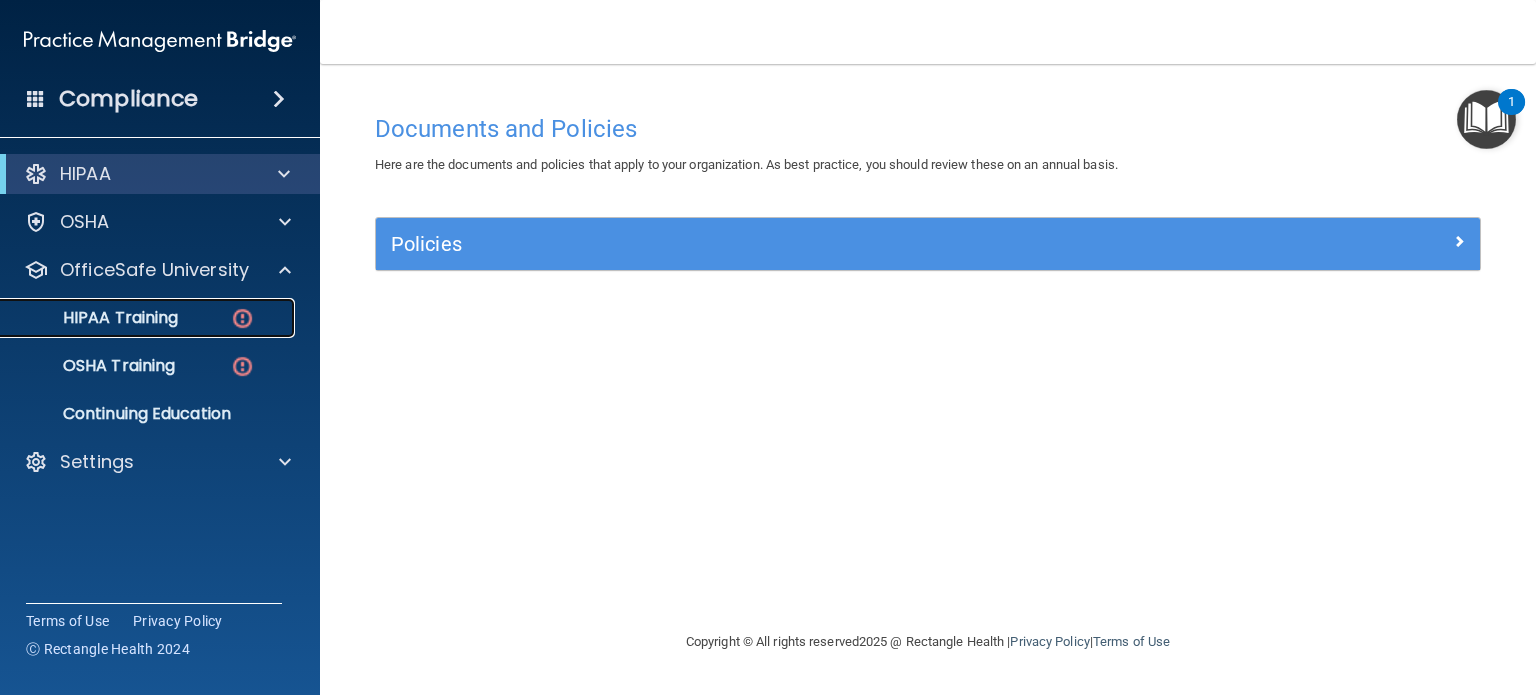click on "HIPAA Training" at bounding box center [137, 318] 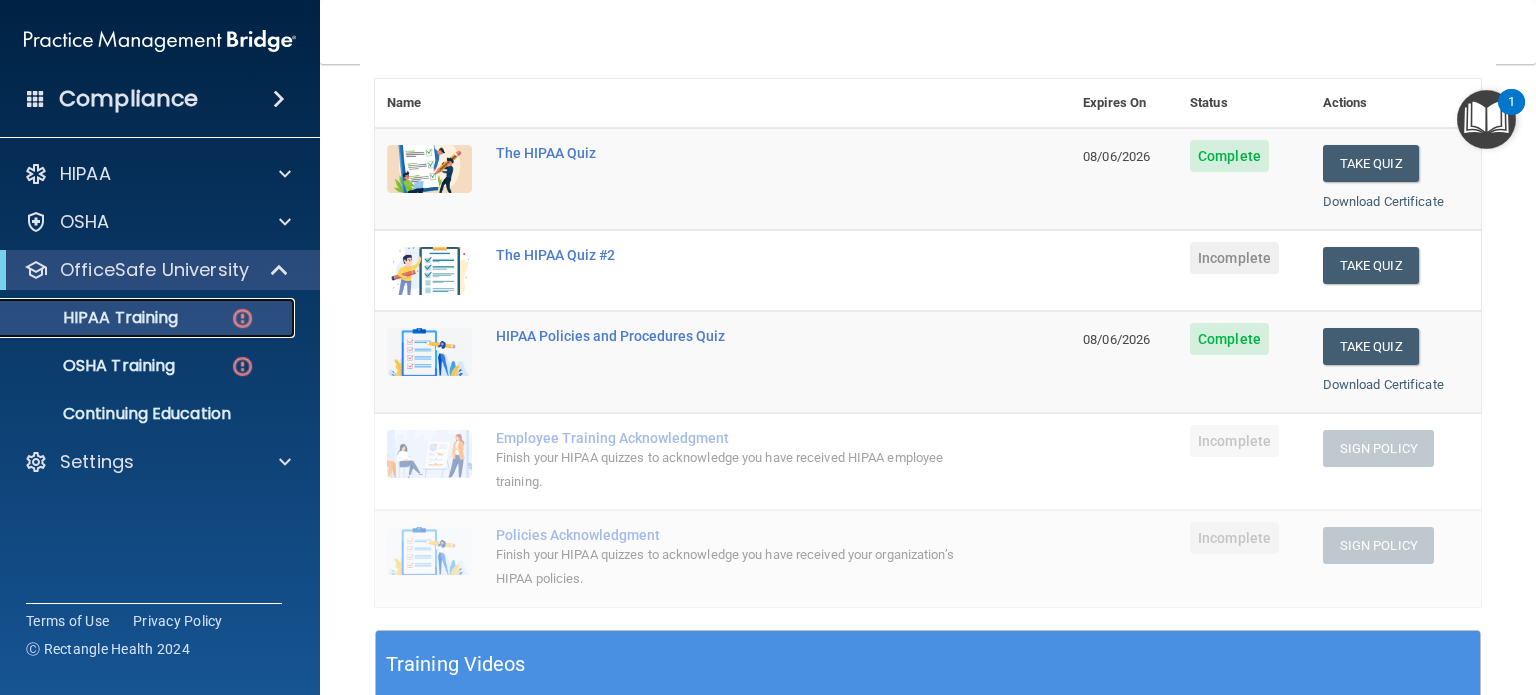 scroll, scrollTop: 228, scrollLeft: 0, axis: vertical 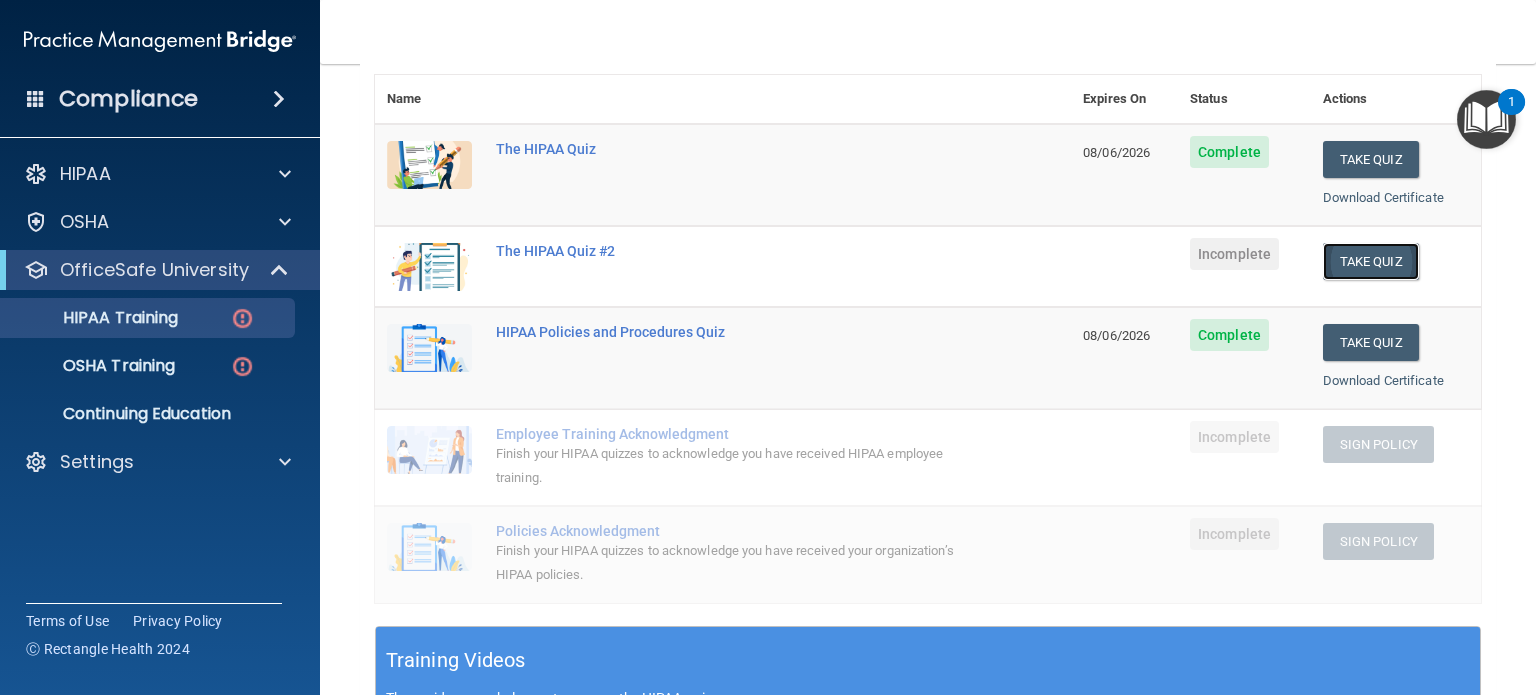click on "Take Quiz" at bounding box center (1371, 261) 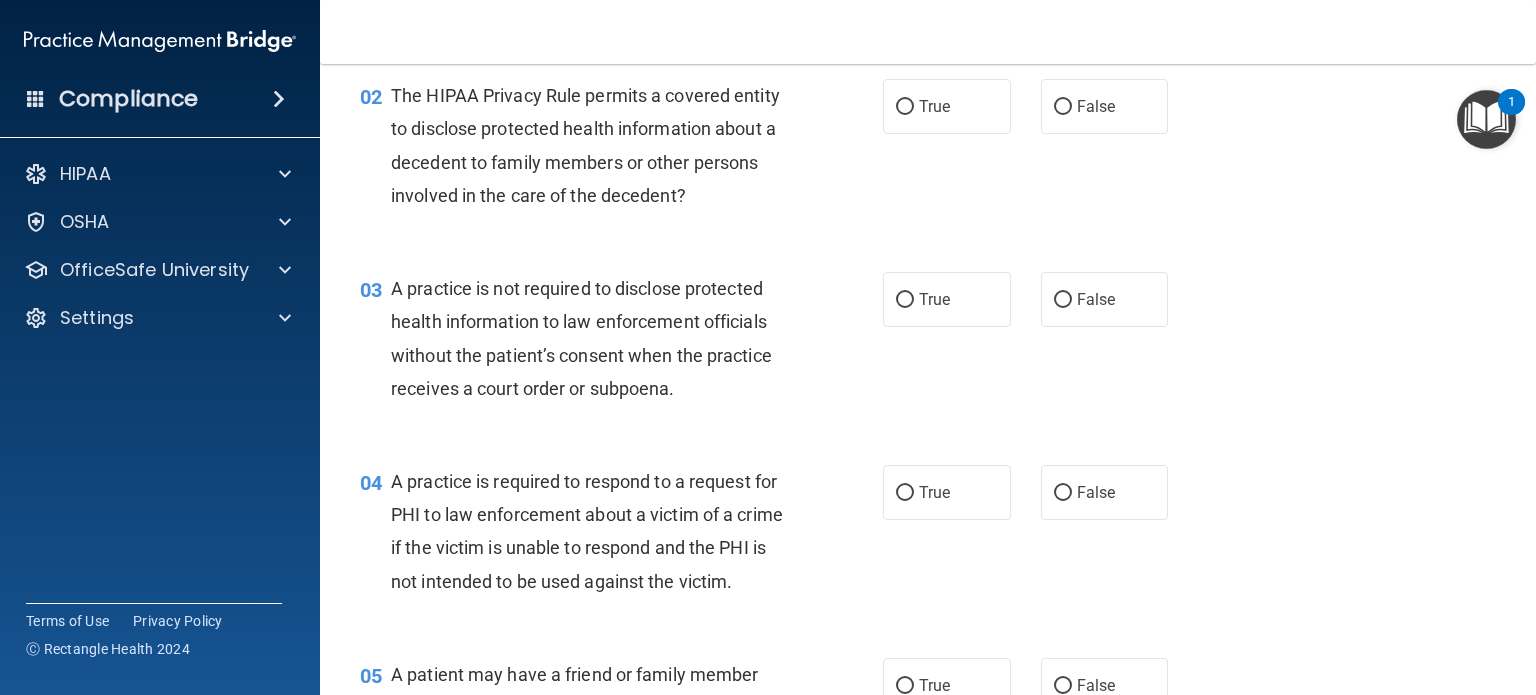 scroll, scrollTop: 272, scrollLeft: 0, axis: vertical 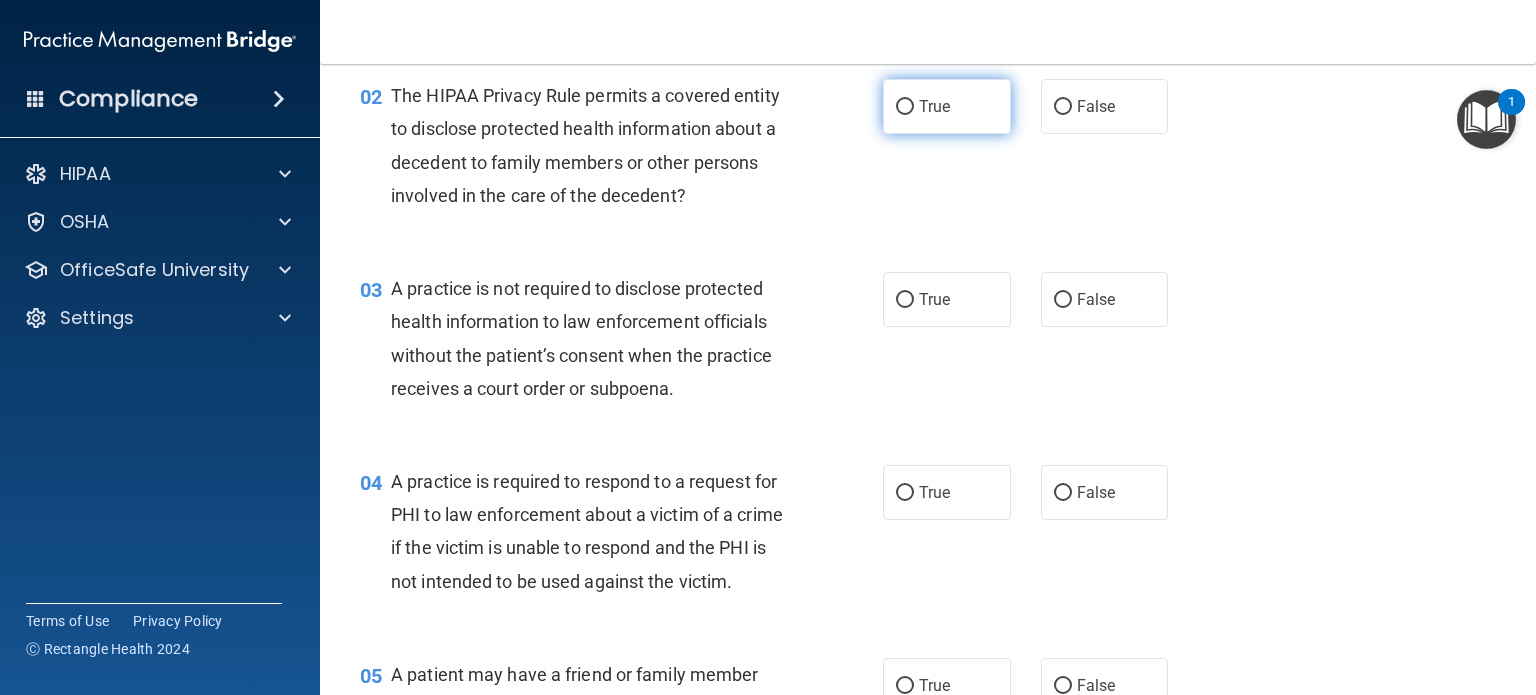 click on "True" at bounding box center (947, 106) 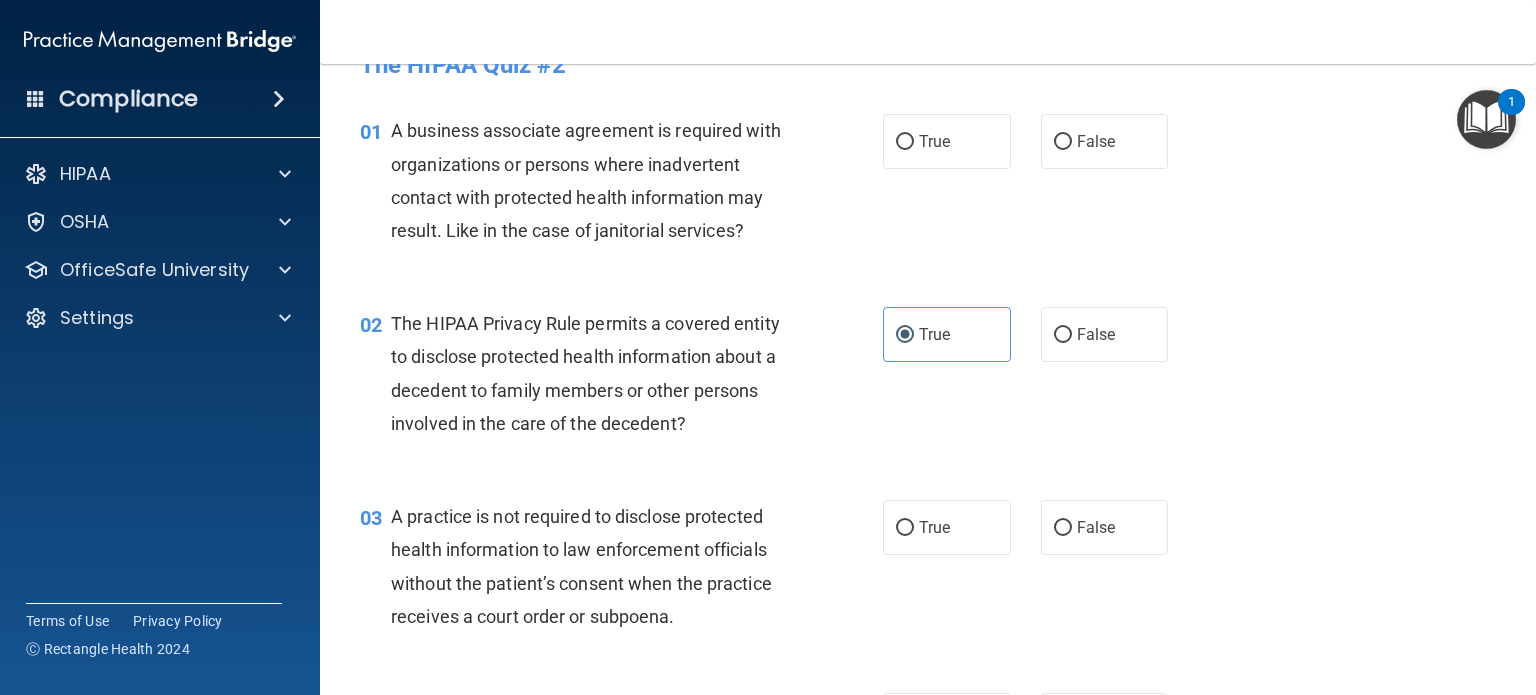 scroll, scrollTop: 63, scrollLeft: 0, axis: vertical 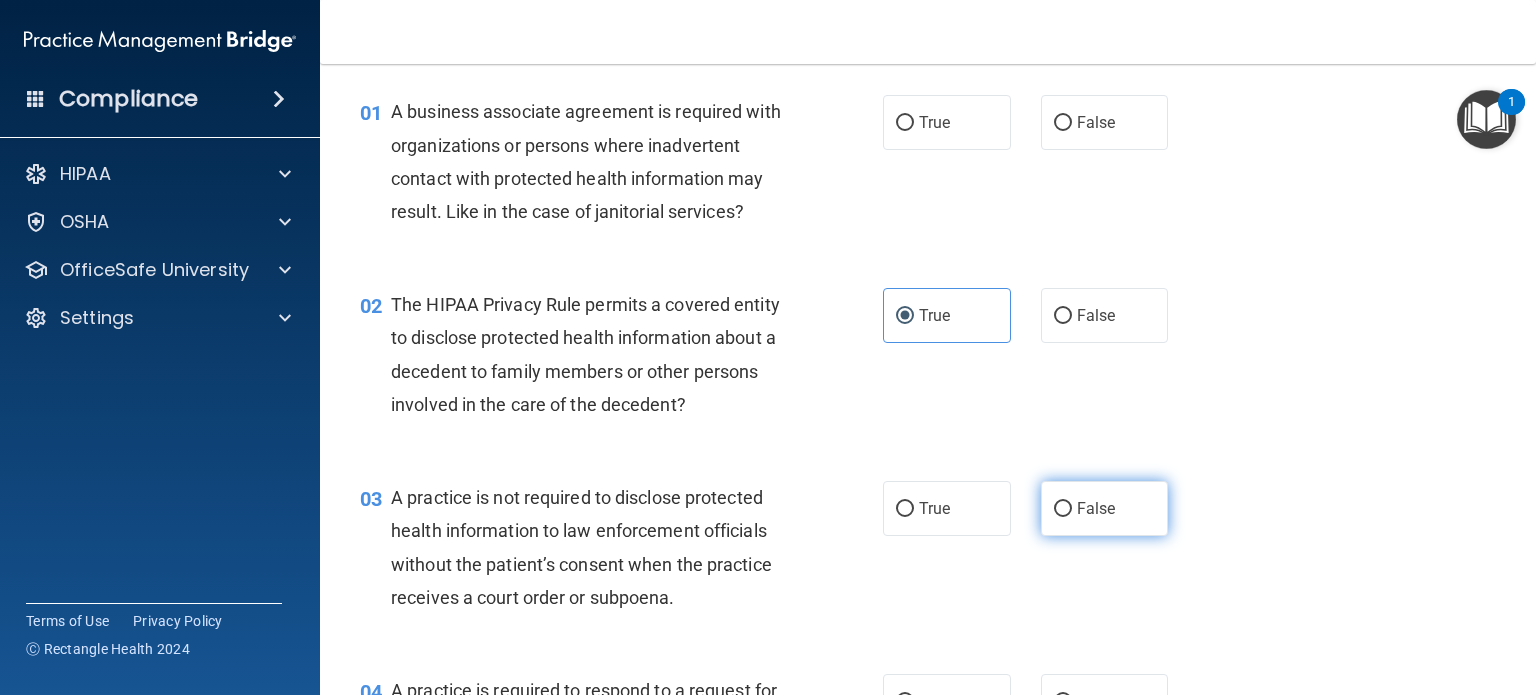 click on "False" at bounding box center (1063, 509) 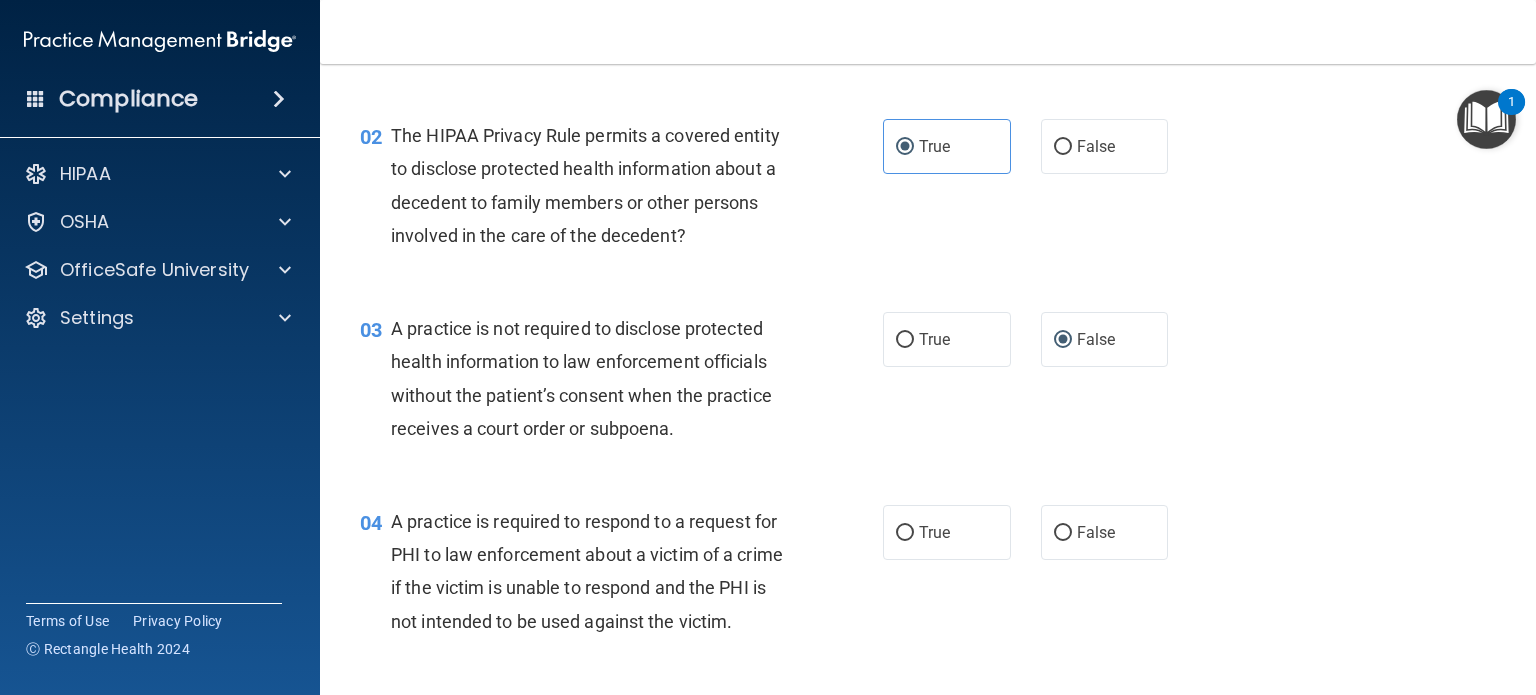 scroll, scrollTop: 276, scrollLeft: 0, axis: vertical 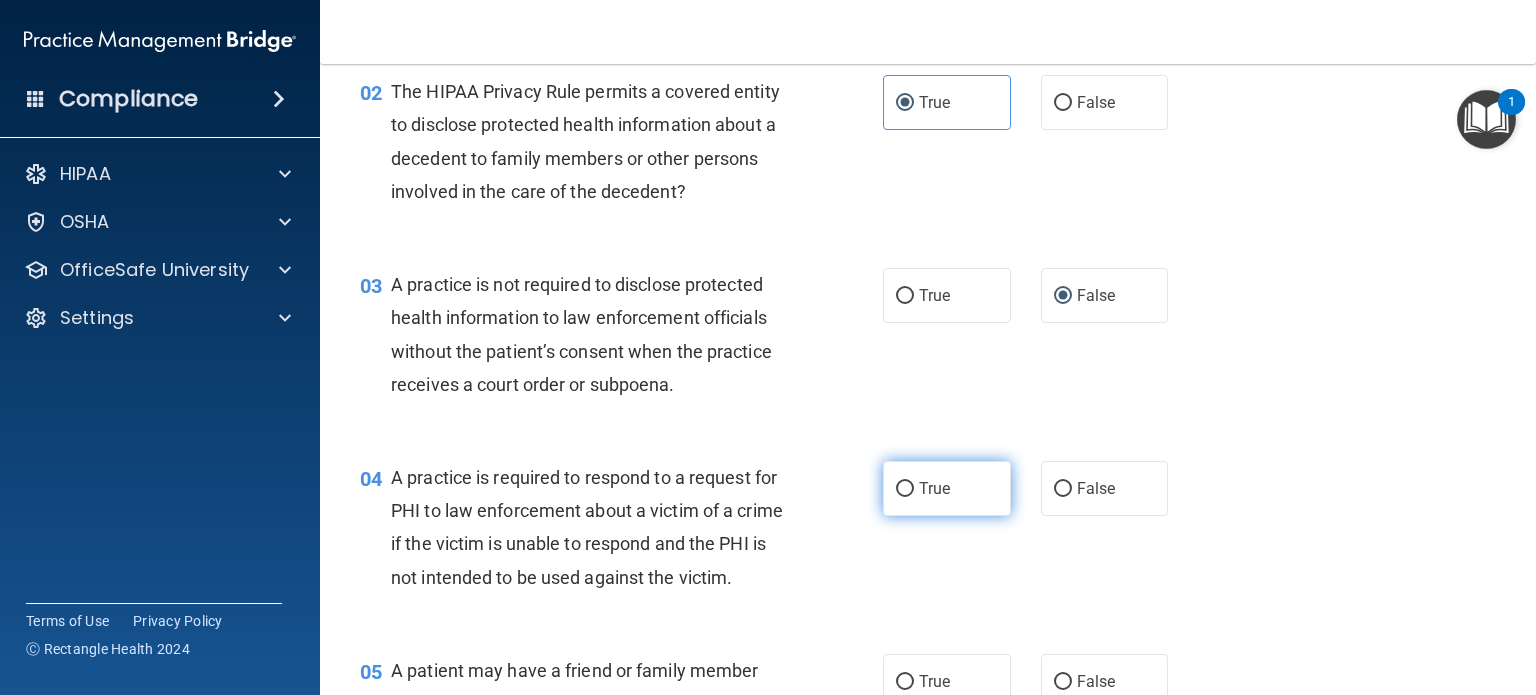 click on "True" at bounding box center [947, 488] 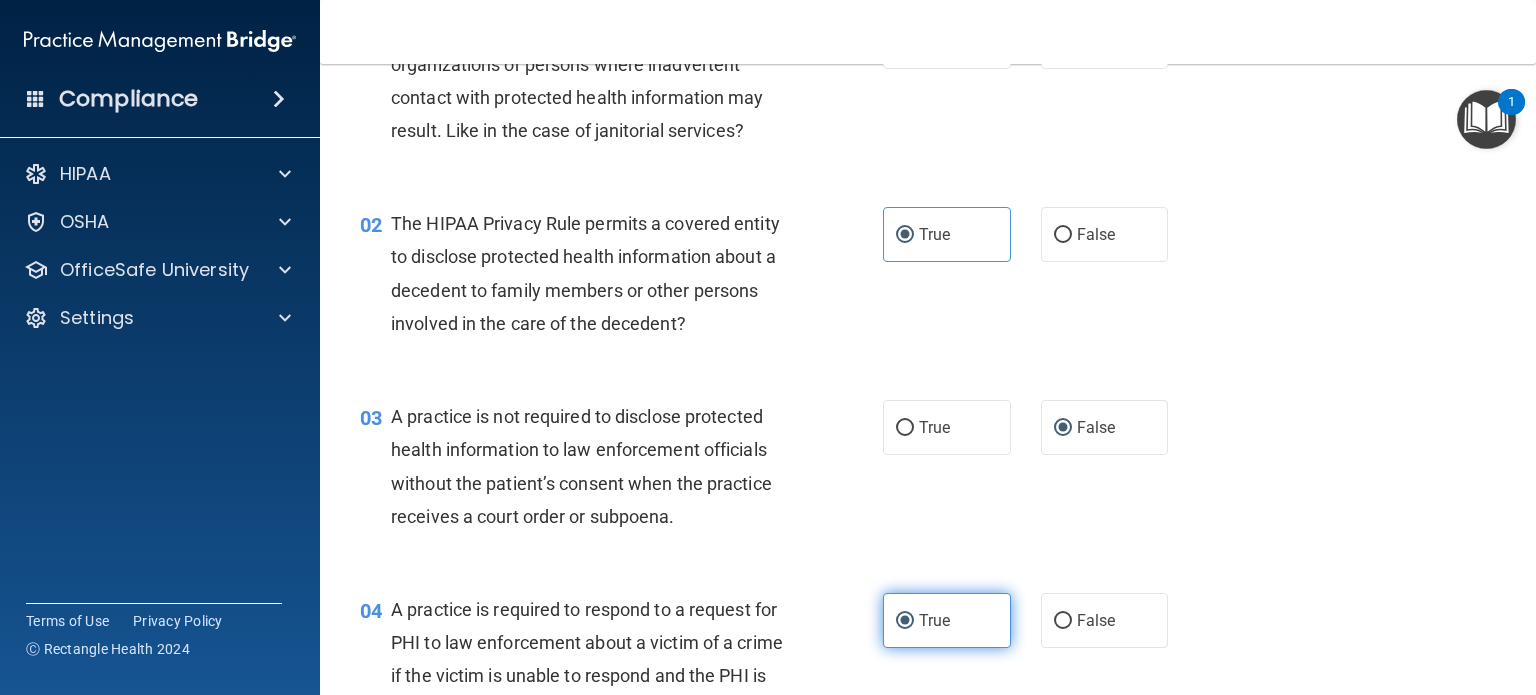 scroll, scrollTop: 0, scrollLeft: 0, axis: both 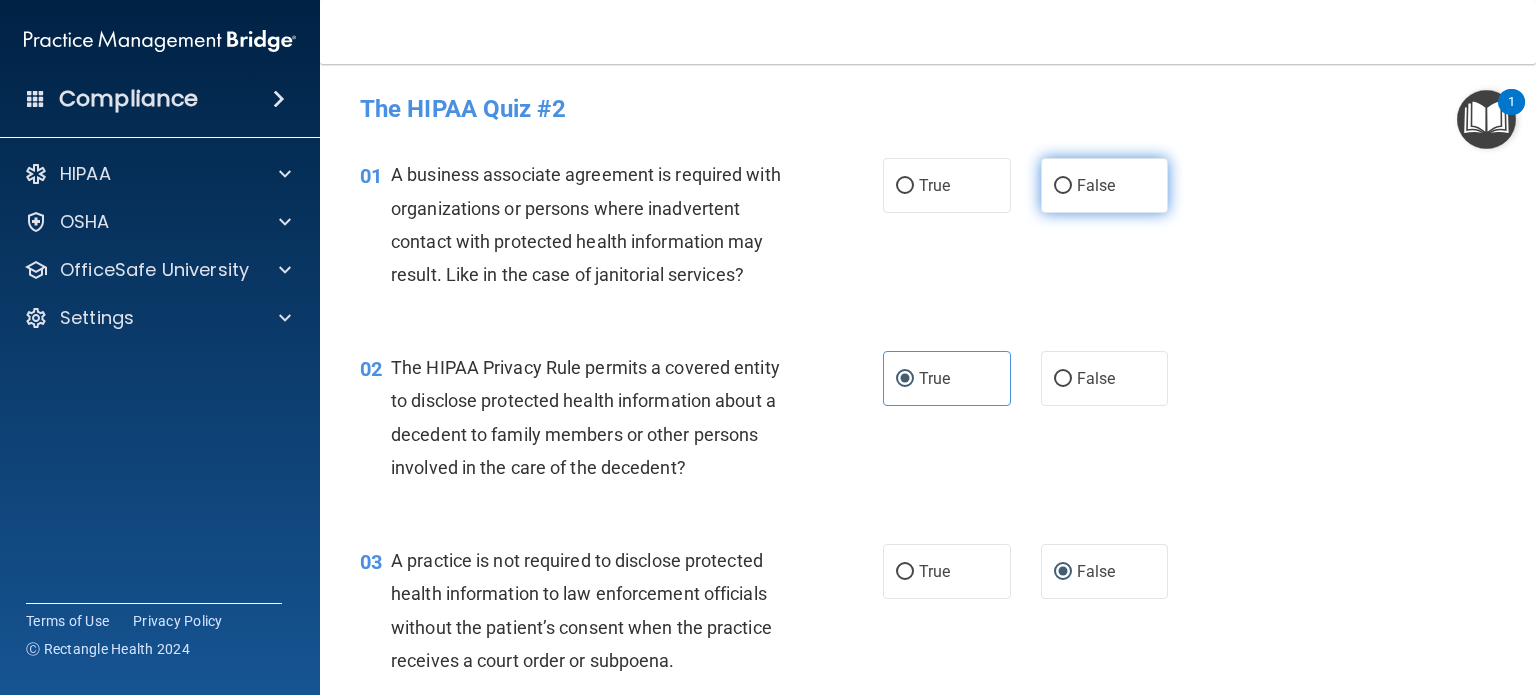 click on "False" at bounding box center [1105, 185] 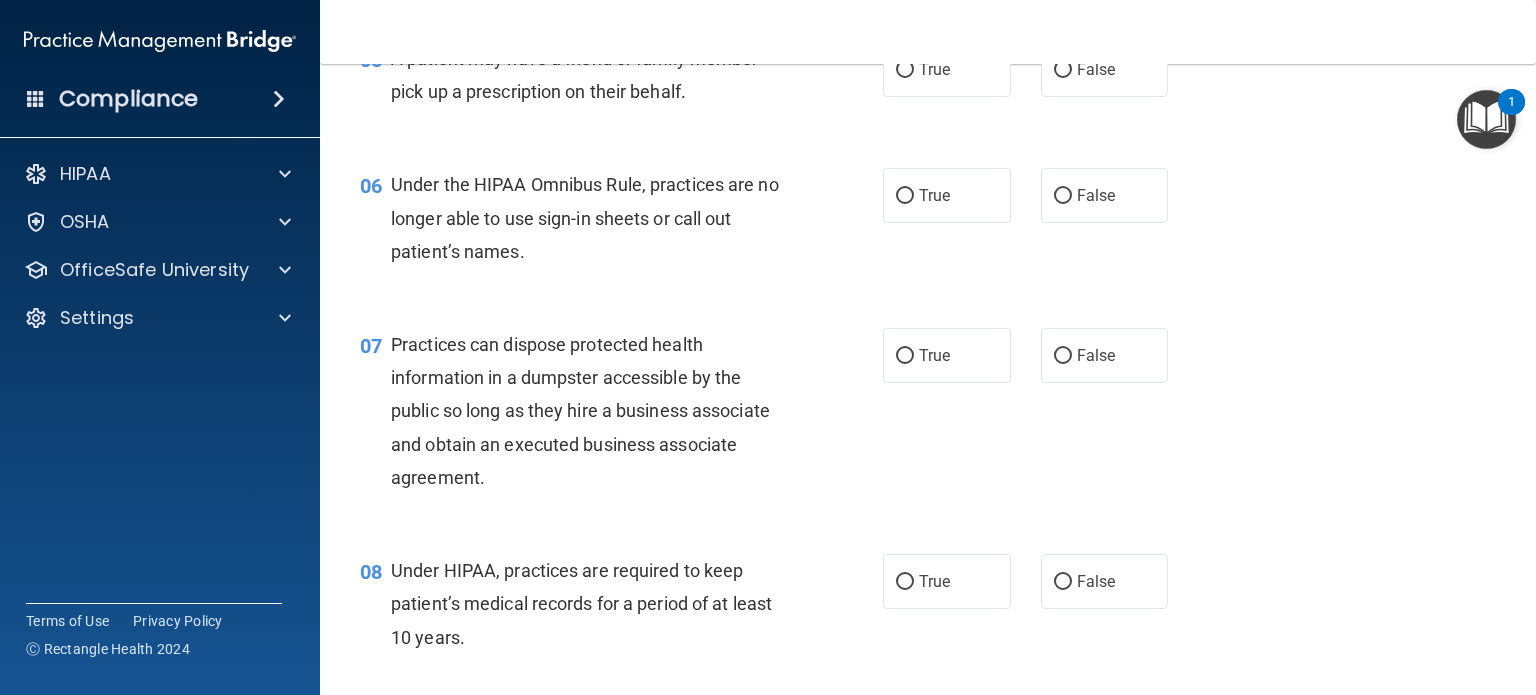 scroll, scrollTop: 887, scrollLeft: 0, axis: vertical 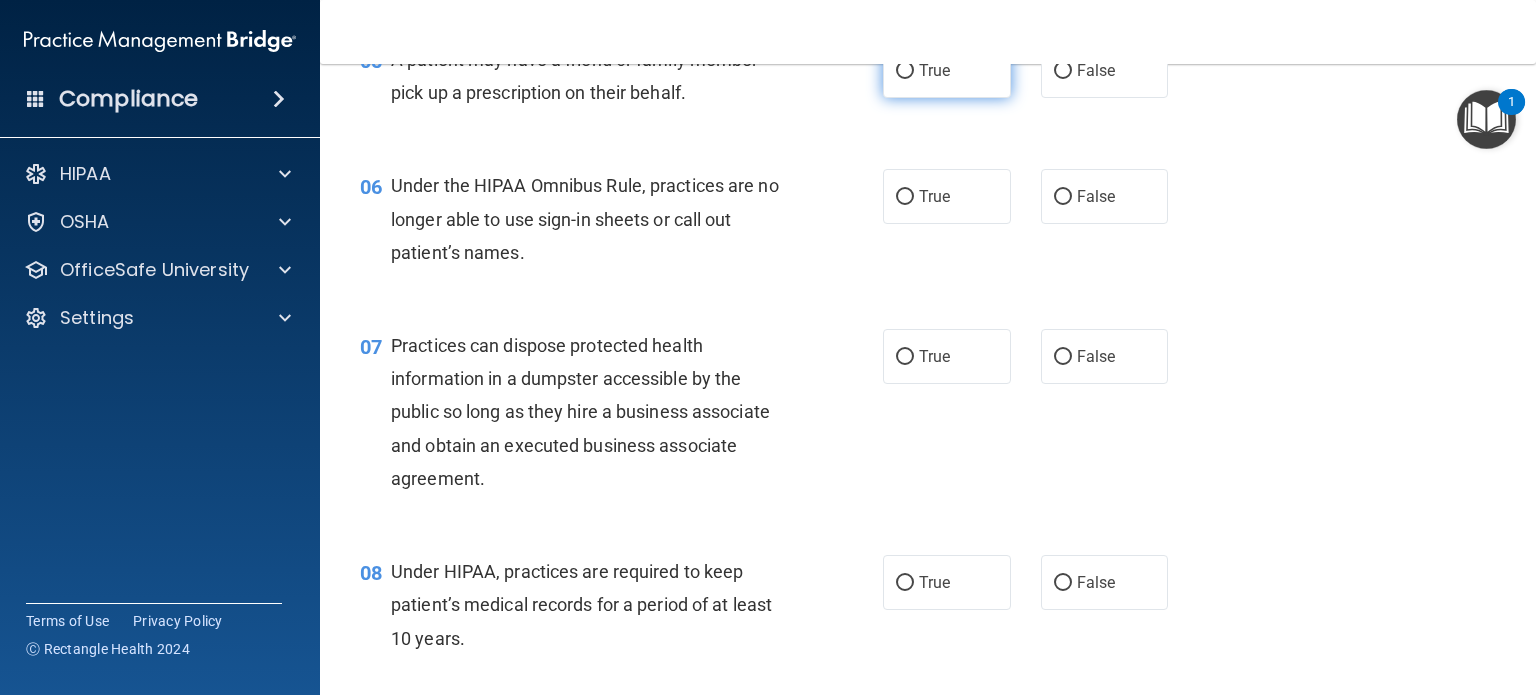 click on "True" at bounding box center (905, 71) 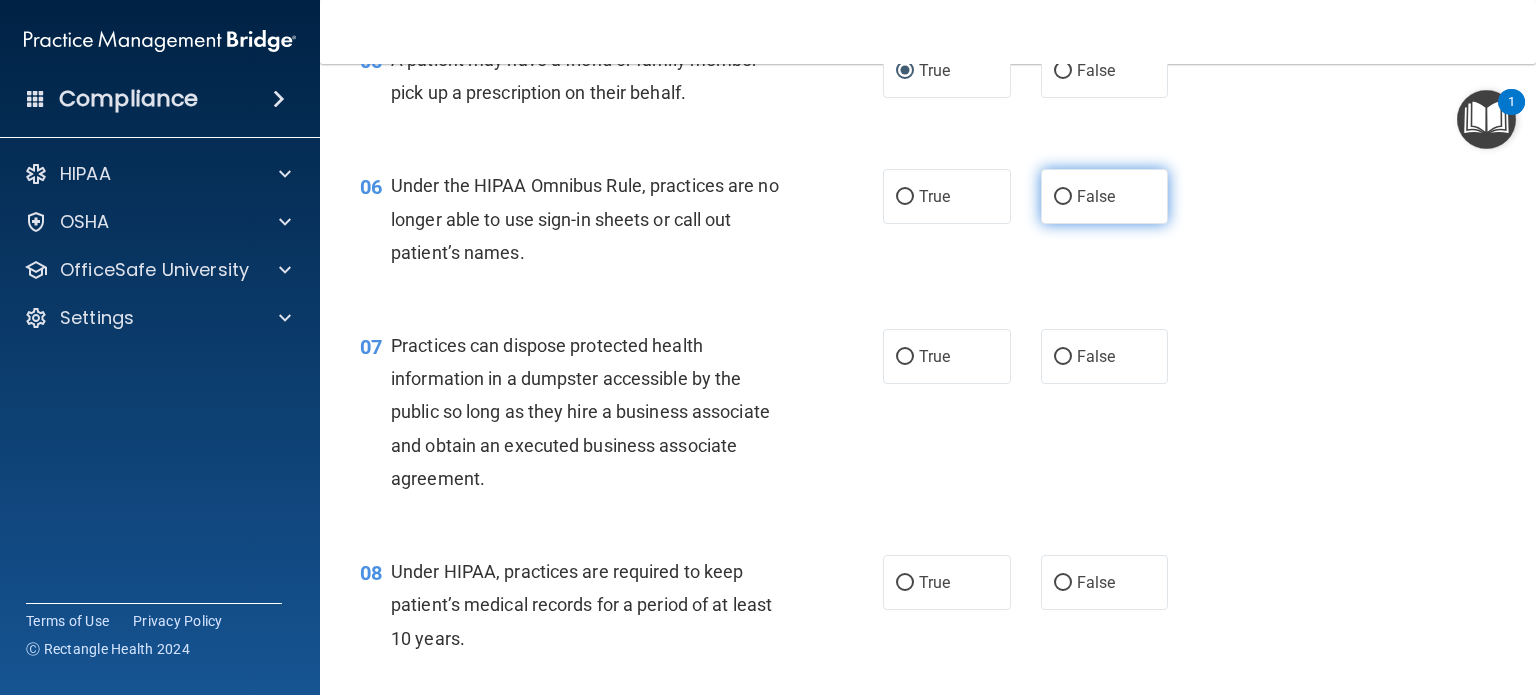 click on "False" at bounding box center [1105, 196] 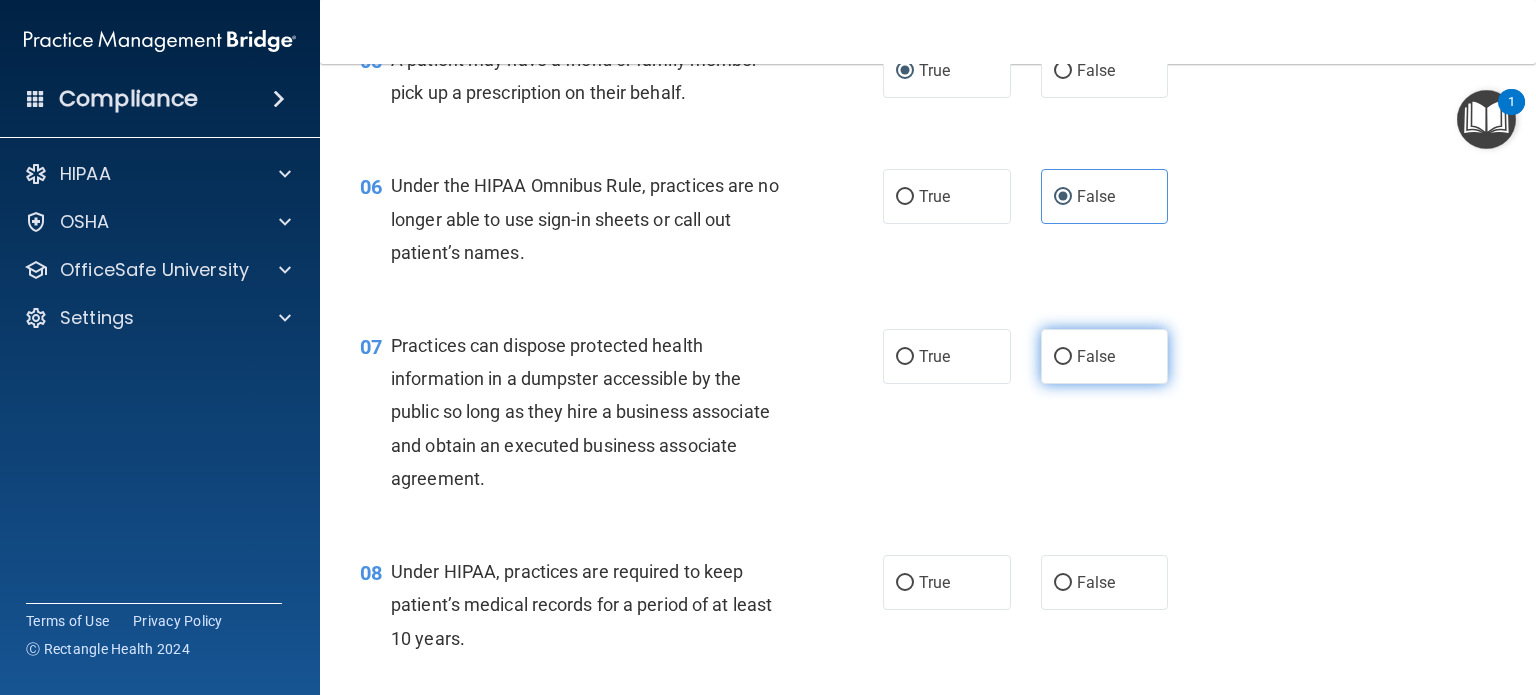 click on "False" at bounding box center [1096, 356] 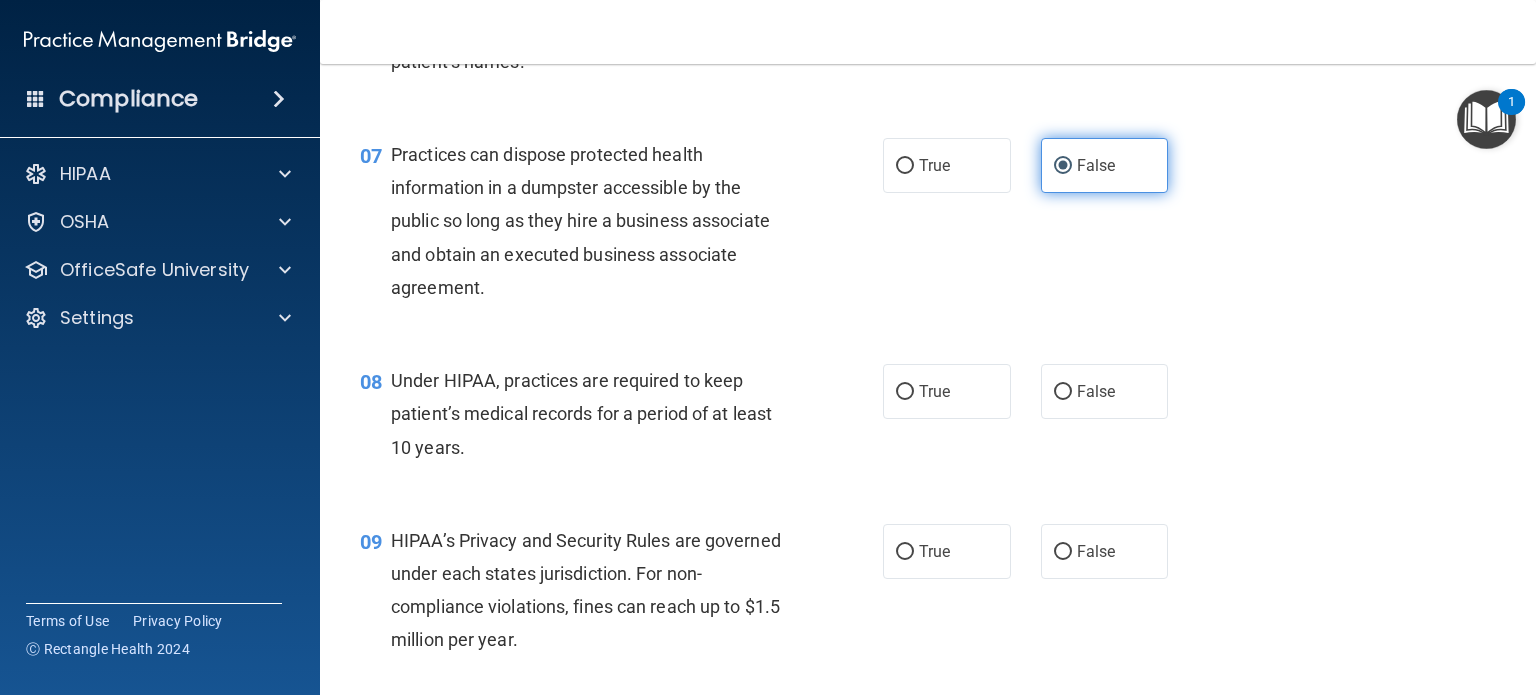scroll, scrollTop: 1079, scrollLeft: 0, axis: vertical 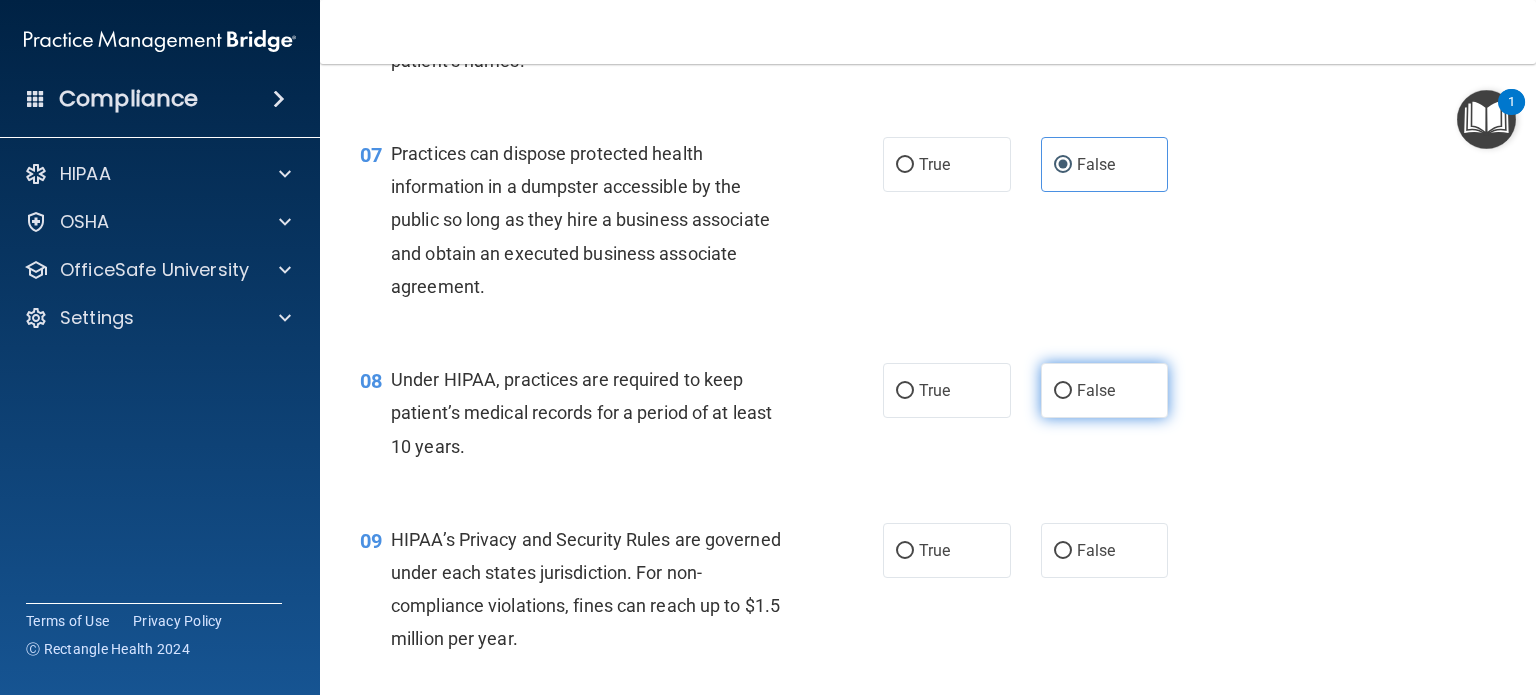 click on "False" at bounding box center (1096, 390) 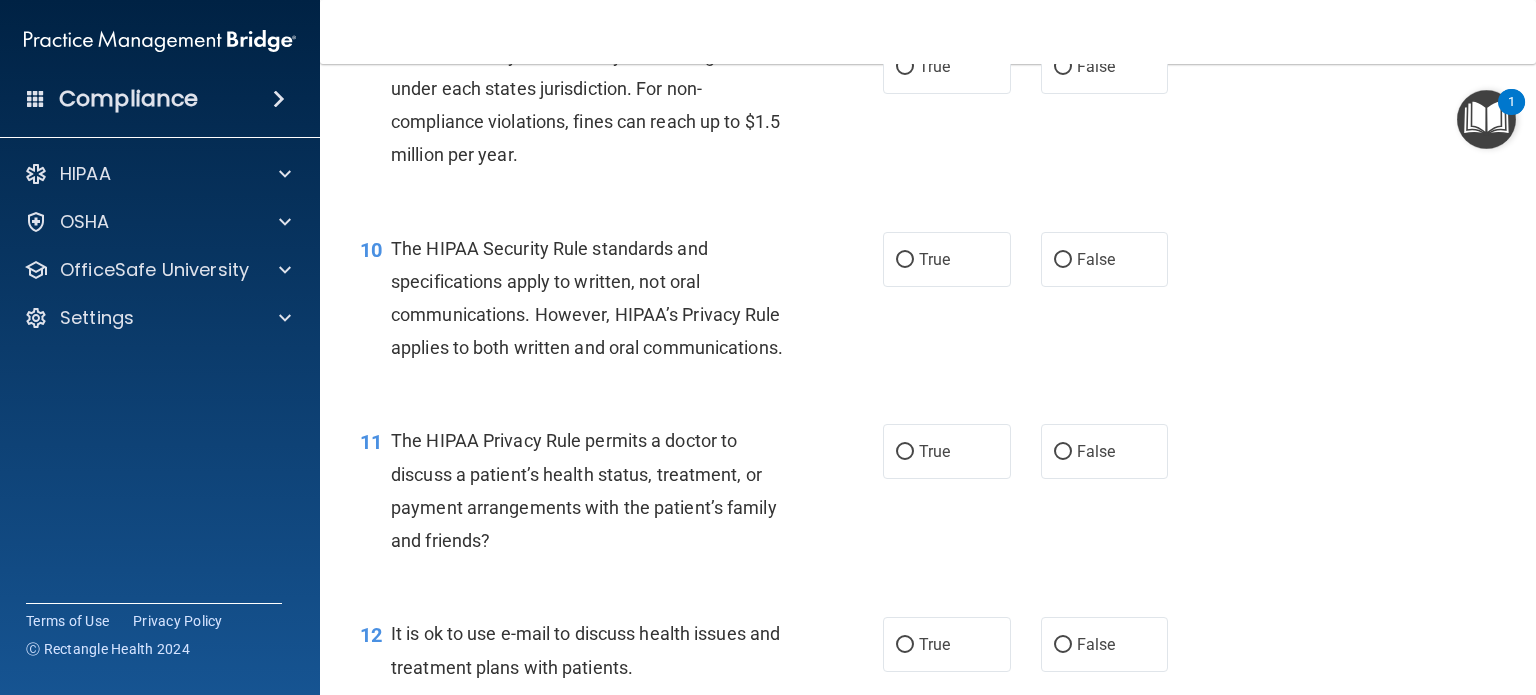 scroll, scrollTop: 1558, scrollLeft: 0, axis: vertical 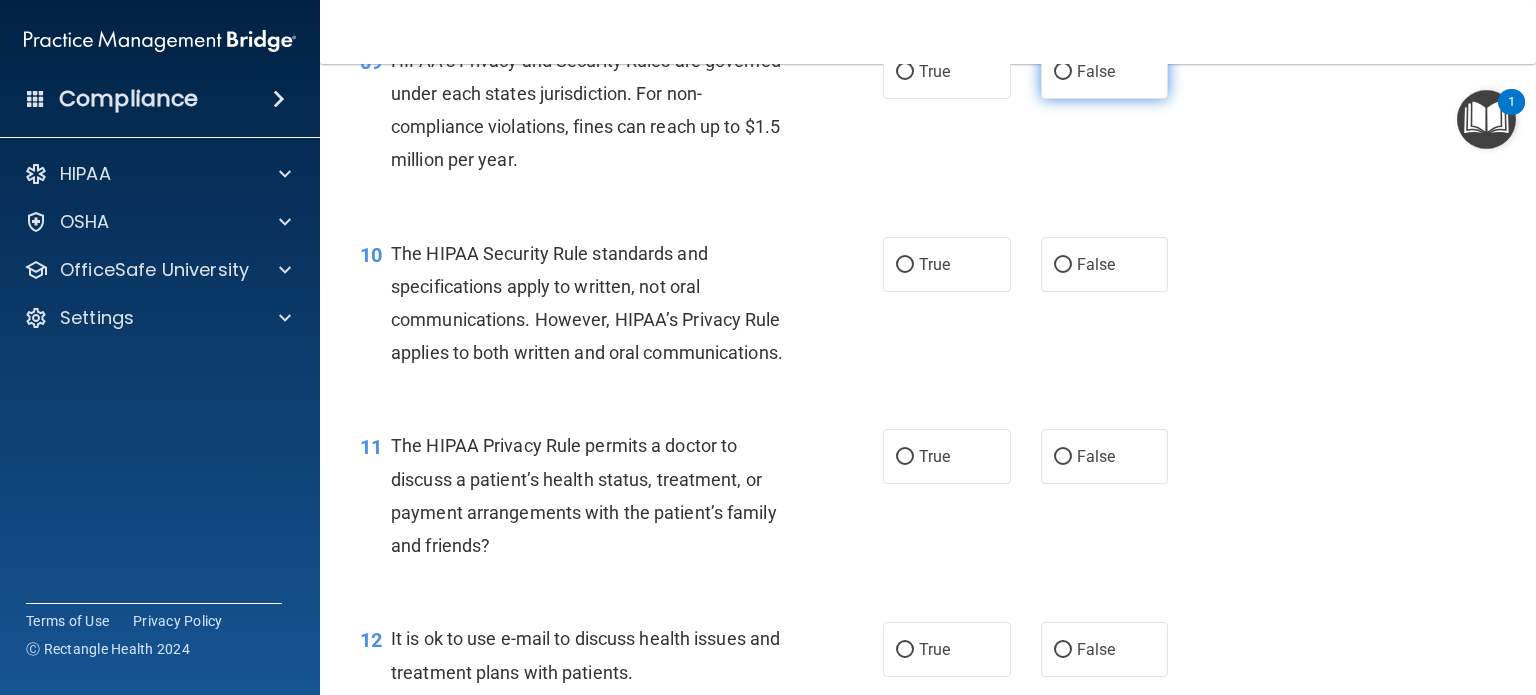 click on "False" at bounding box center [1105, 71] 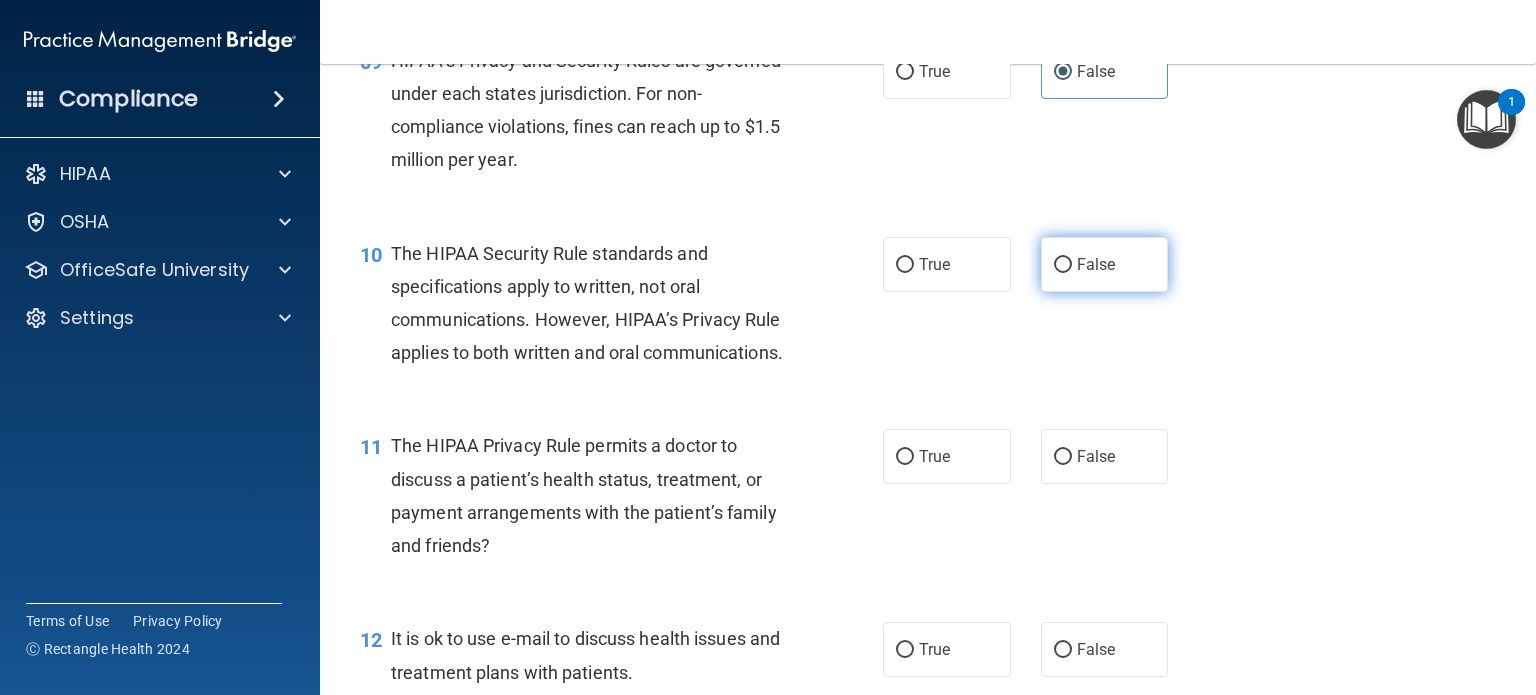 click on "False" at bounding box center (1096, 264) 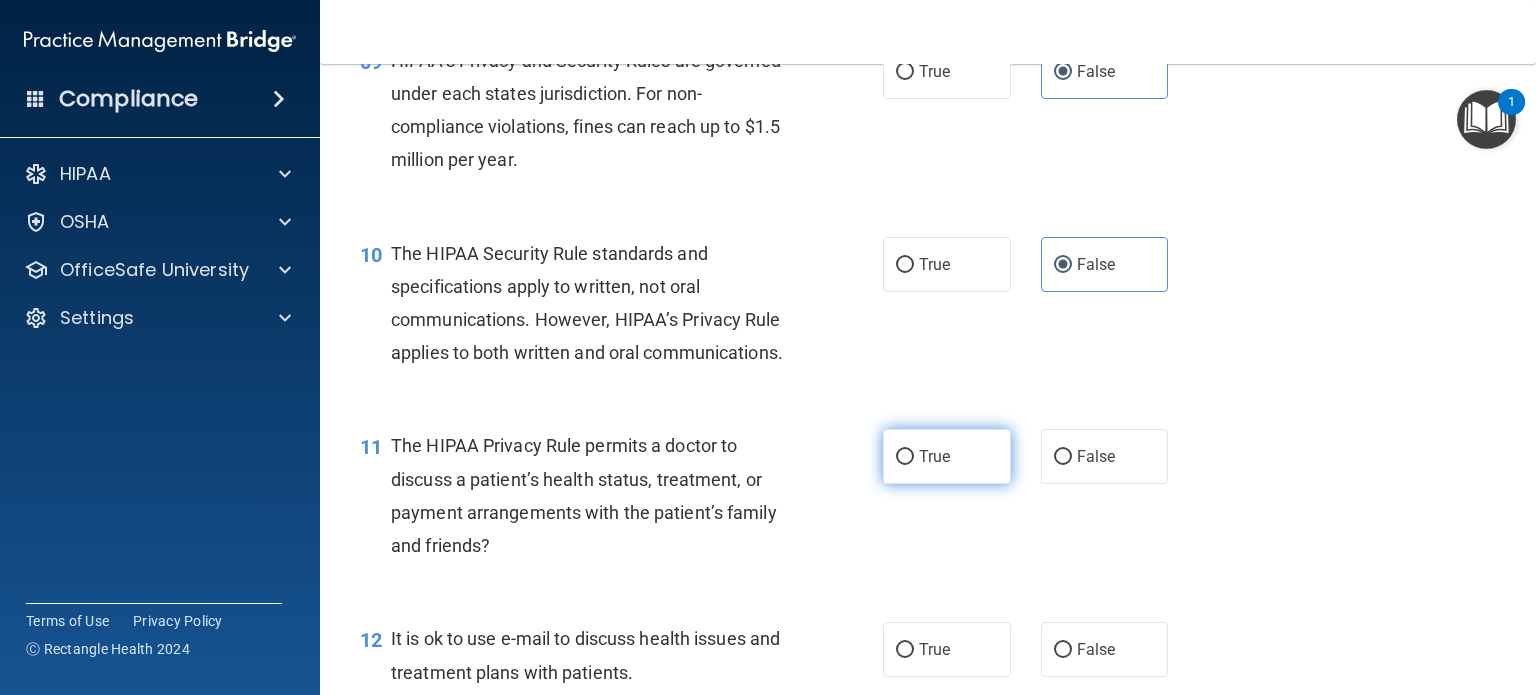 click on "True" at bounding box center [934, 456] 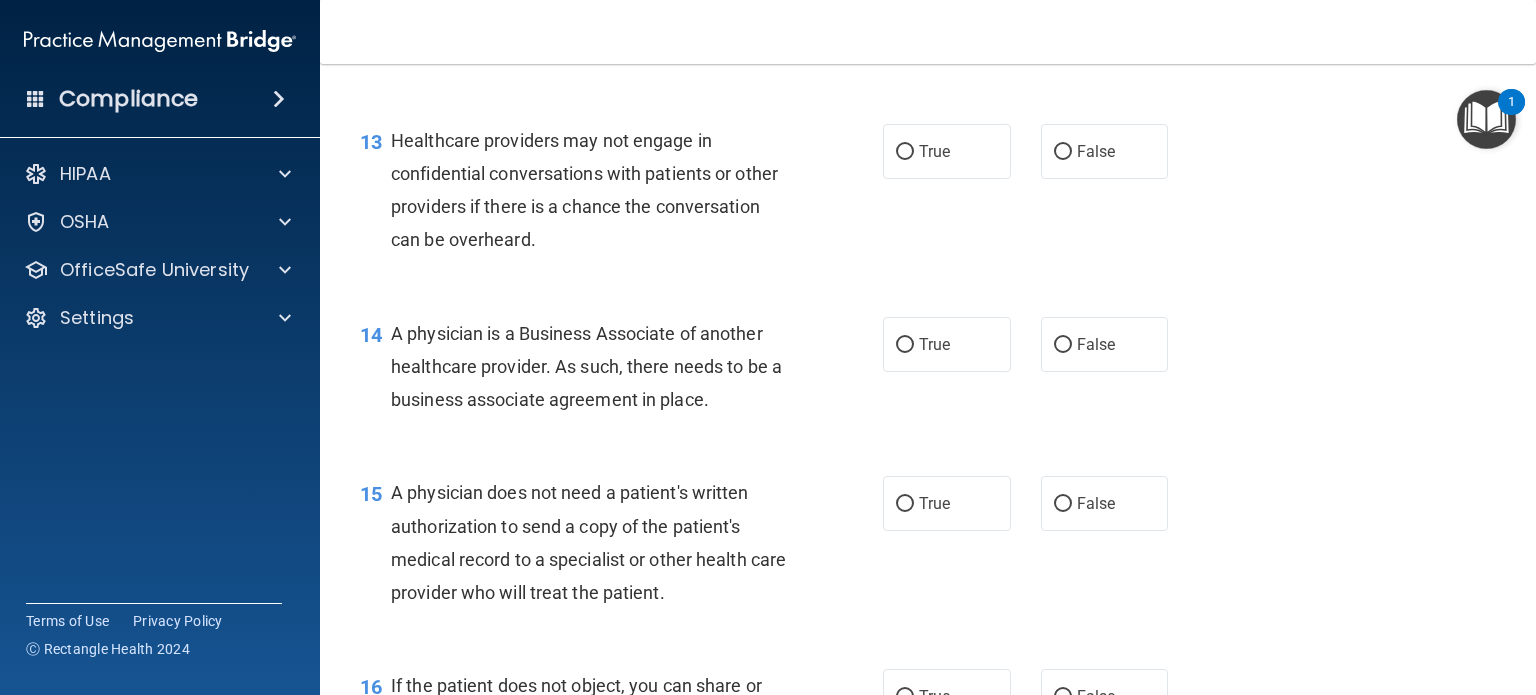 scroll, scrollTop: 2182, scrollLeft: 0, axis: vertical 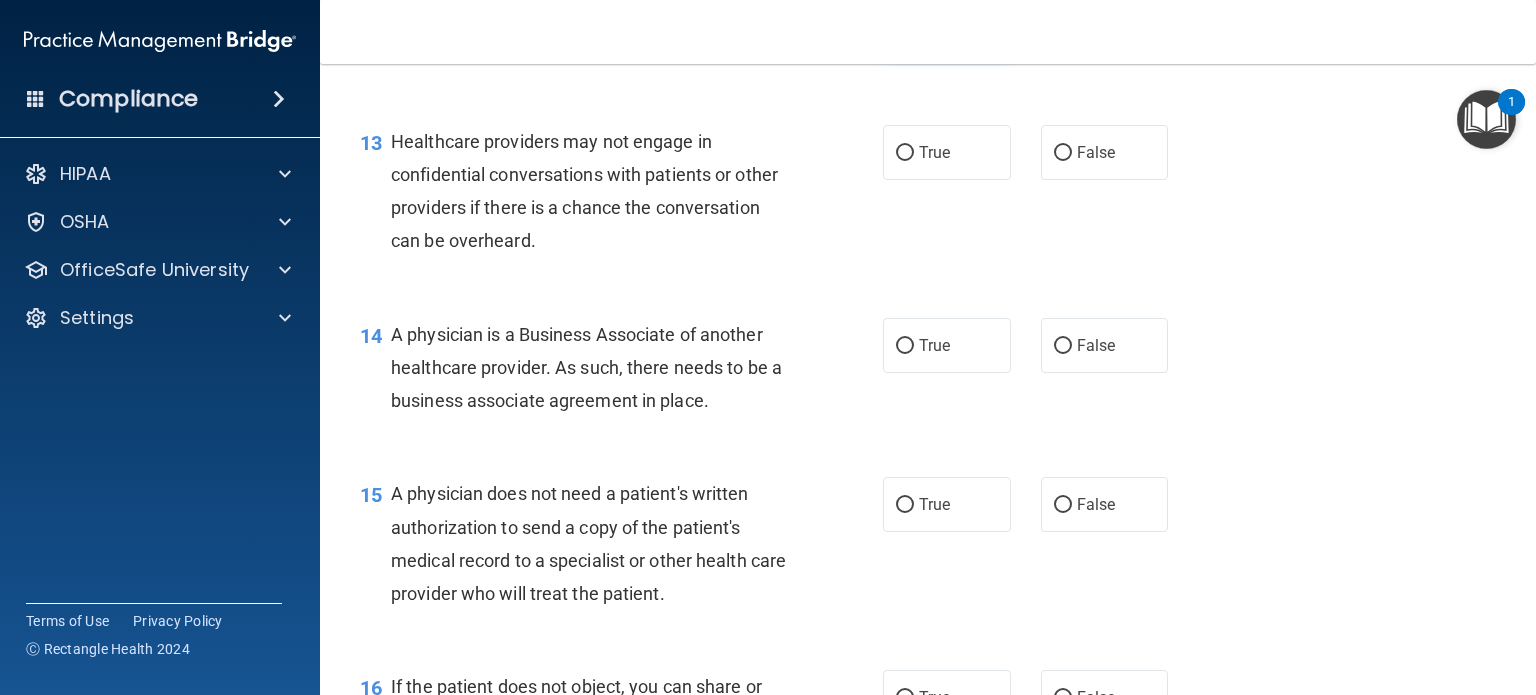 click on "True" at bounding box center (947, 25) 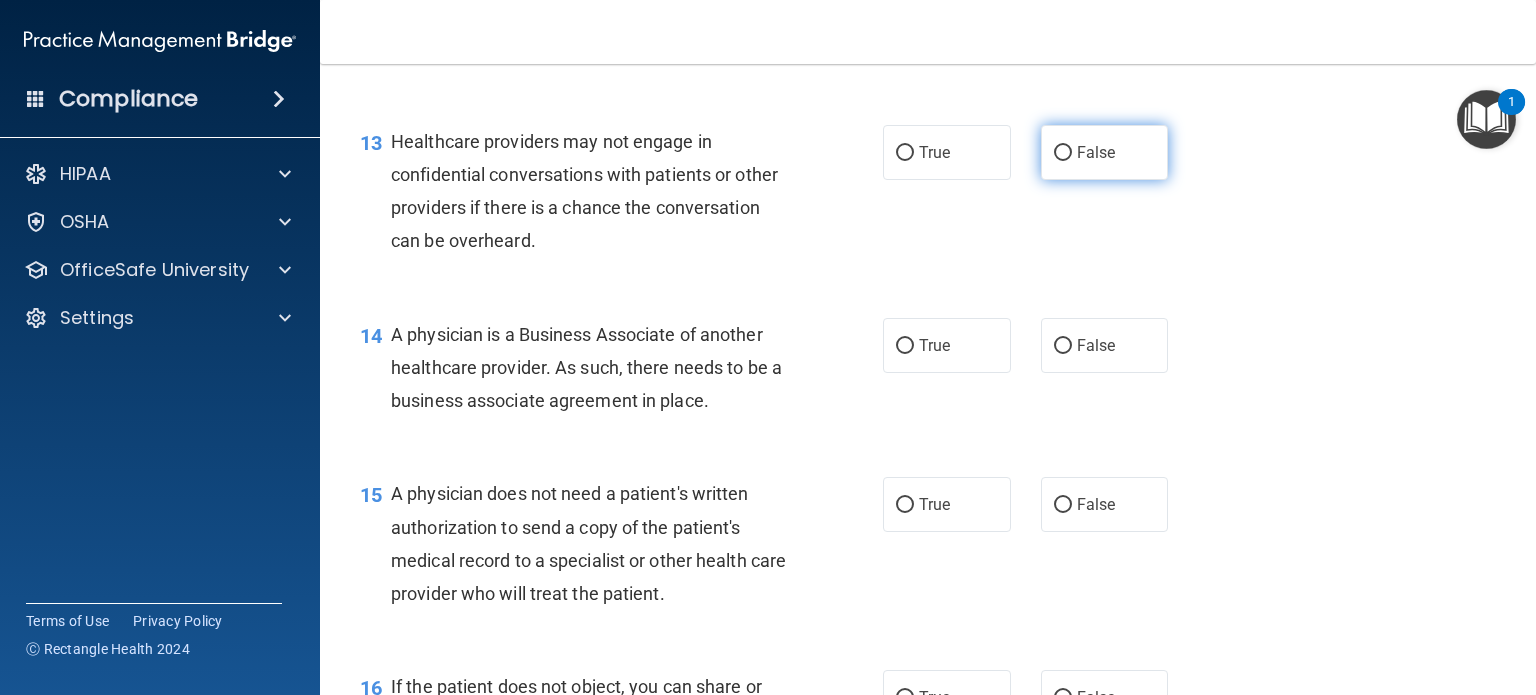 click on "False" at bounding box center [1105, 152] 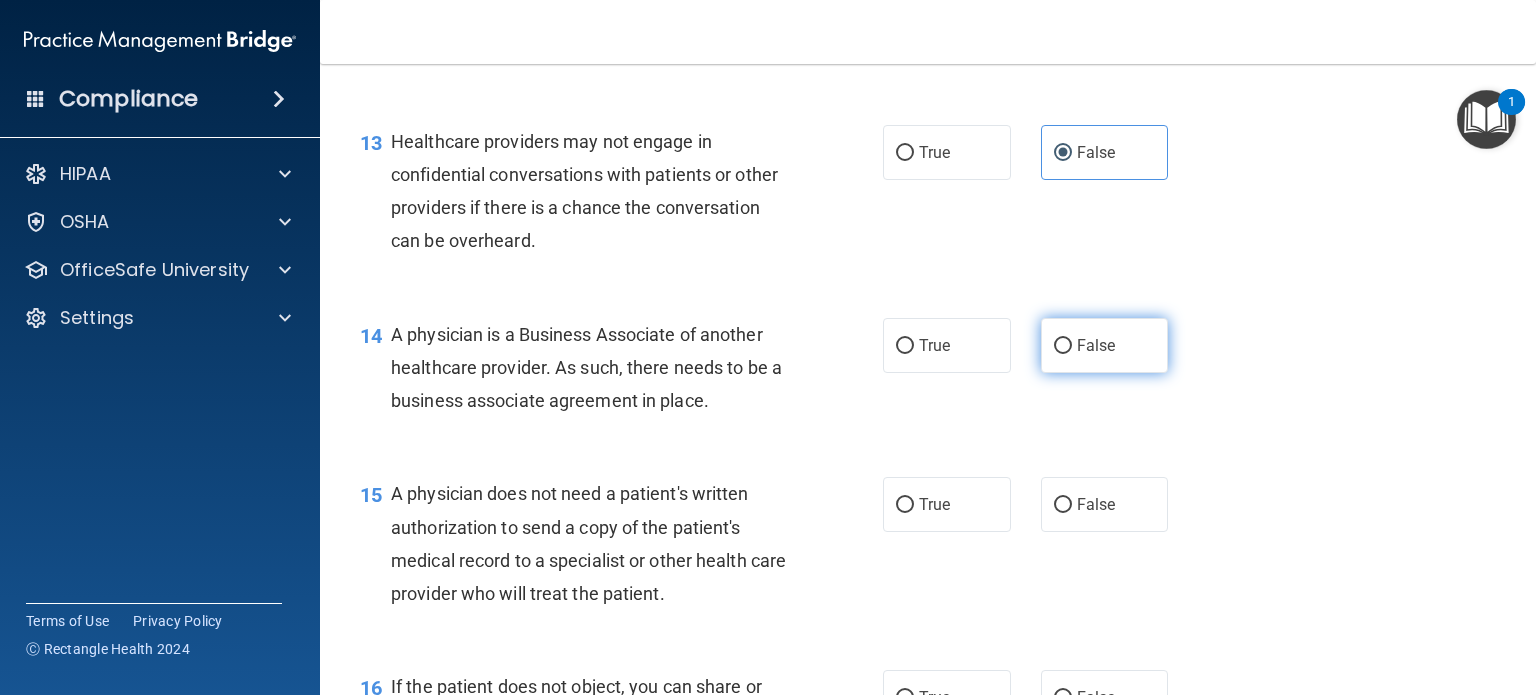 click on "False" at bounding box center (1096, 345) 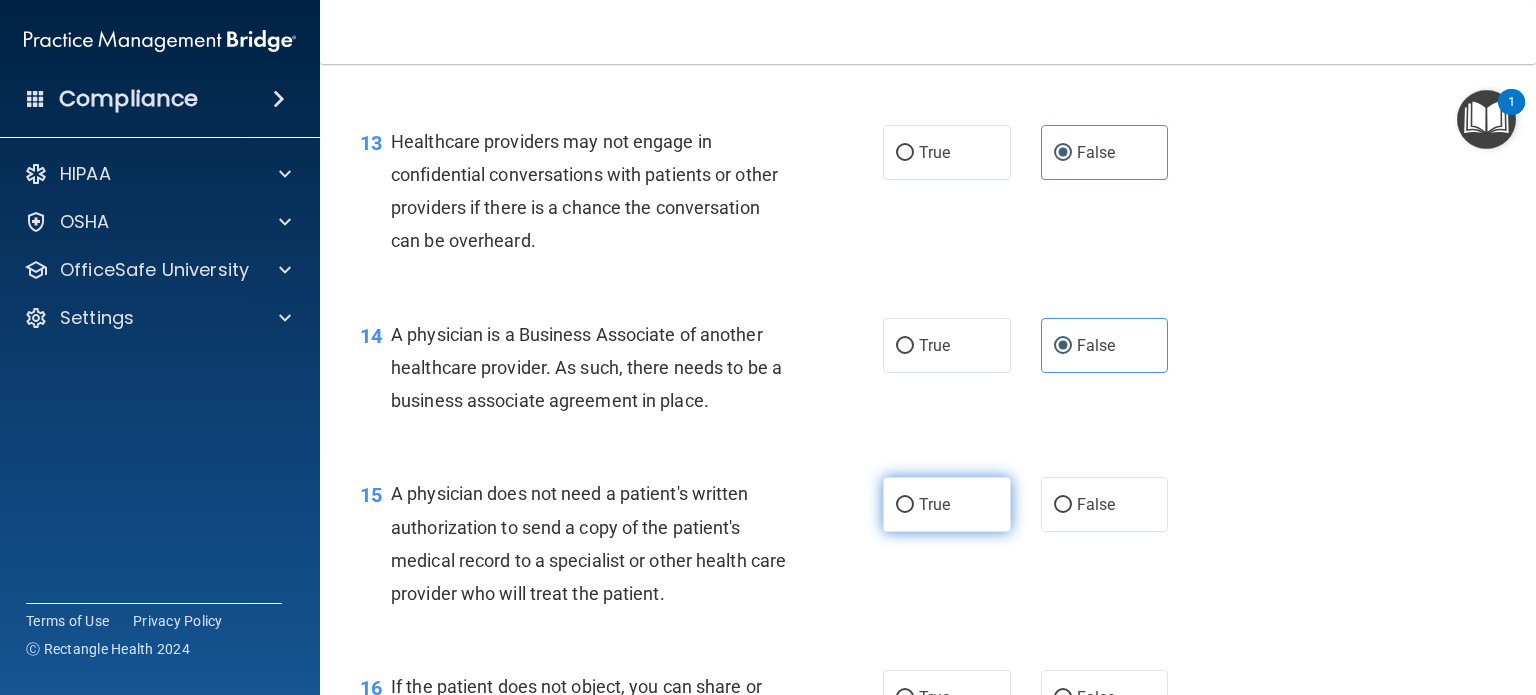 click on "True" at bounding box center (947, 504) 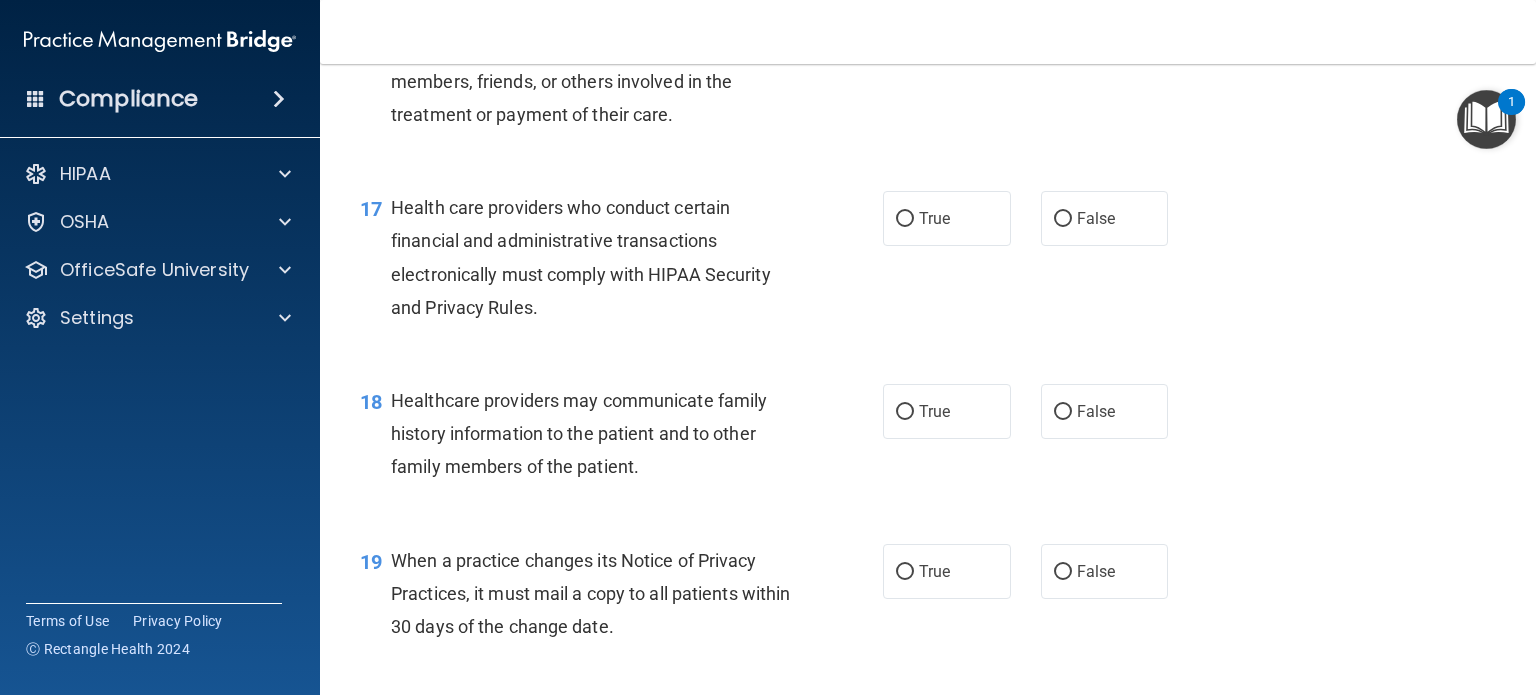 scroll, scrollTop: 2848, scrollLeft: 0, axis: vertical 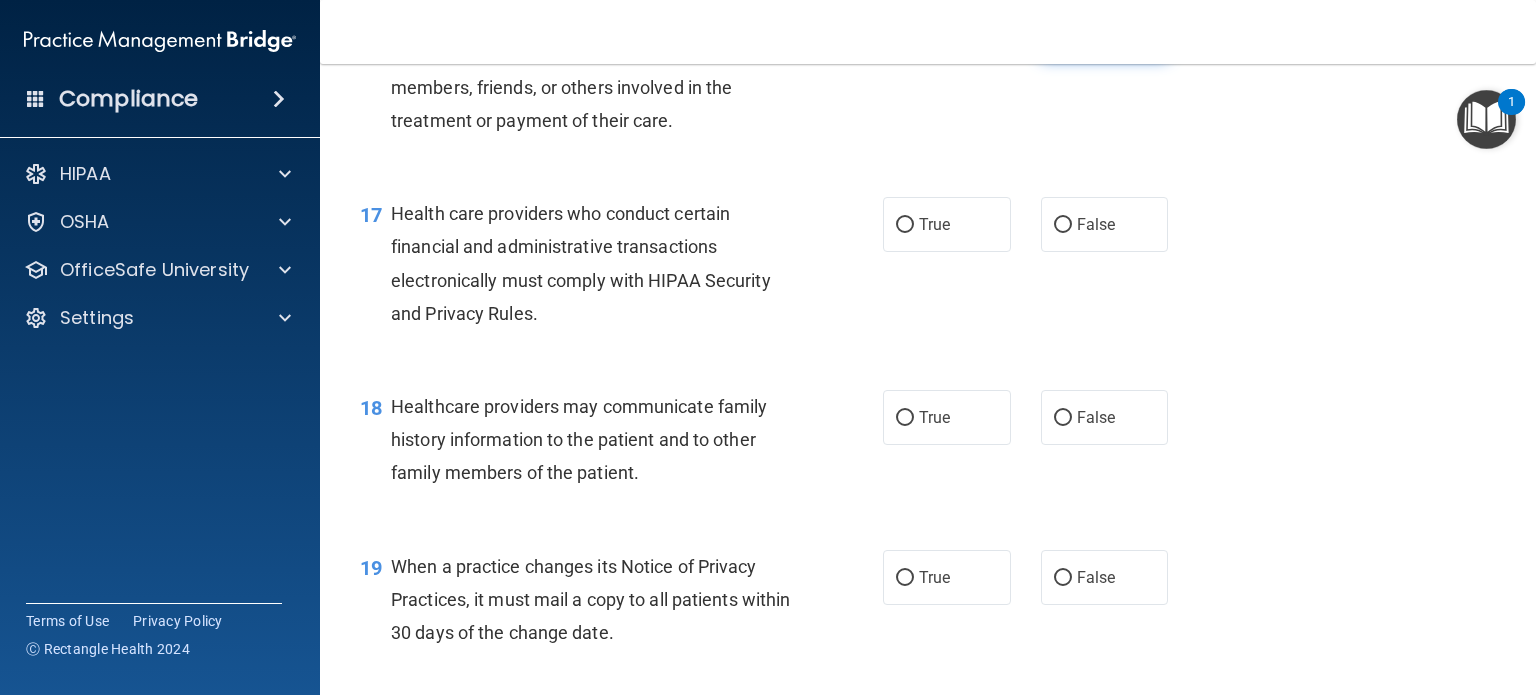 click on "False" at bounding box center (1105, 31) 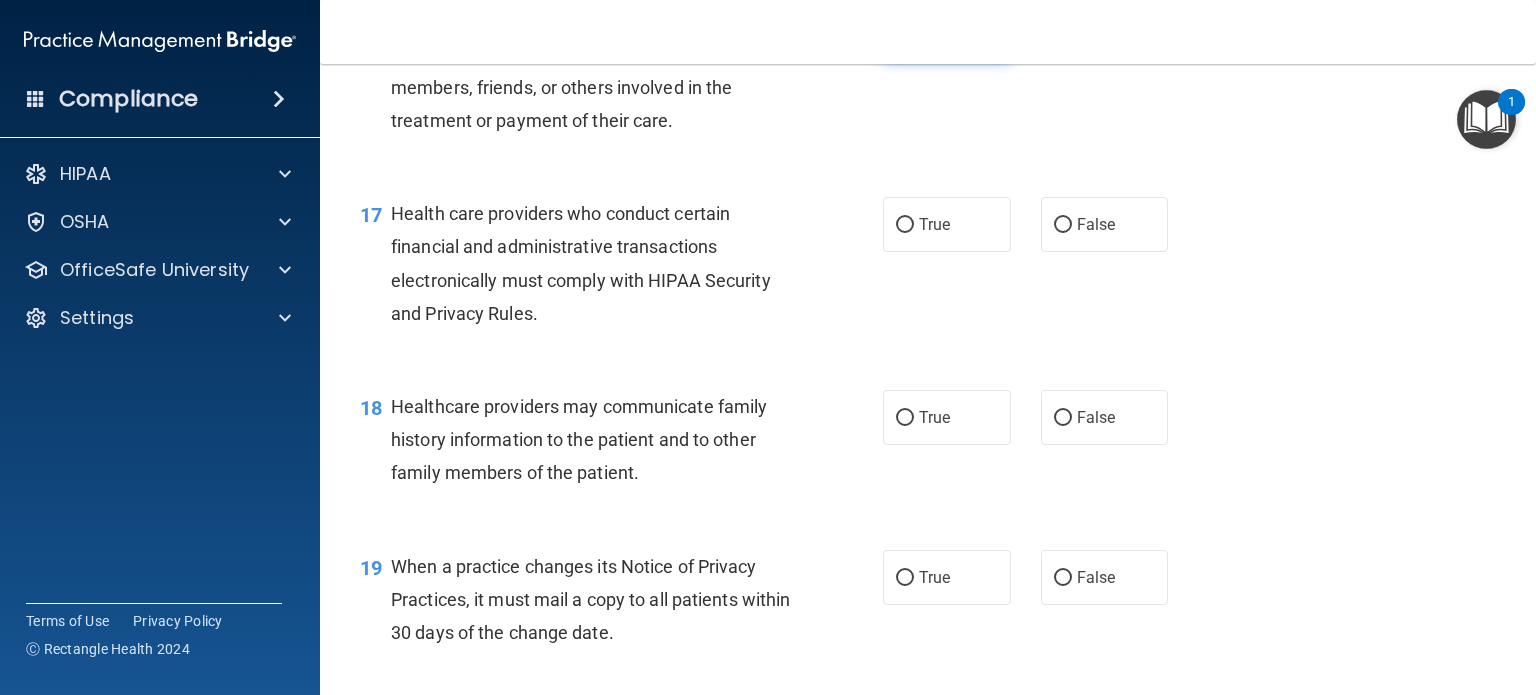 click on "True" at bounding box center (947, 31) 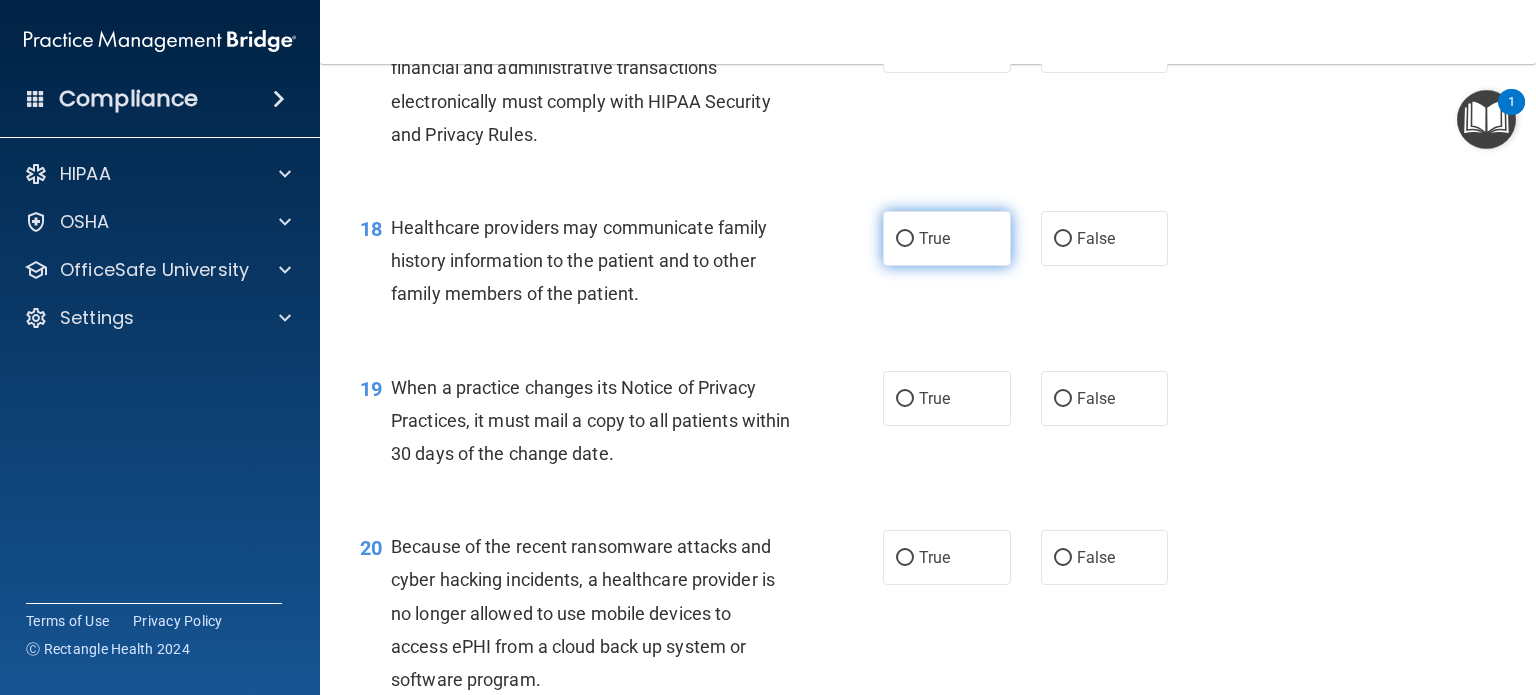 scroll, scrollTop: 3023, scrollLeft: 0, axis: vertical 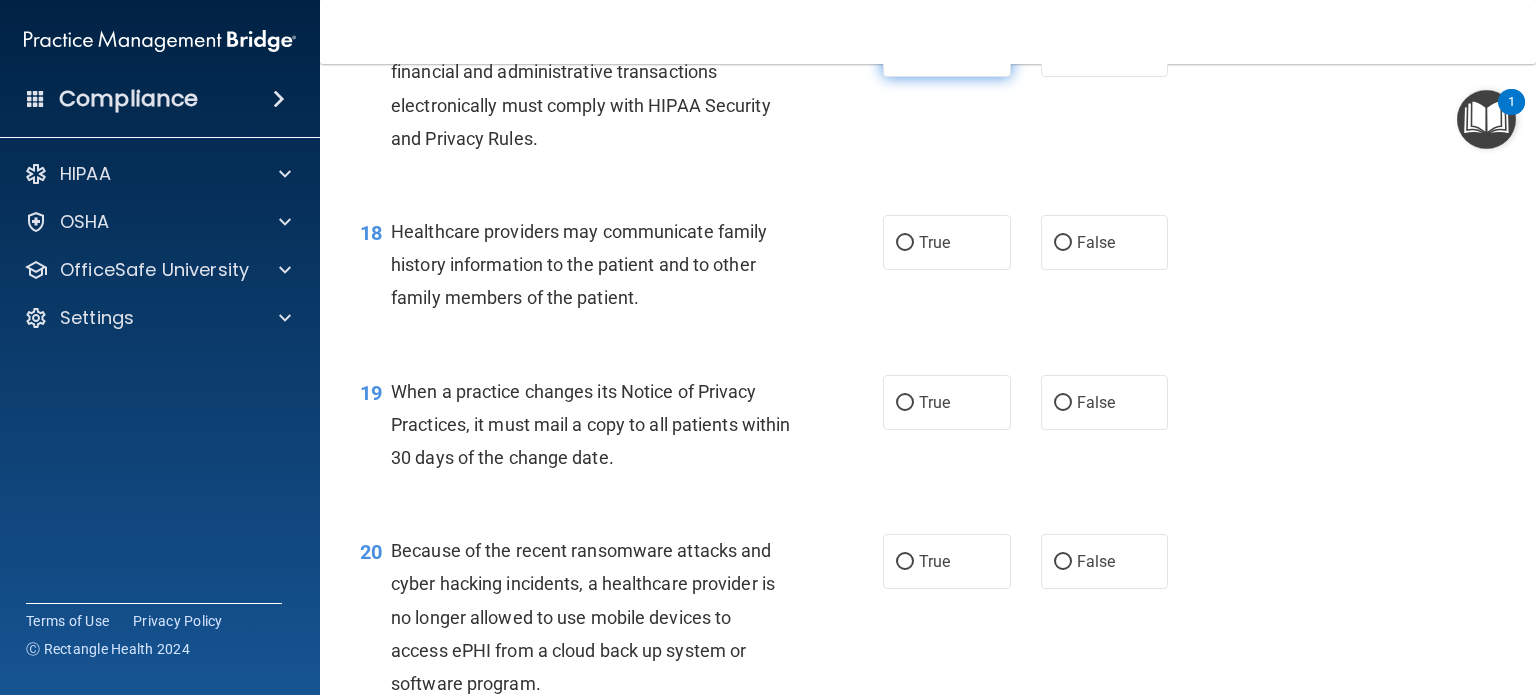 click on "True" at bounding box center (934, 49) 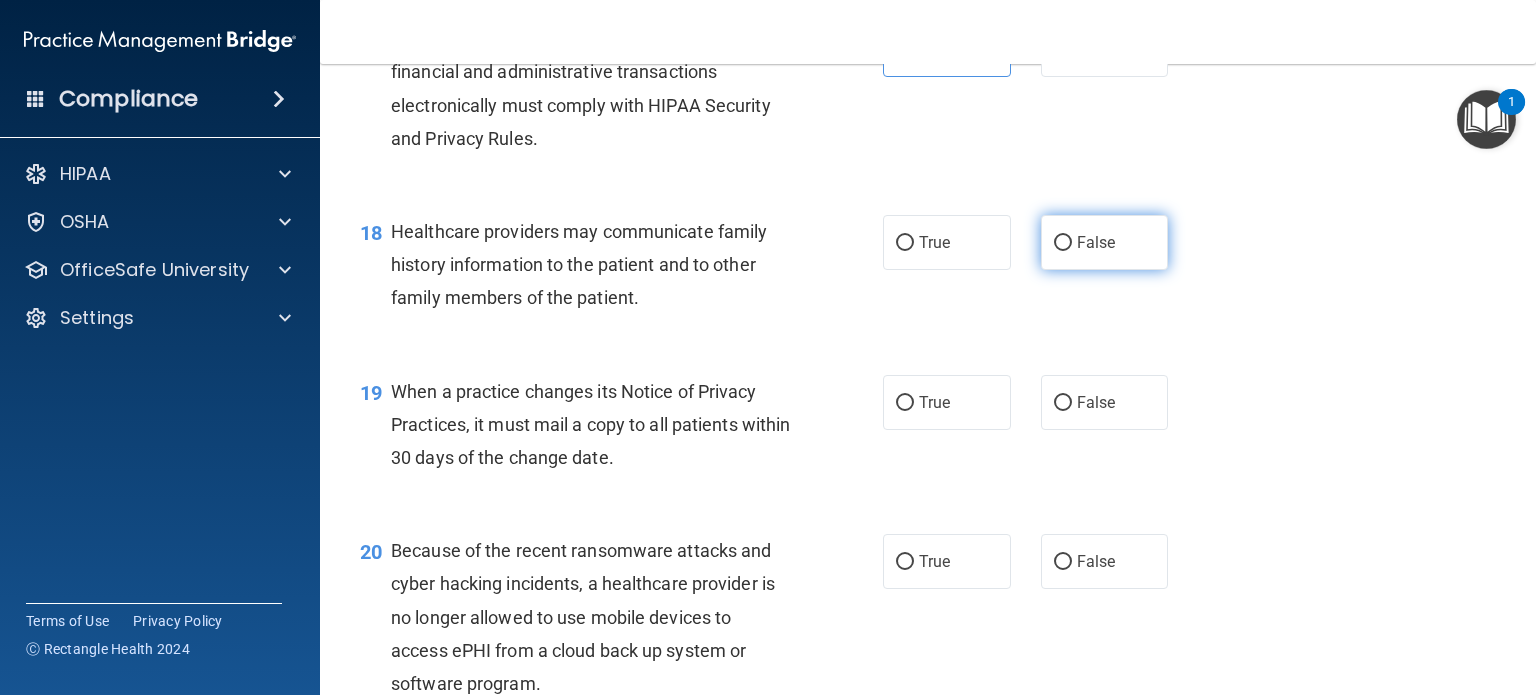 click on "False" at bounding box center (1096, 242) 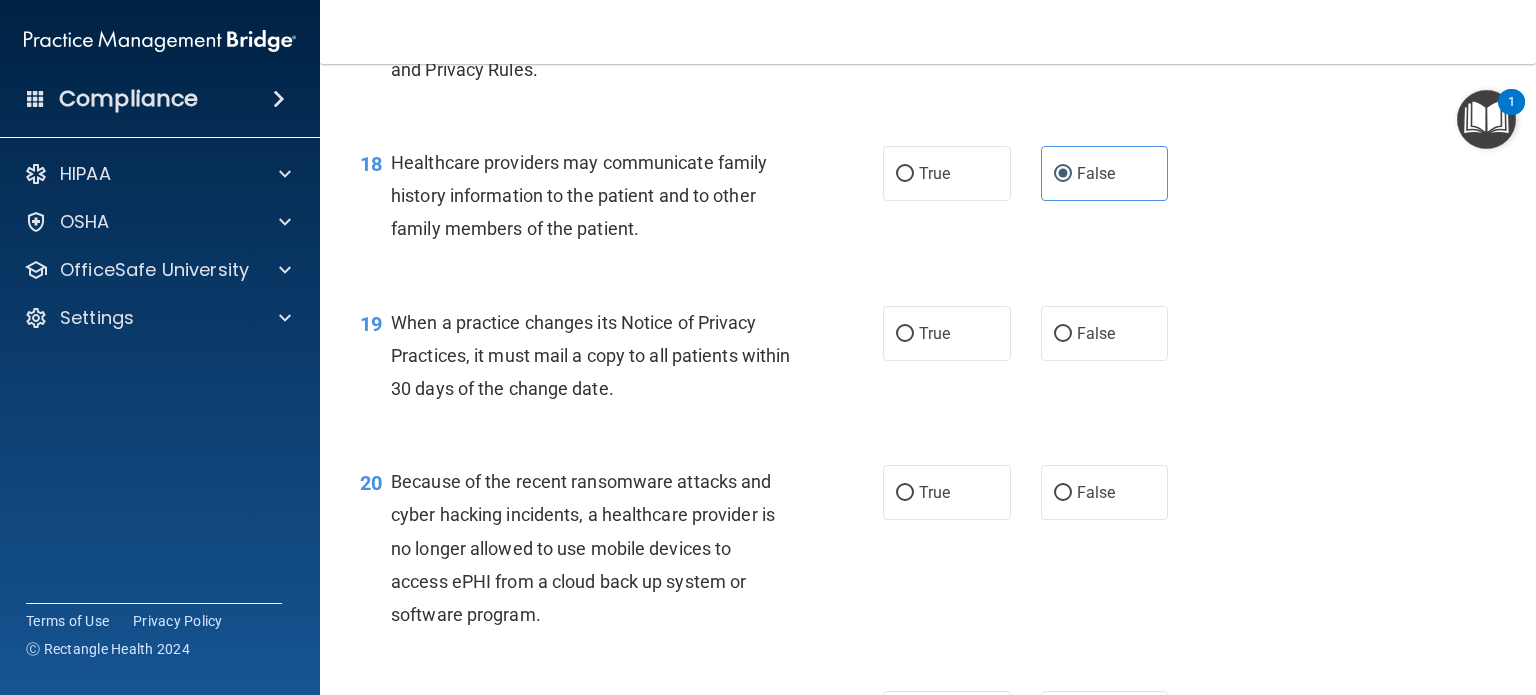 scroll, scrollTop: 3092, scrollLeft: 0, axis: vertical 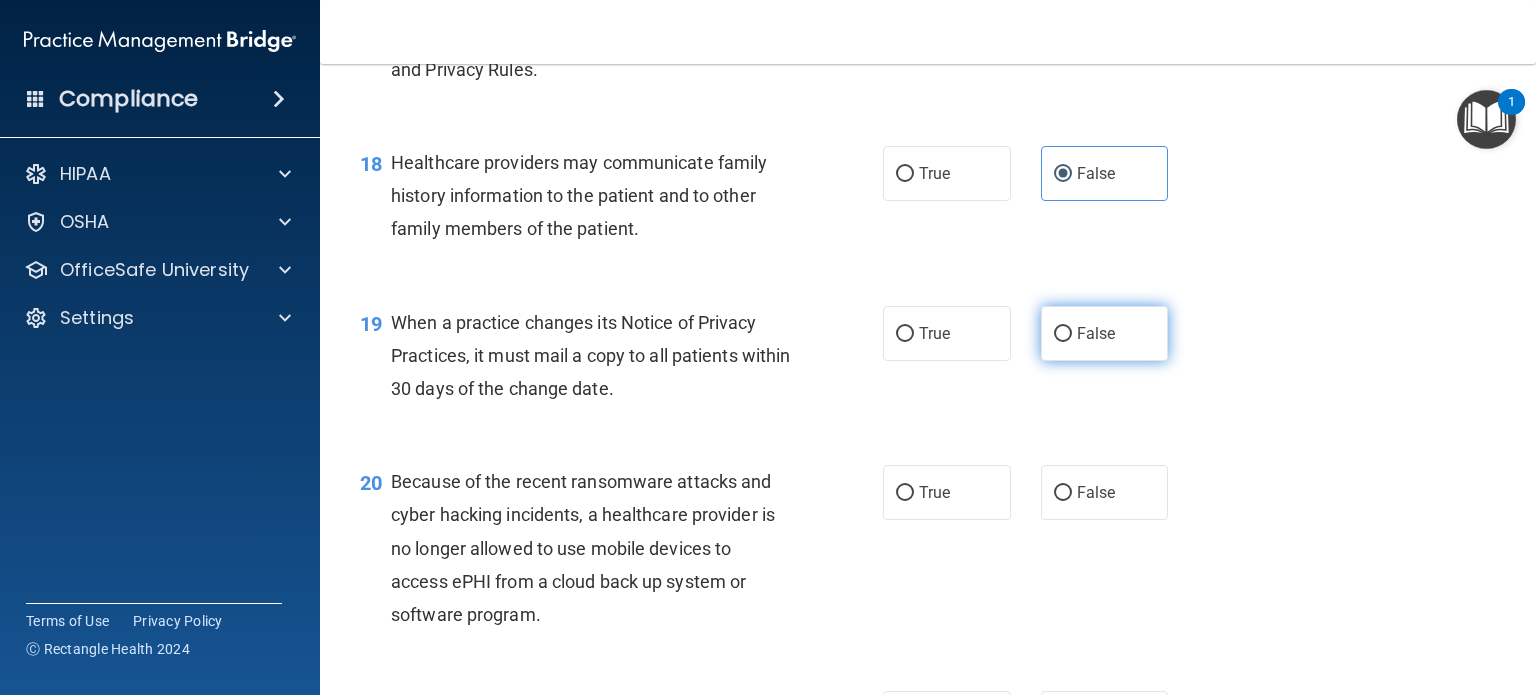 click on "False" at bounding box center [1096, 333] 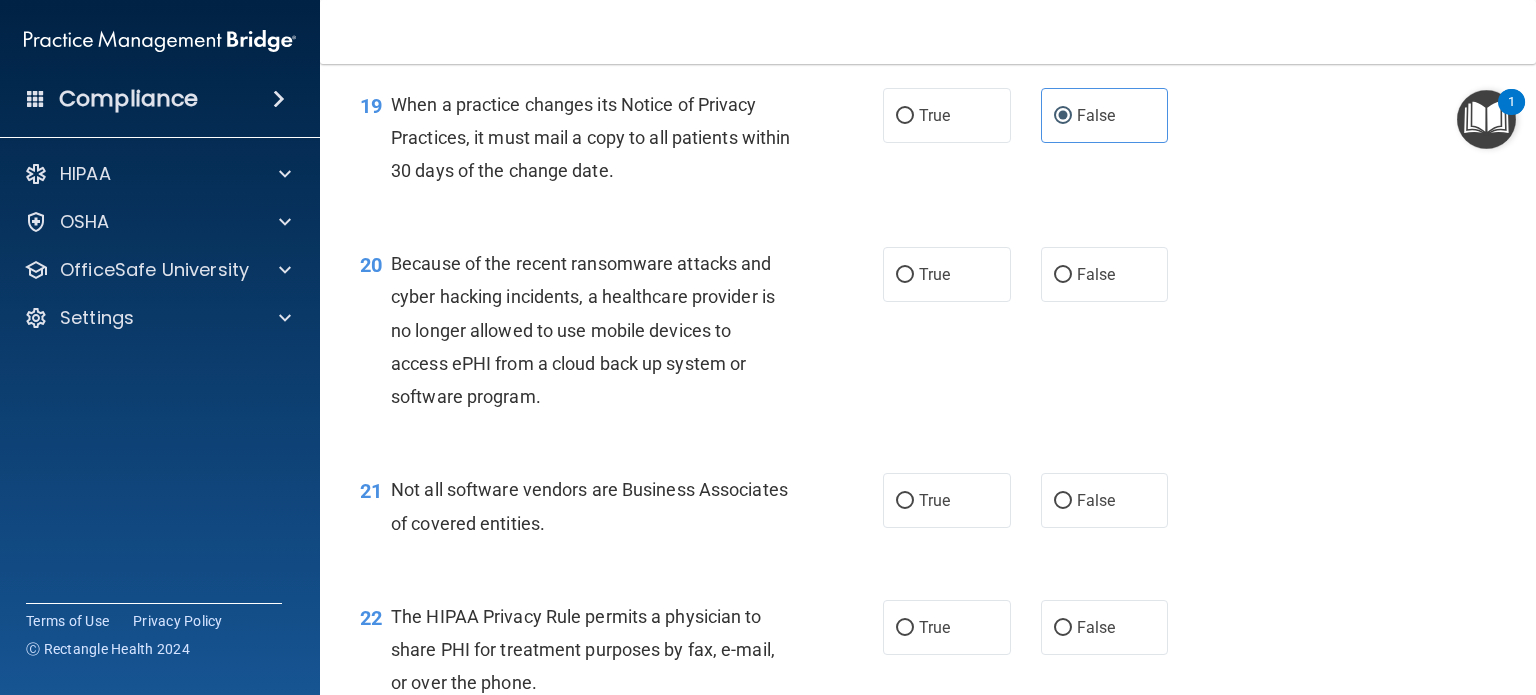 scroll, scrollTop: 3328, scrollLeft: 0, axis: vertical 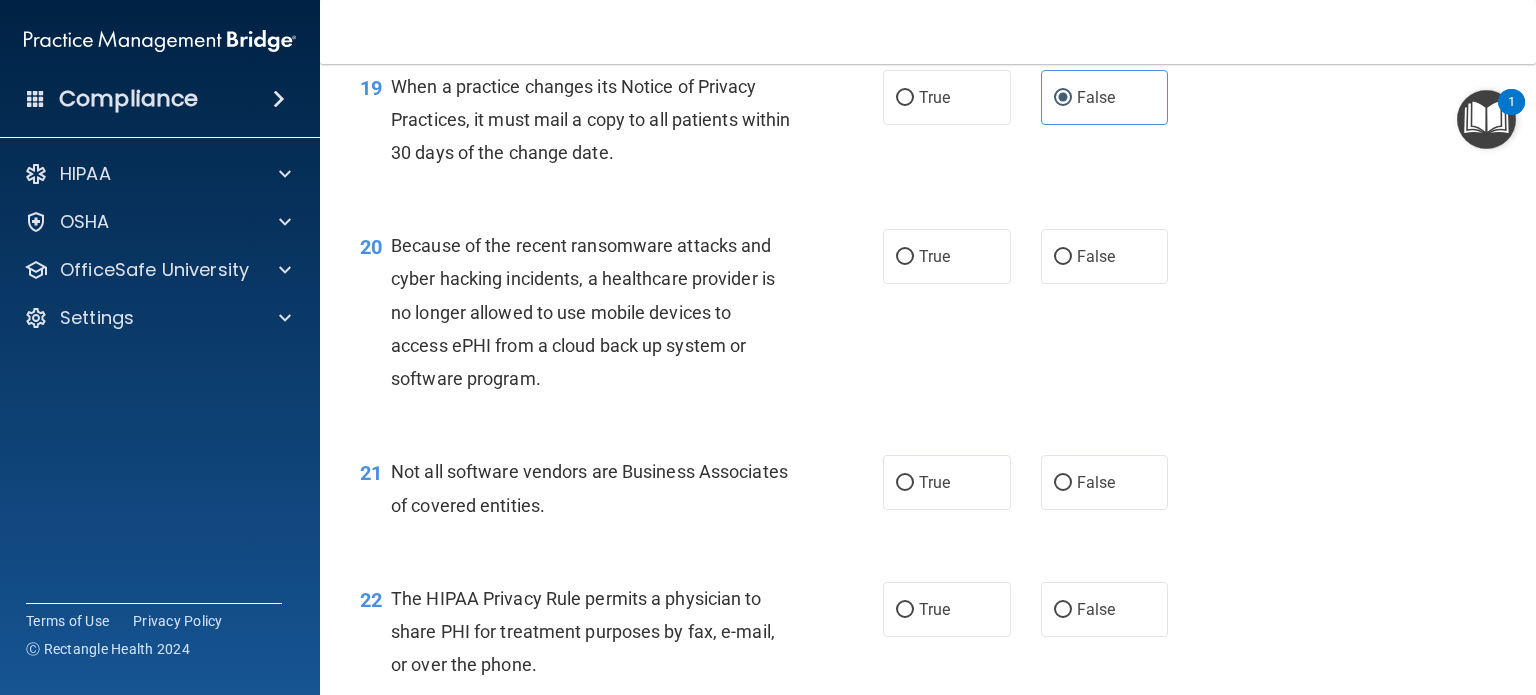 click on "19       When a practice changes its Notice of Privacy Practices, it must mail a copy to all patients within 30 days of the change date.                 True           False" at bounding box center [928, 125] 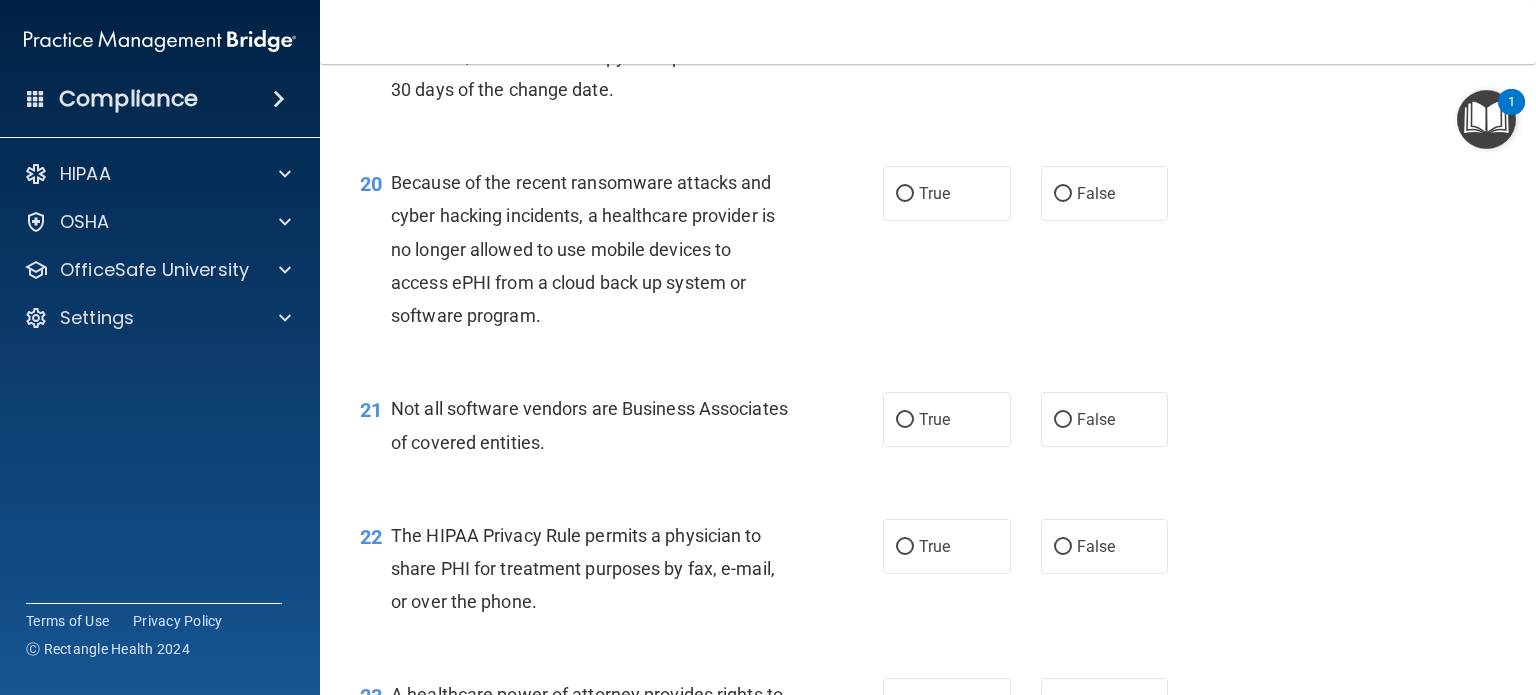 scroll, scrollTop: 3396, scrollLeft: 0, axis: vertical 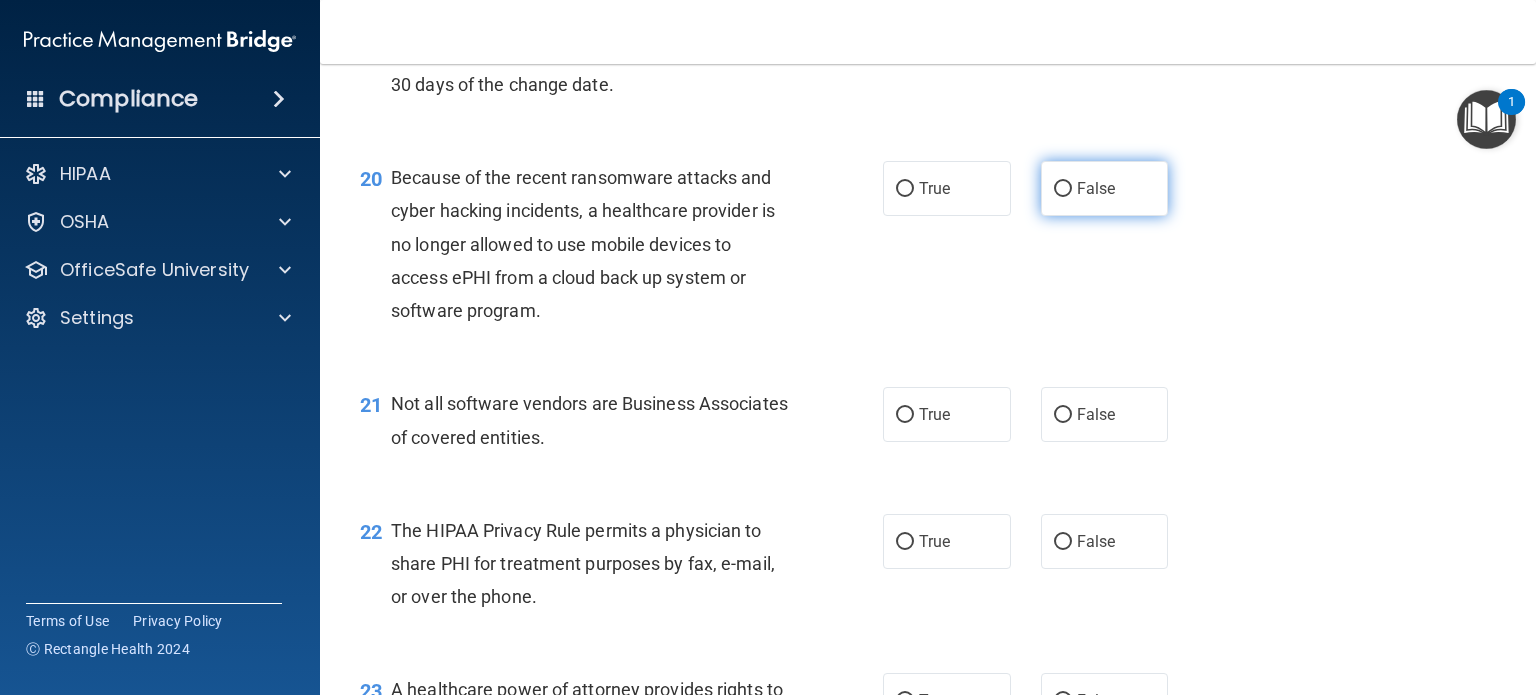 click on "False" at bounding box center (1105, 188) 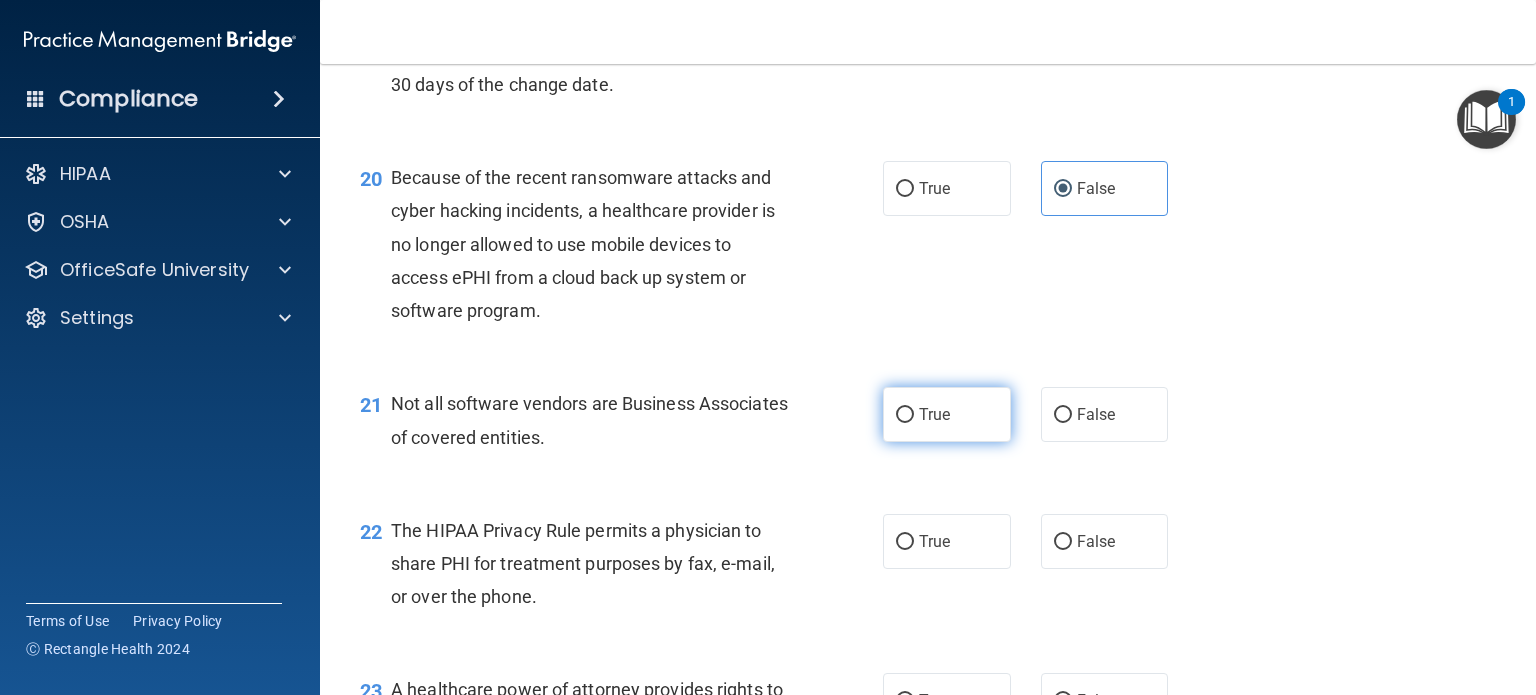 click on "True" at bounding box center [947, 414] 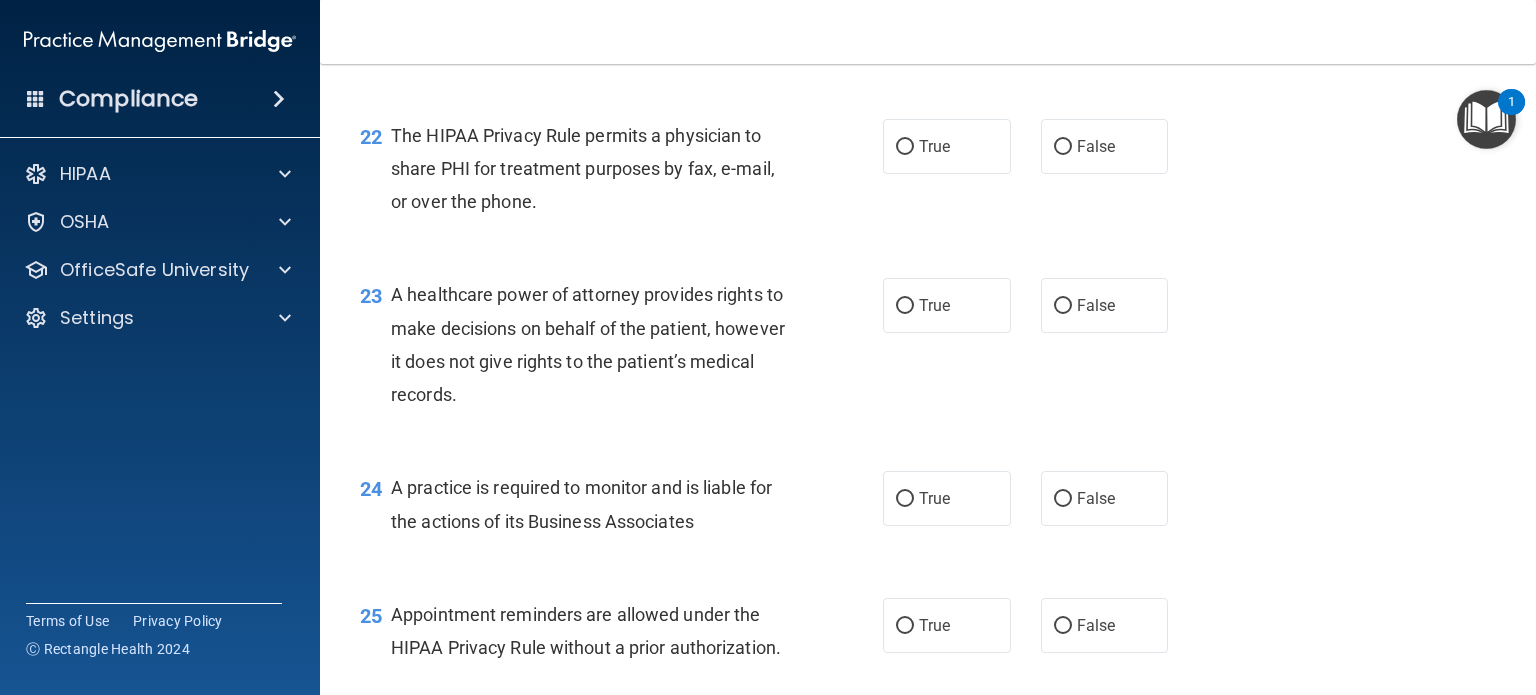 scroll, scrollTop: 3803, scrollLeft: 0, axis: vertical 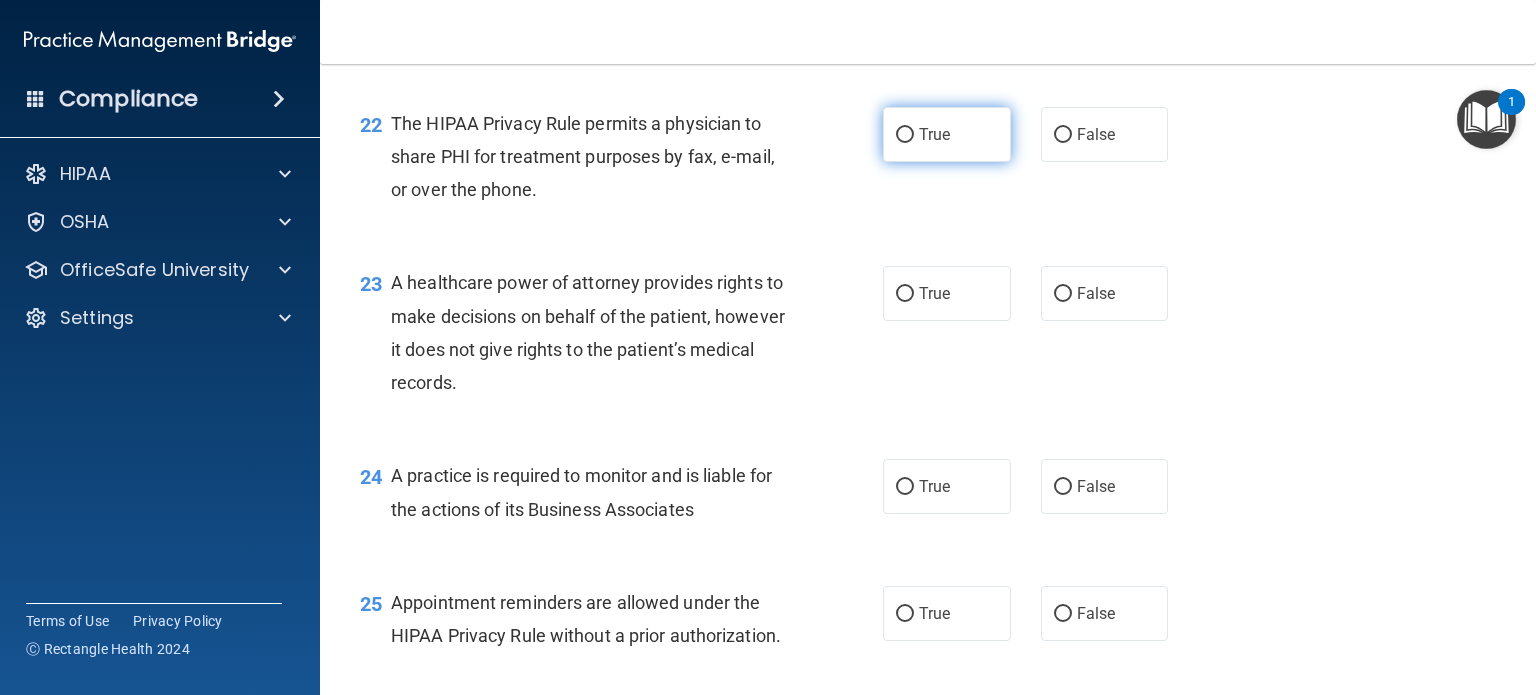 click on "True" at bounding box center (934, 134) 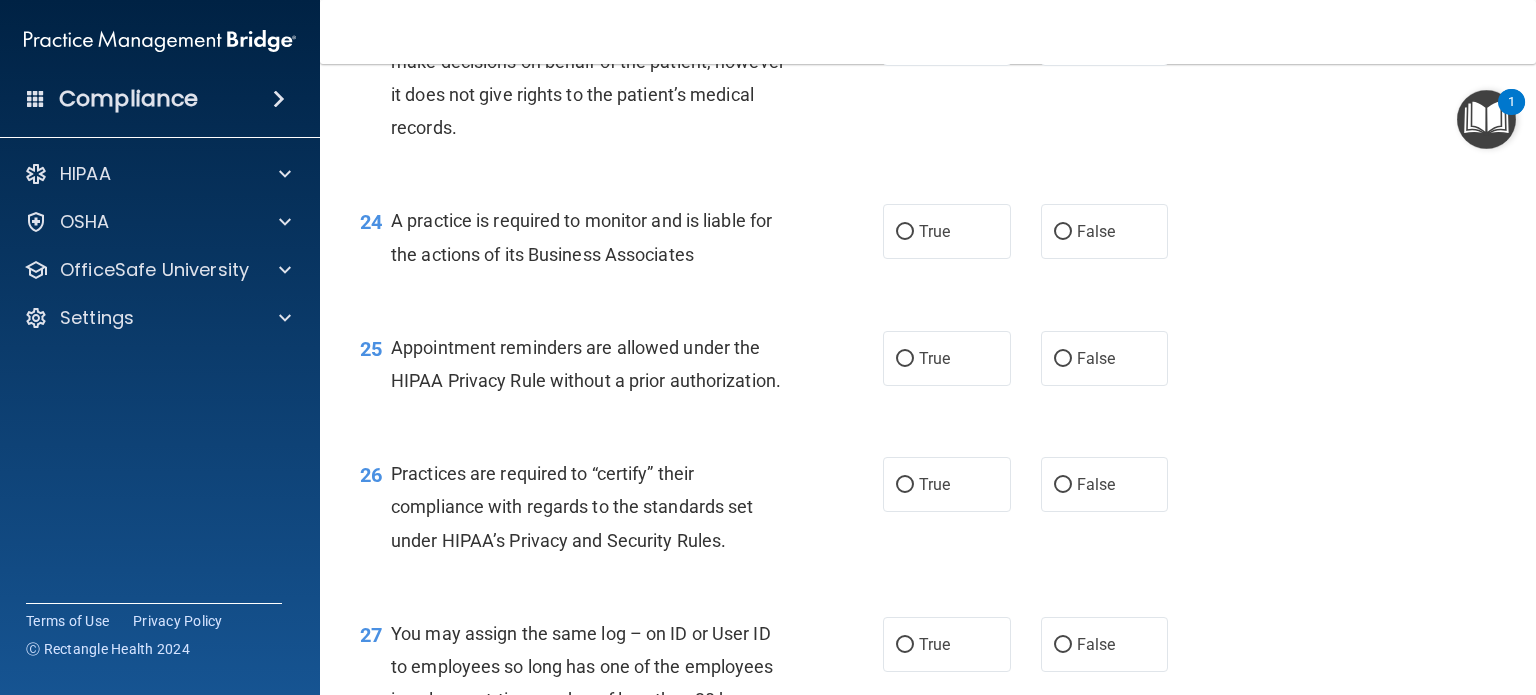scroll, scrollTop: 4059, scrollLeft: 0, axis: vertical 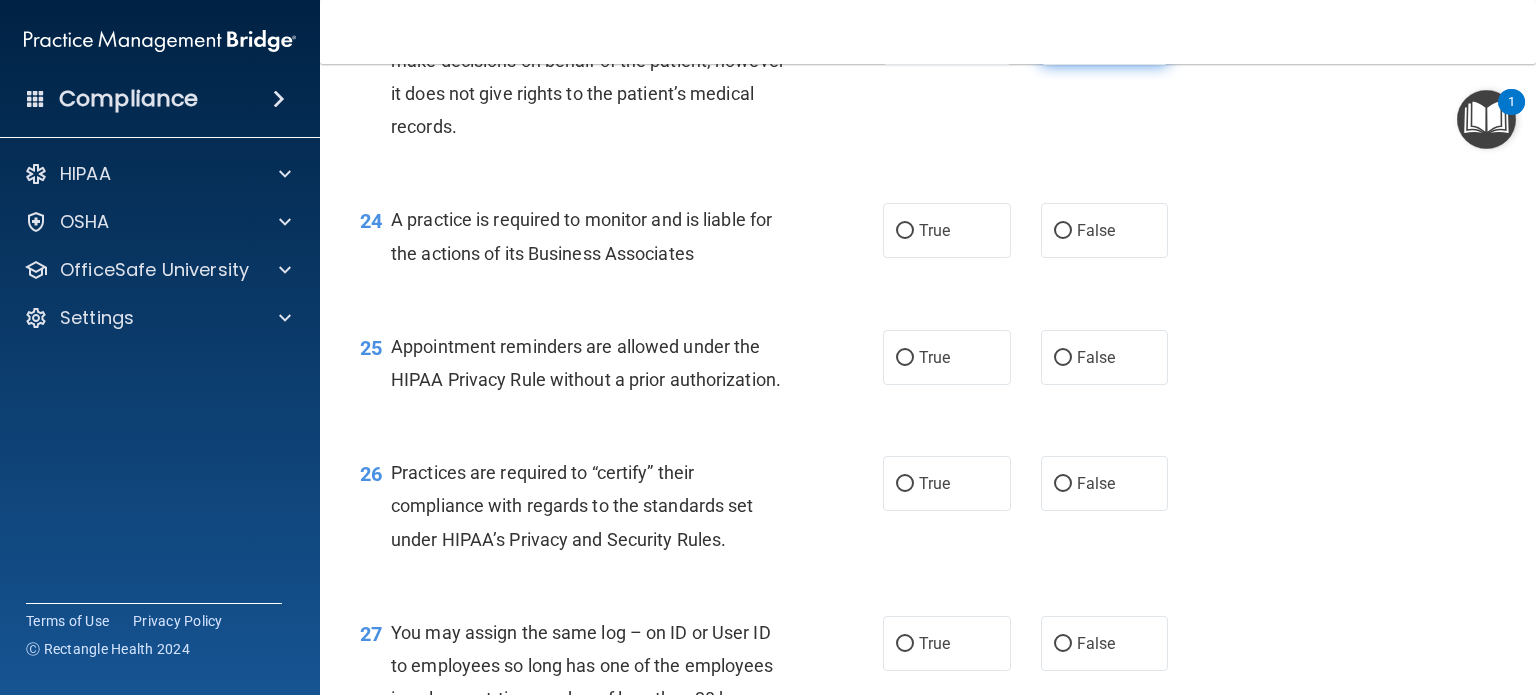 click on "False" at bounding box center (1105, 37) 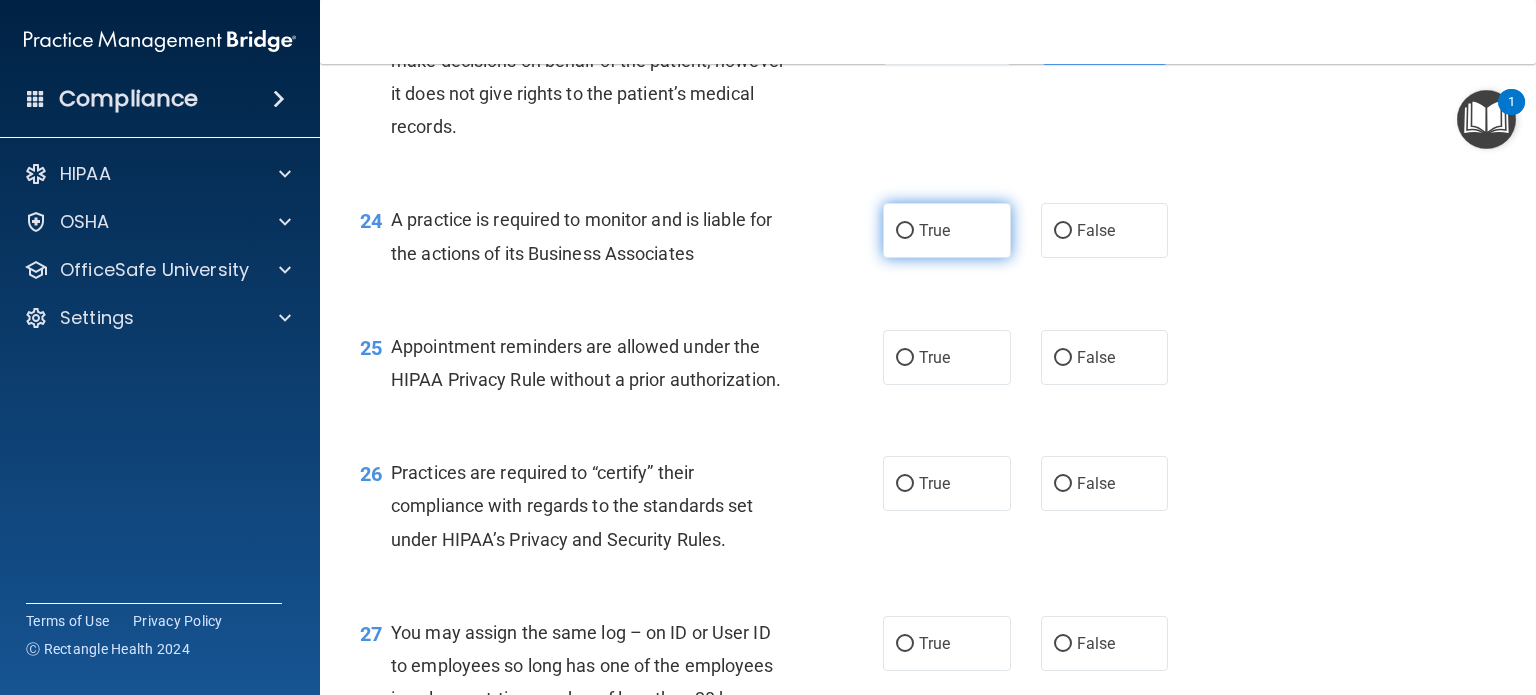 click on "True" at bounding box center (947, 230) 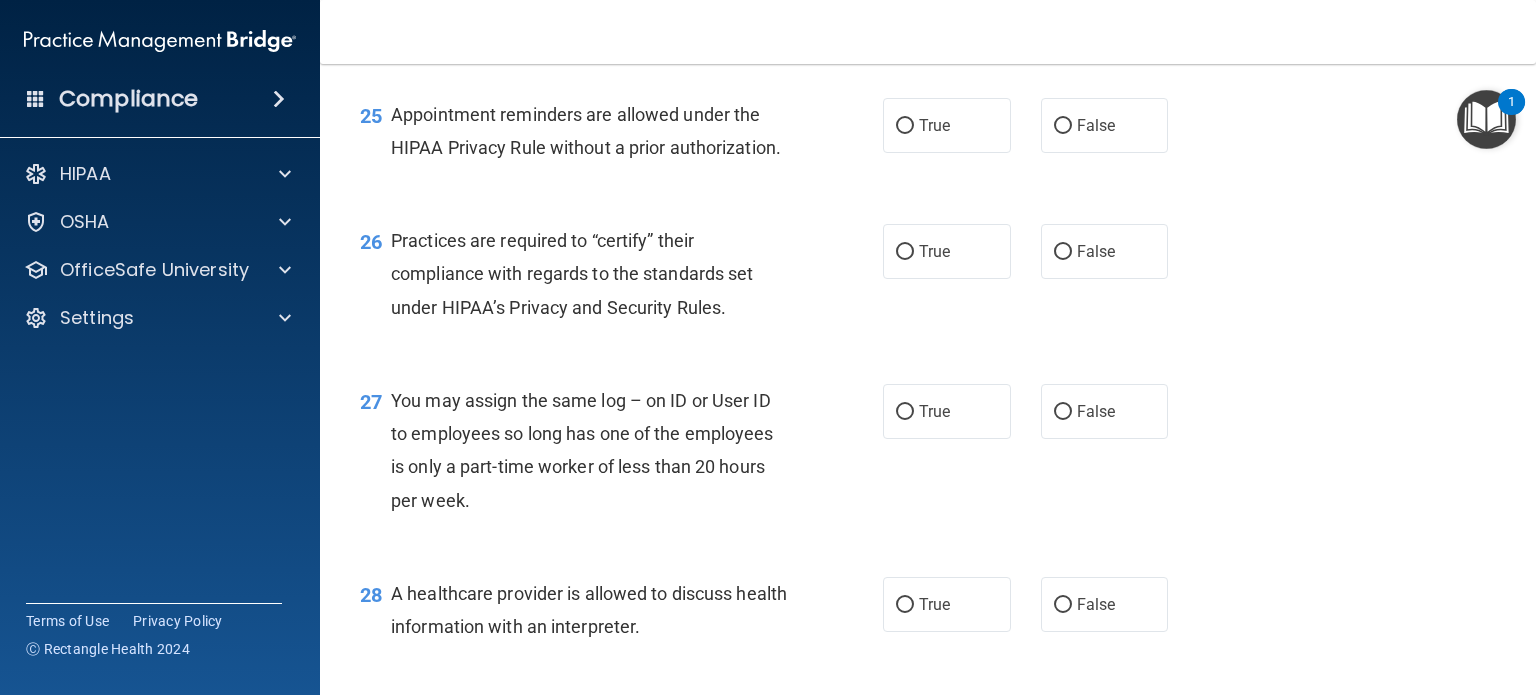 scroll, scrollTop: 4312, scrollLeft: 0, axis: vertical 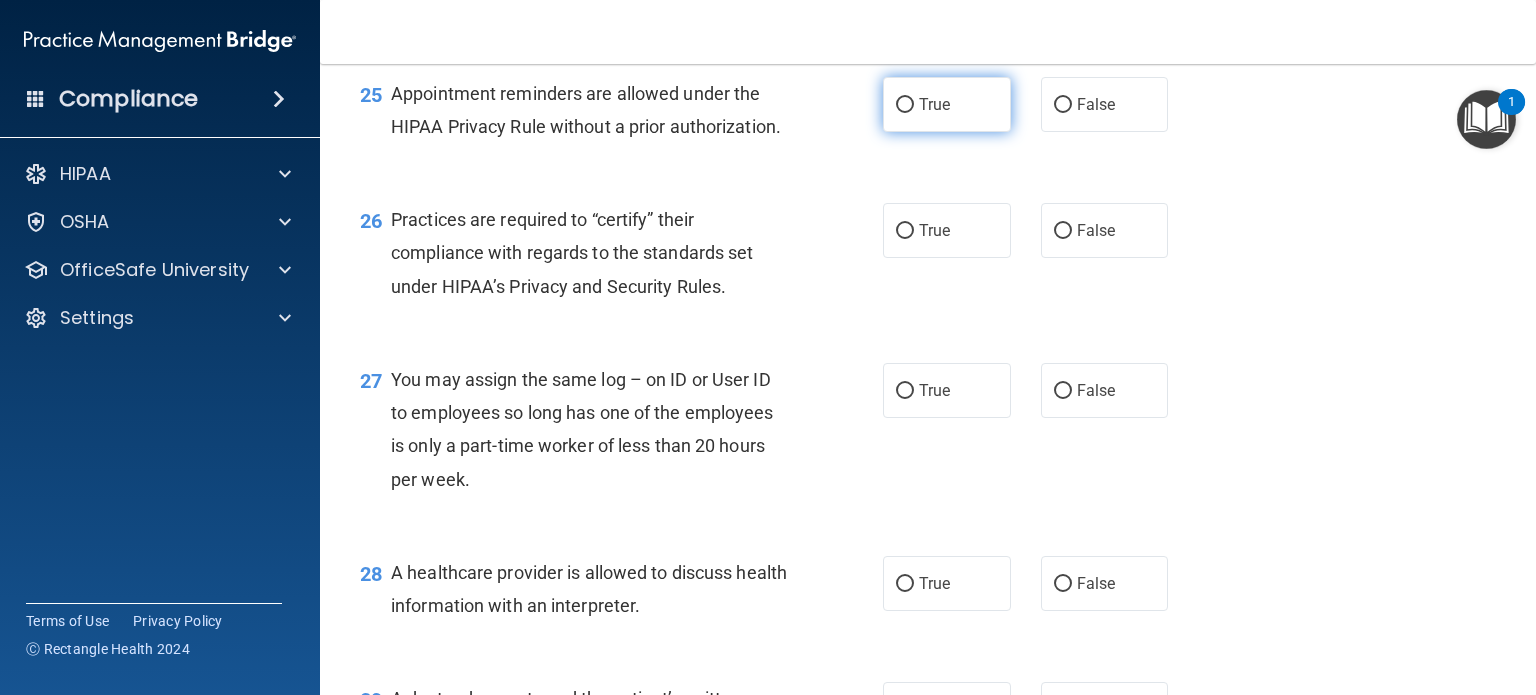 click on "True" at bounding box center [947, 104] 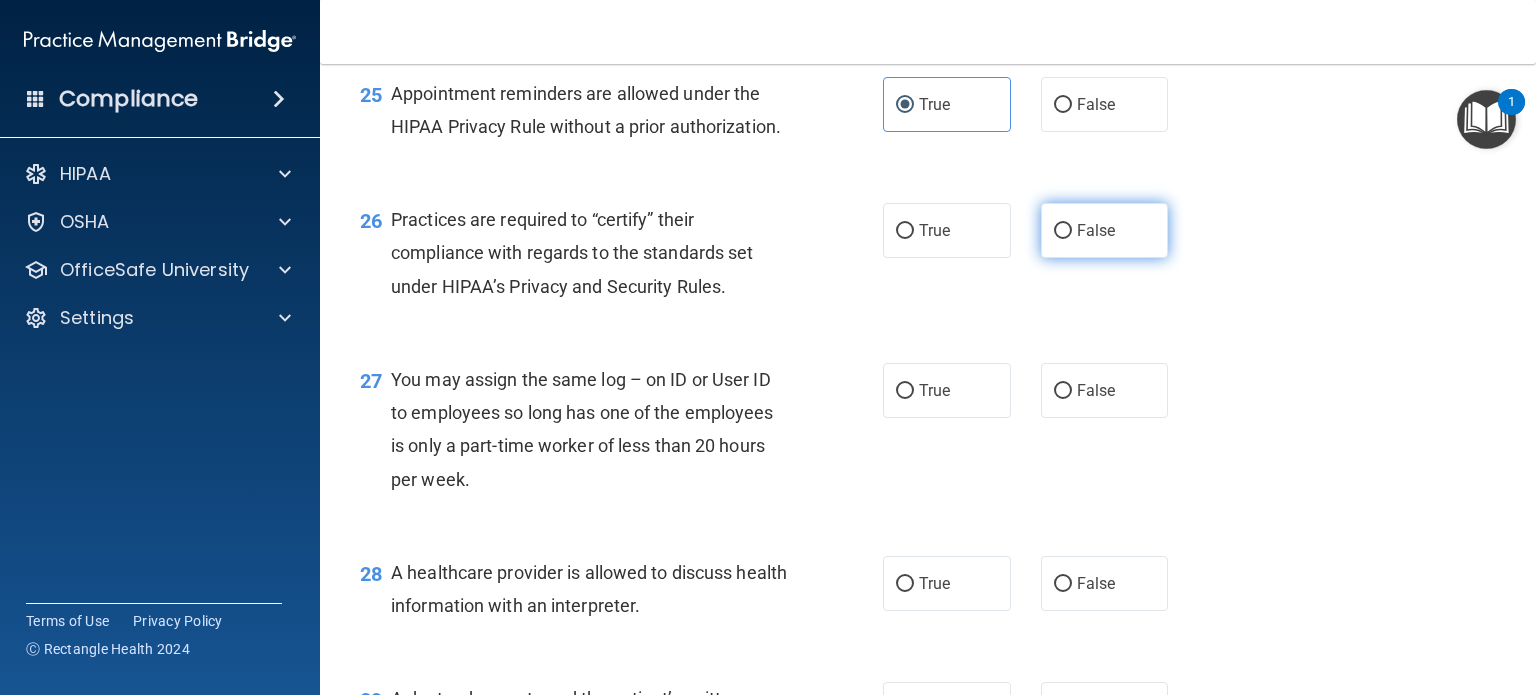 click on "False" at bounding box center [1105, 230] 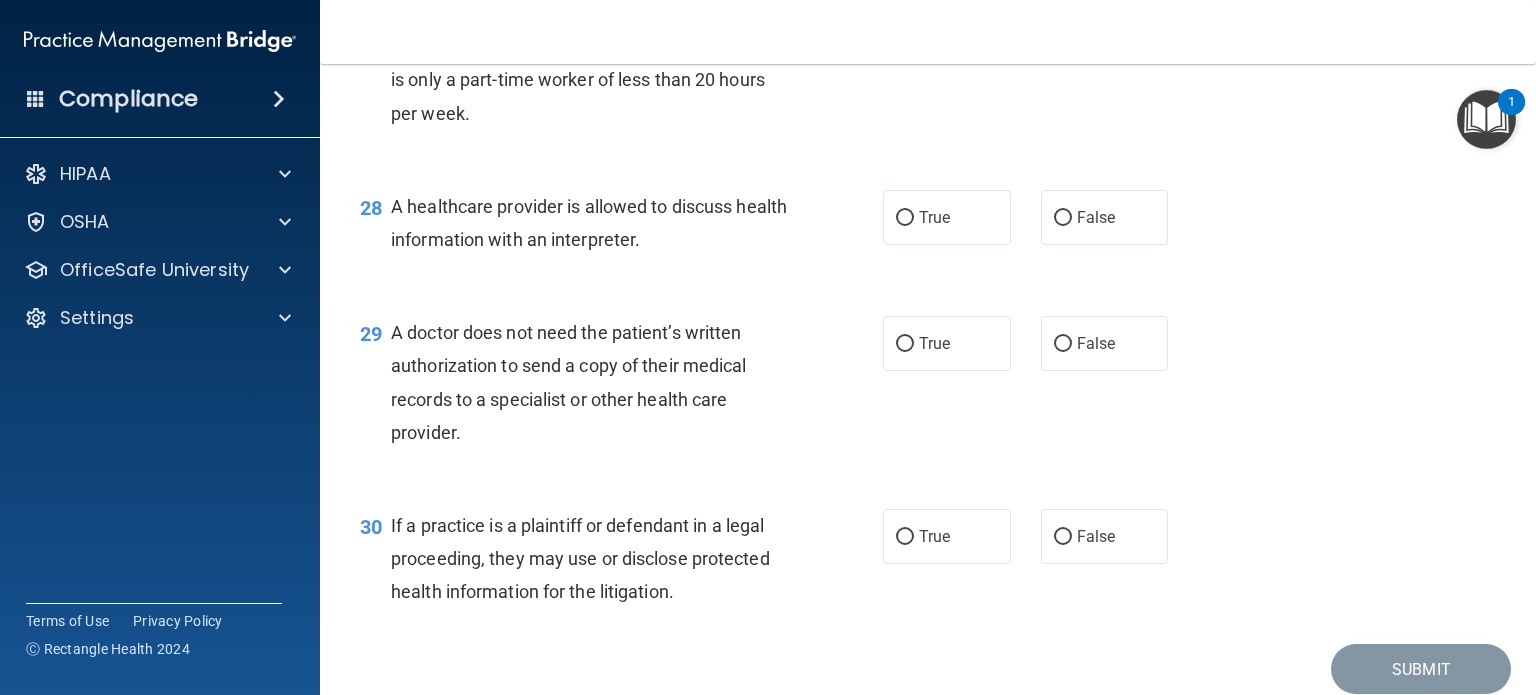 scroll, scrollTop: 4676, scrollLeft: 0, axis: vertical 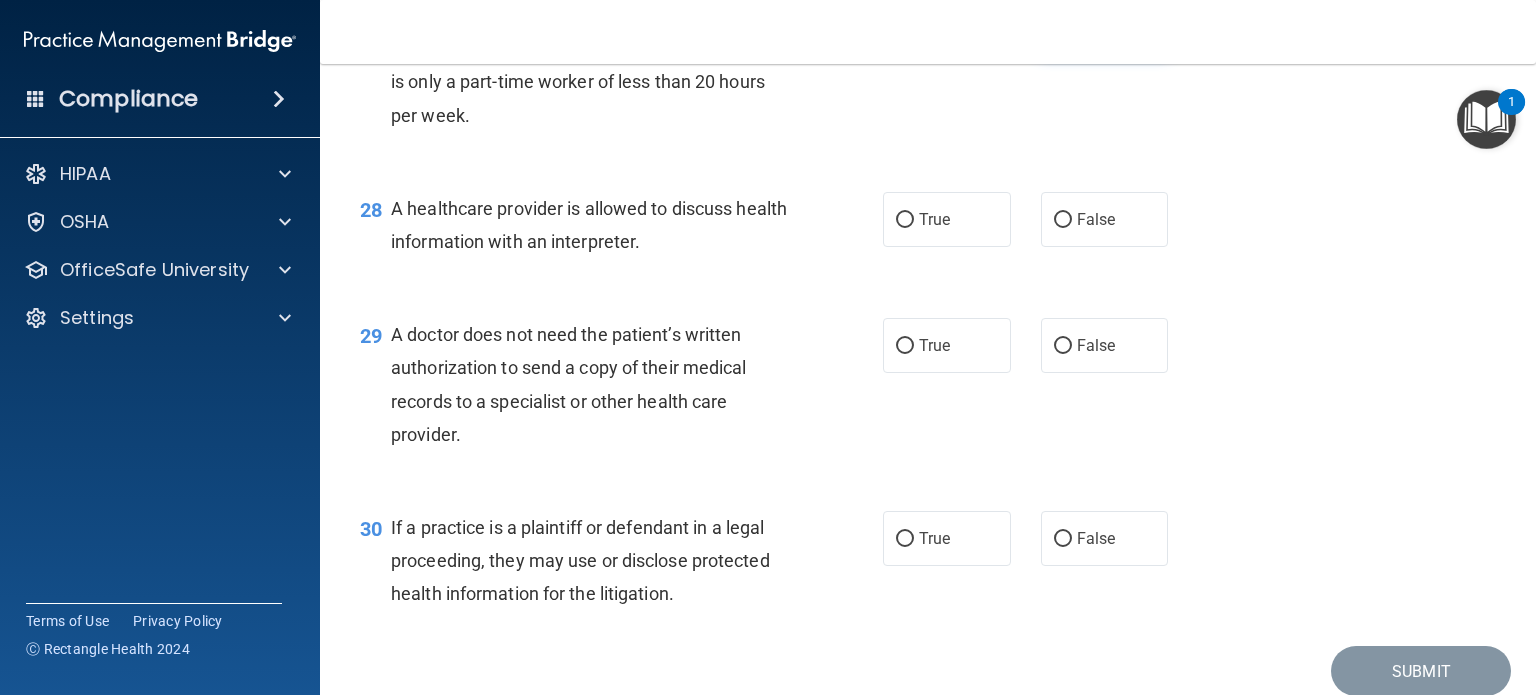 click on "False" at bounding box center (1105, 26) 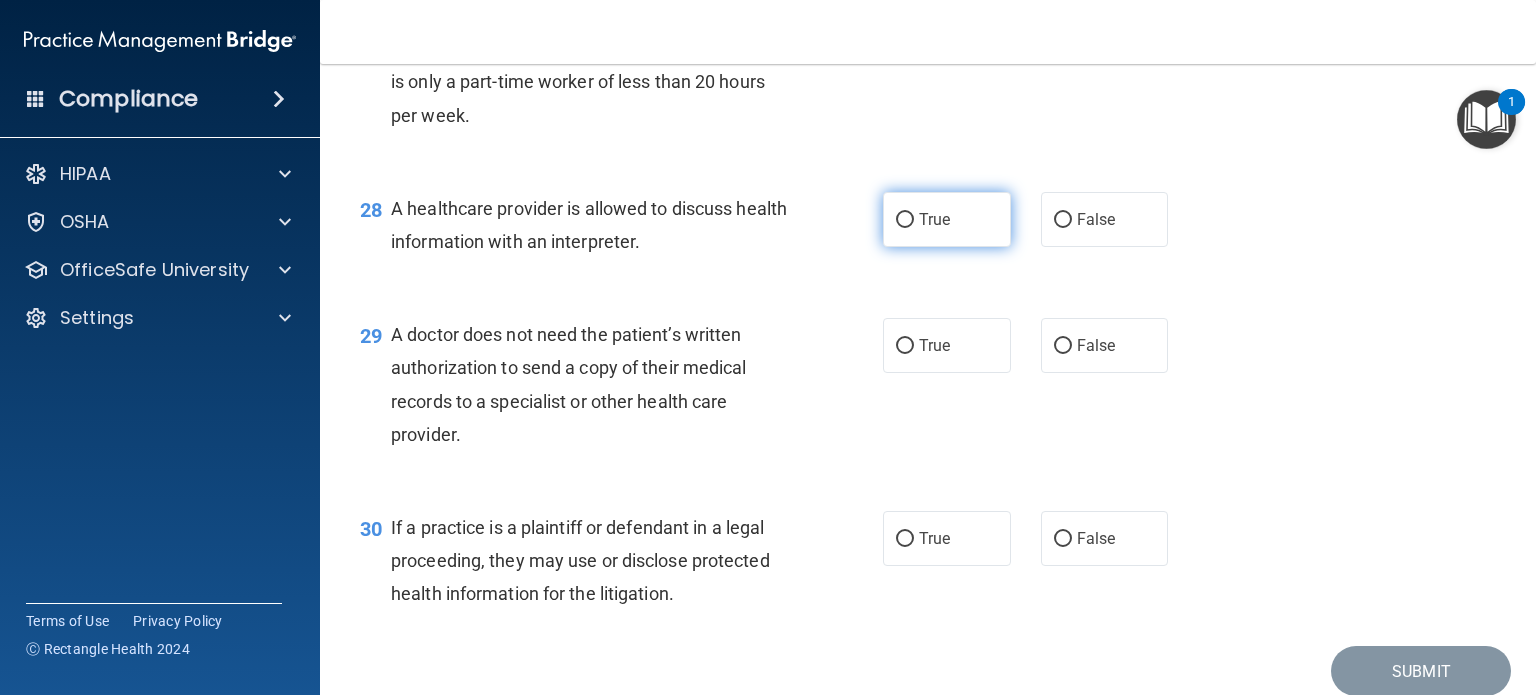 click on "True" at bounding box center [947, 219] 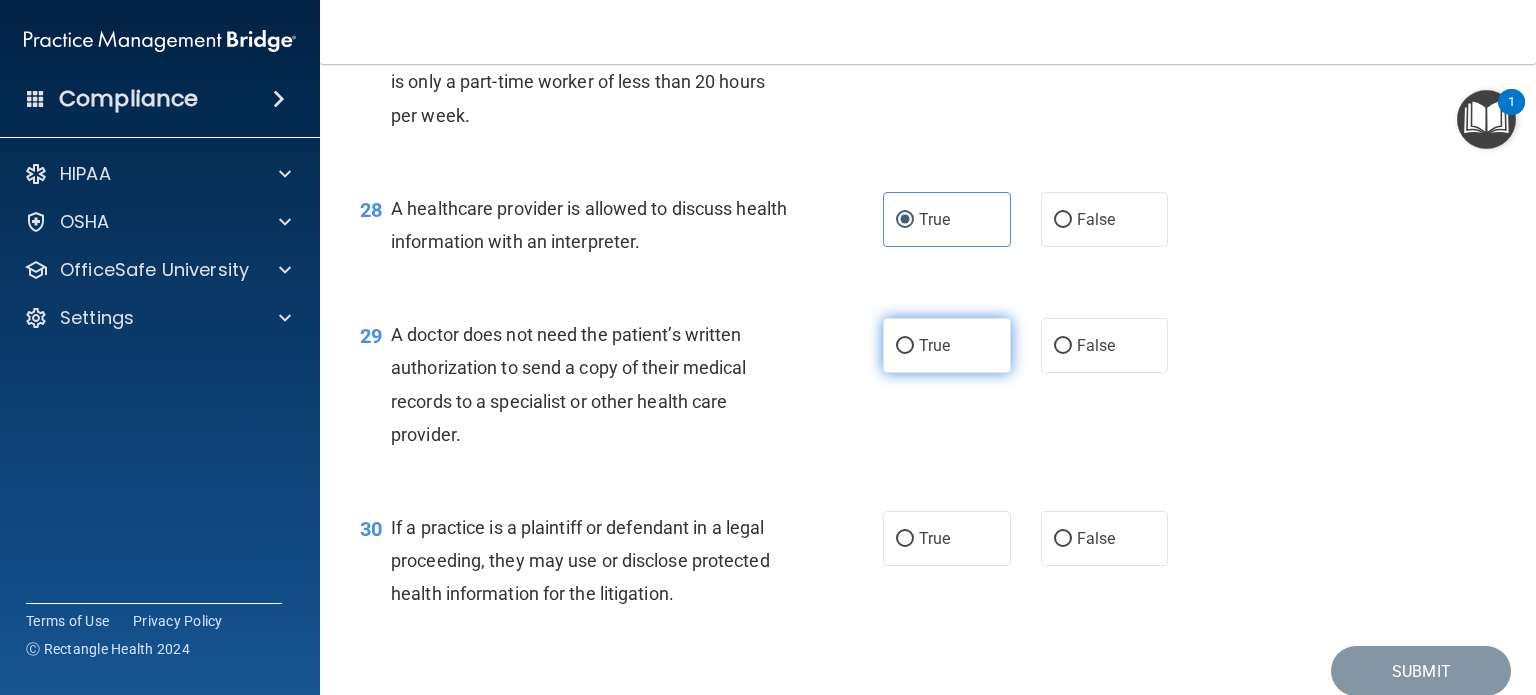 click on "True" at bounding box center [934, 345] 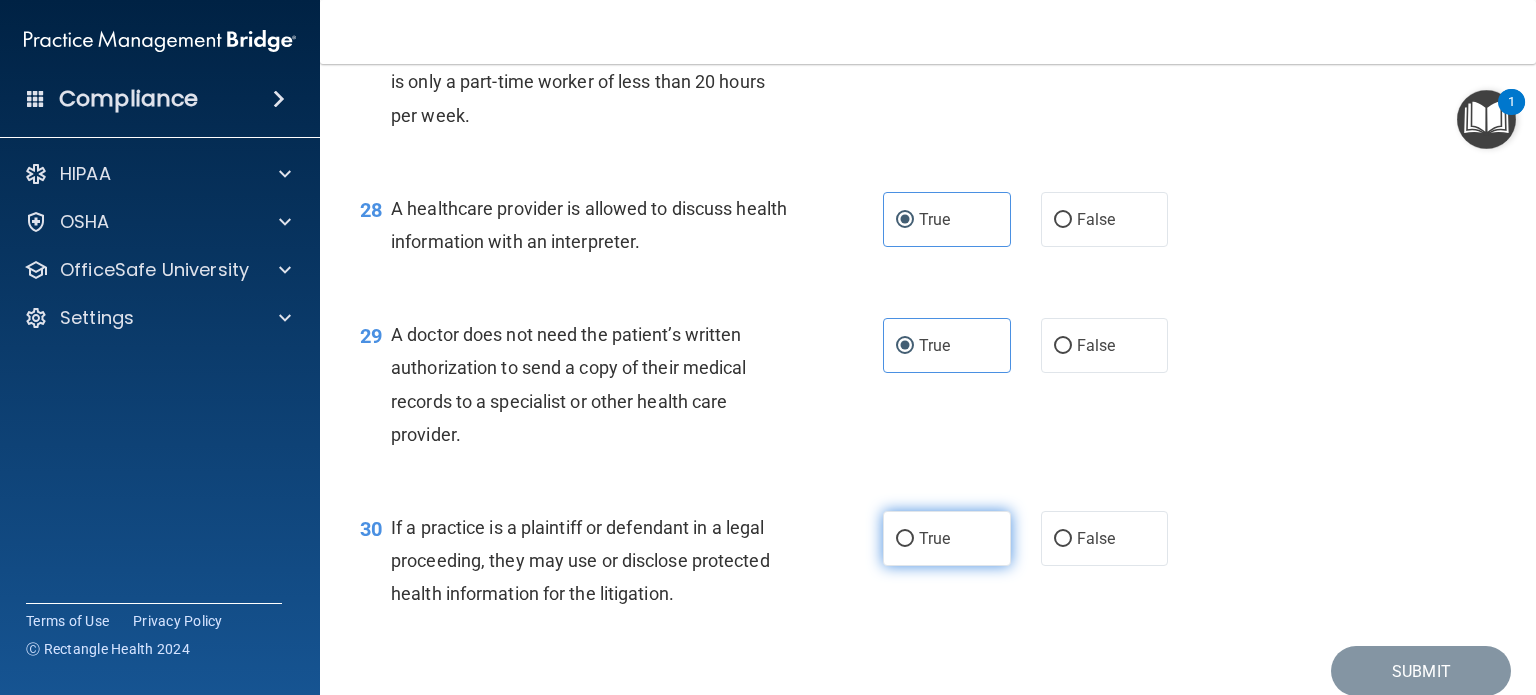 click on "True" at bounding box center [934, 538] 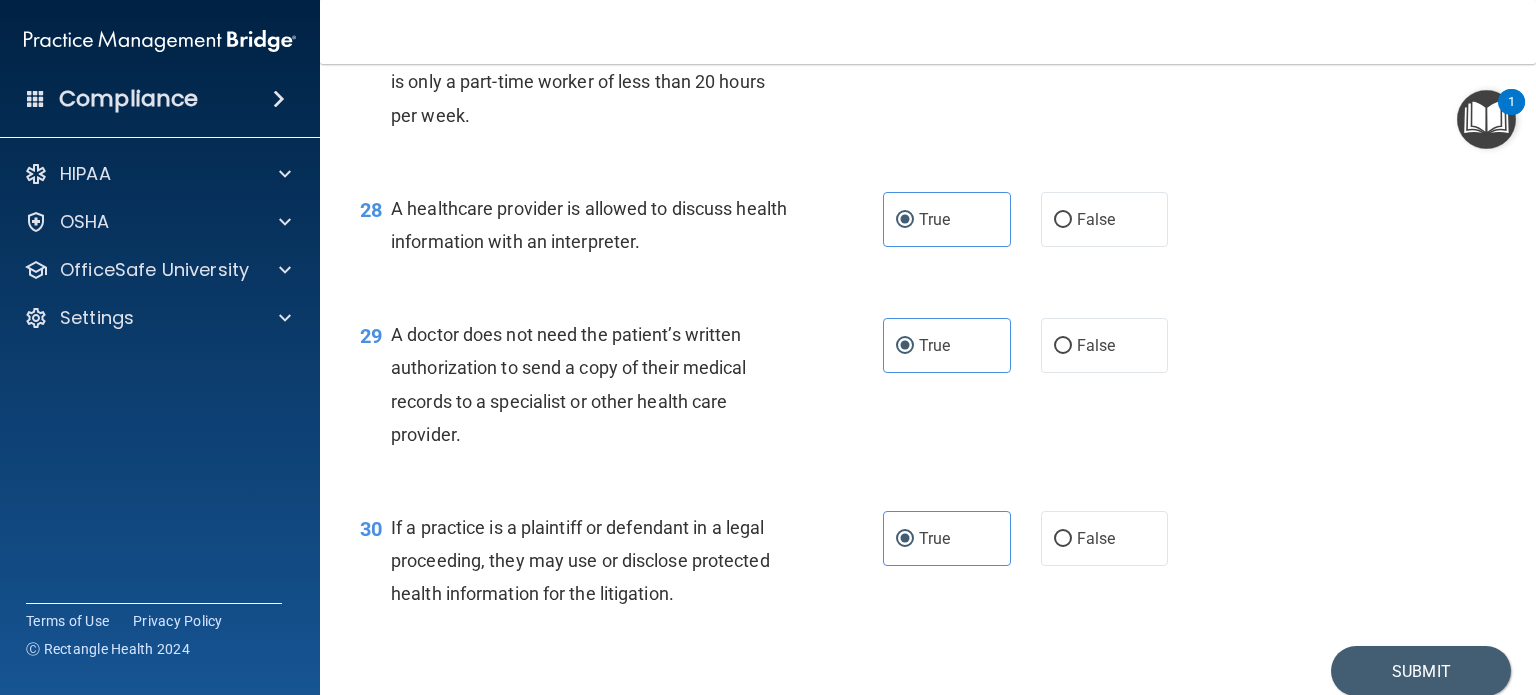 scroll, scrollTop: 4824, scrollLeft: 0, axis: vertical 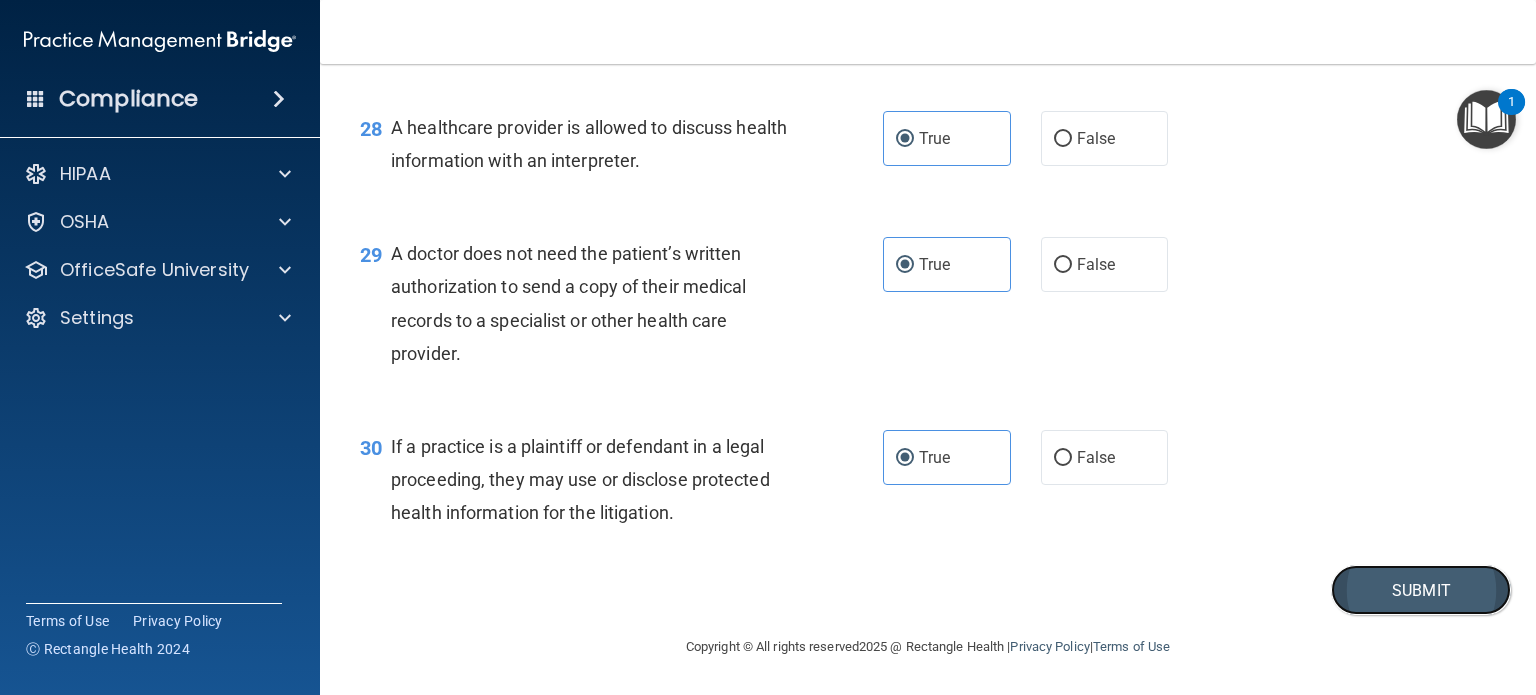 click on "Submit" at bounding box center [1421, 590] 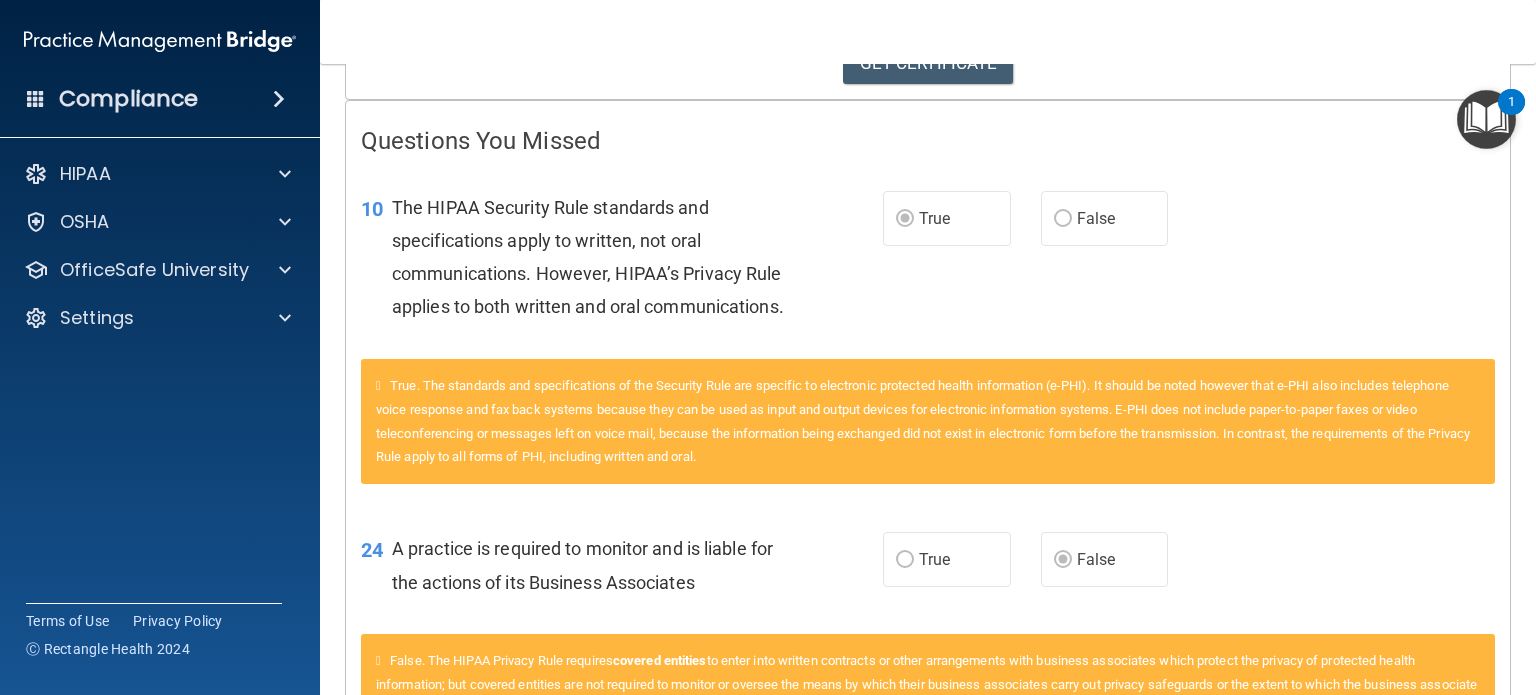 scroll, scrollTop: 0, scrollLeft: 0, axis: both 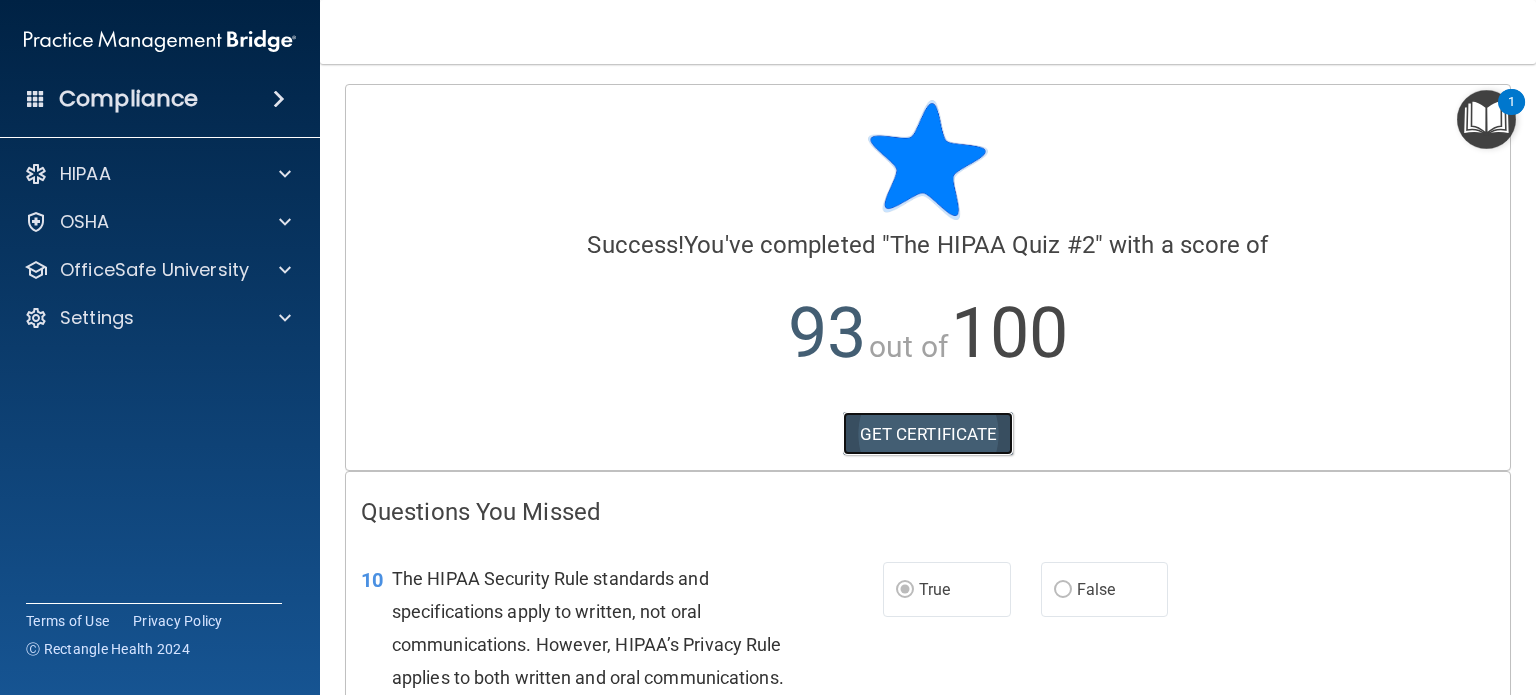click on "GET CERTIFICATE" at bounding box center [928, 434] 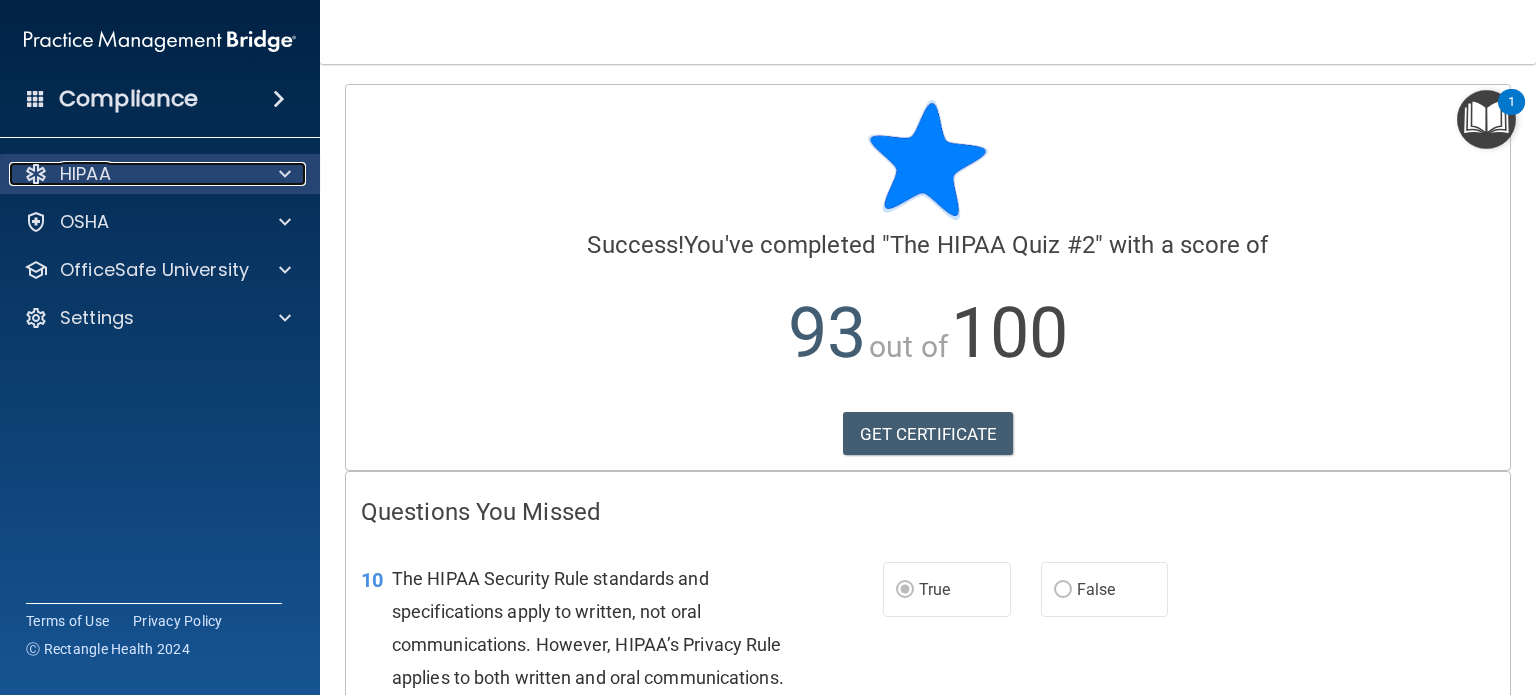click on "HIPAA" at bounding box center (133, 174) 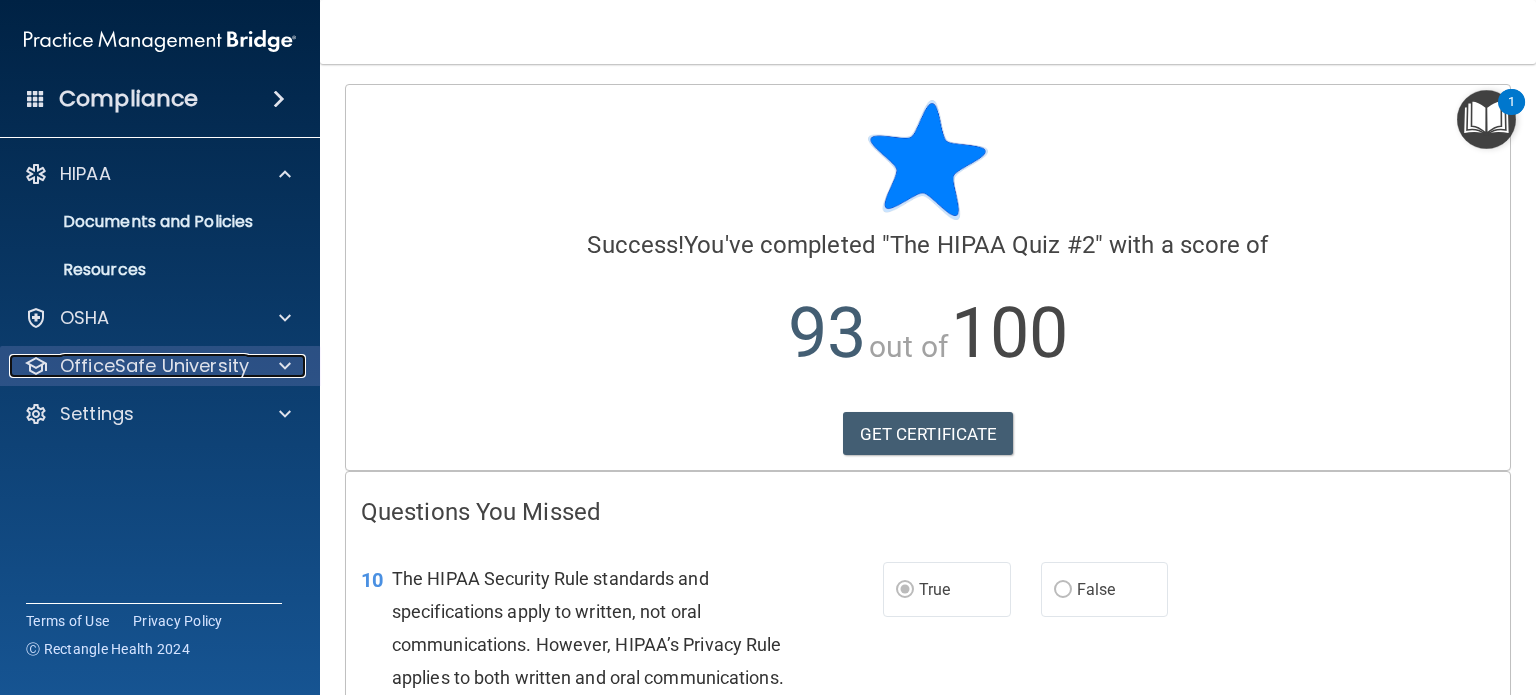 click at bounding box center (282, 366) 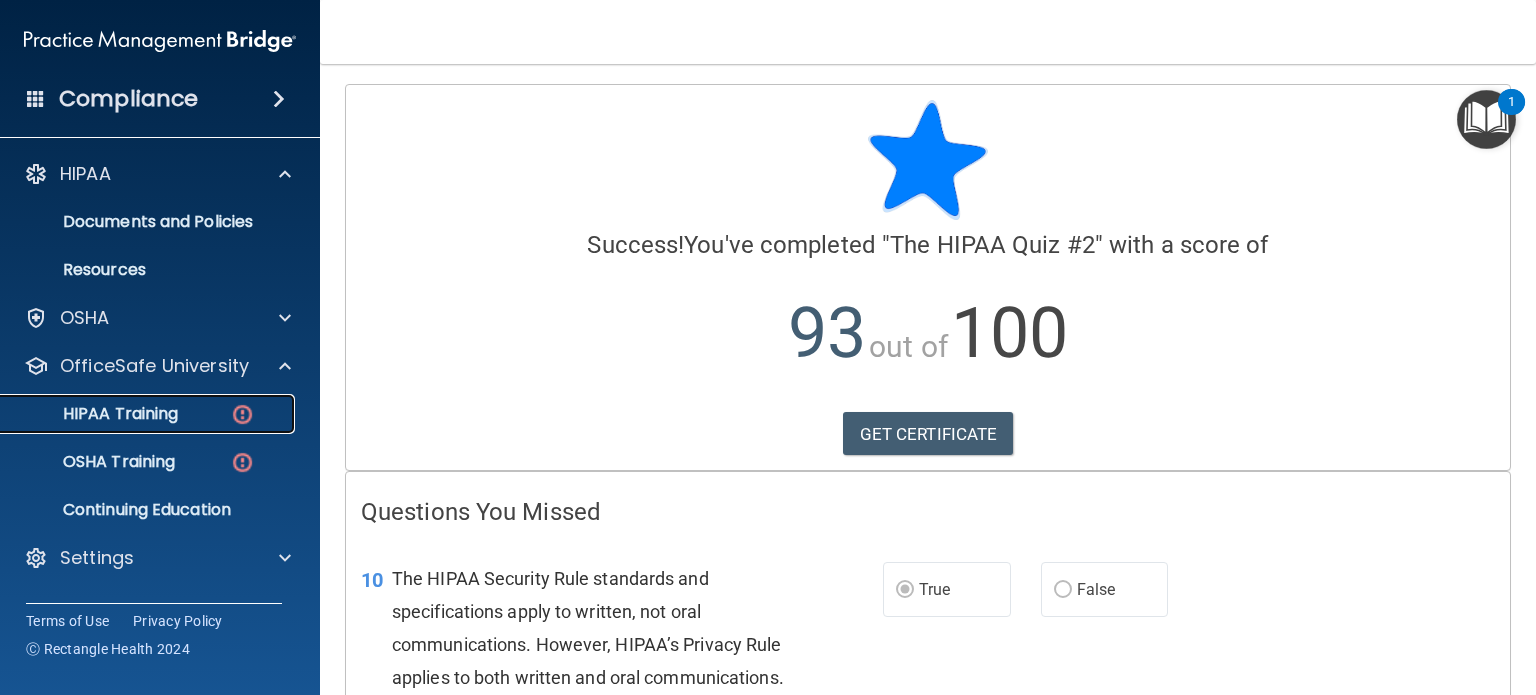click on "HIPAA Training" at bounding box center (149, 414) 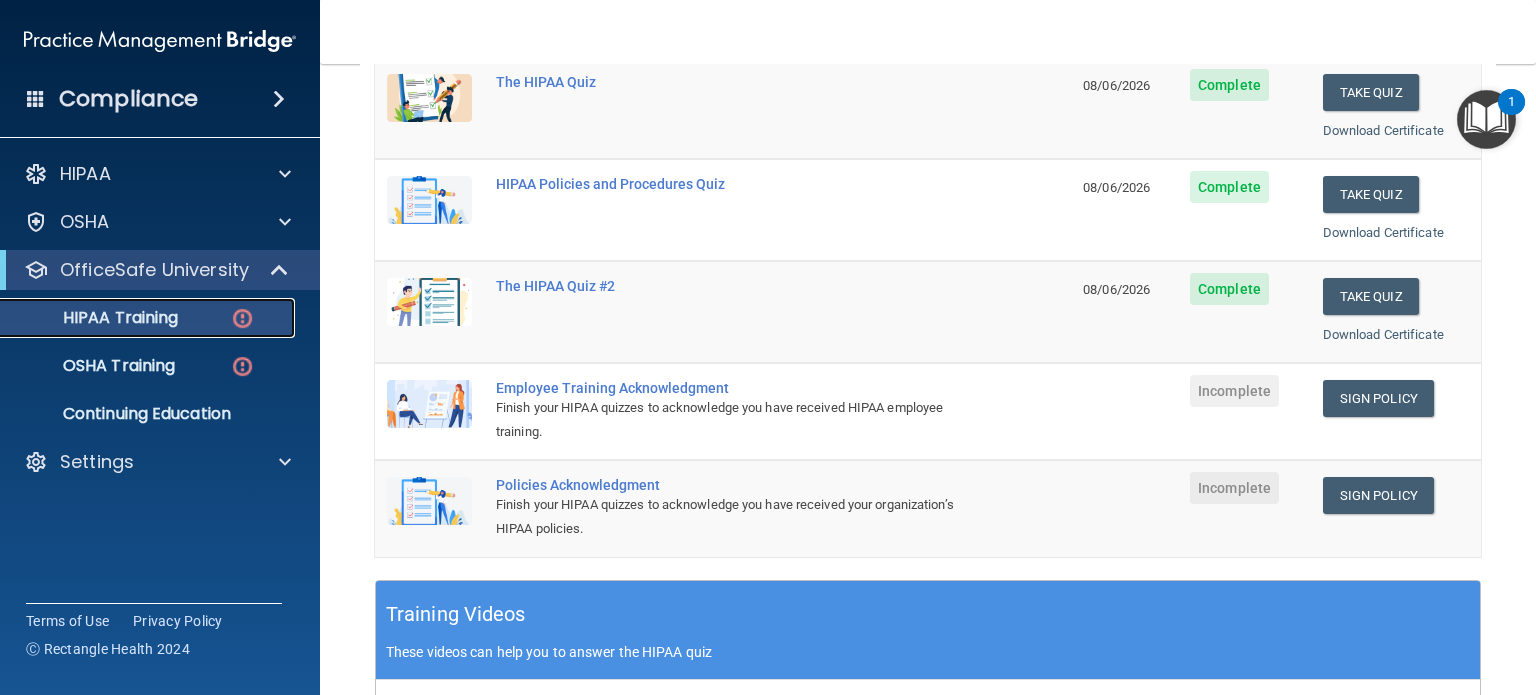 scroll, scrollTop: 296, scrollLeft: 0, axis: vertical 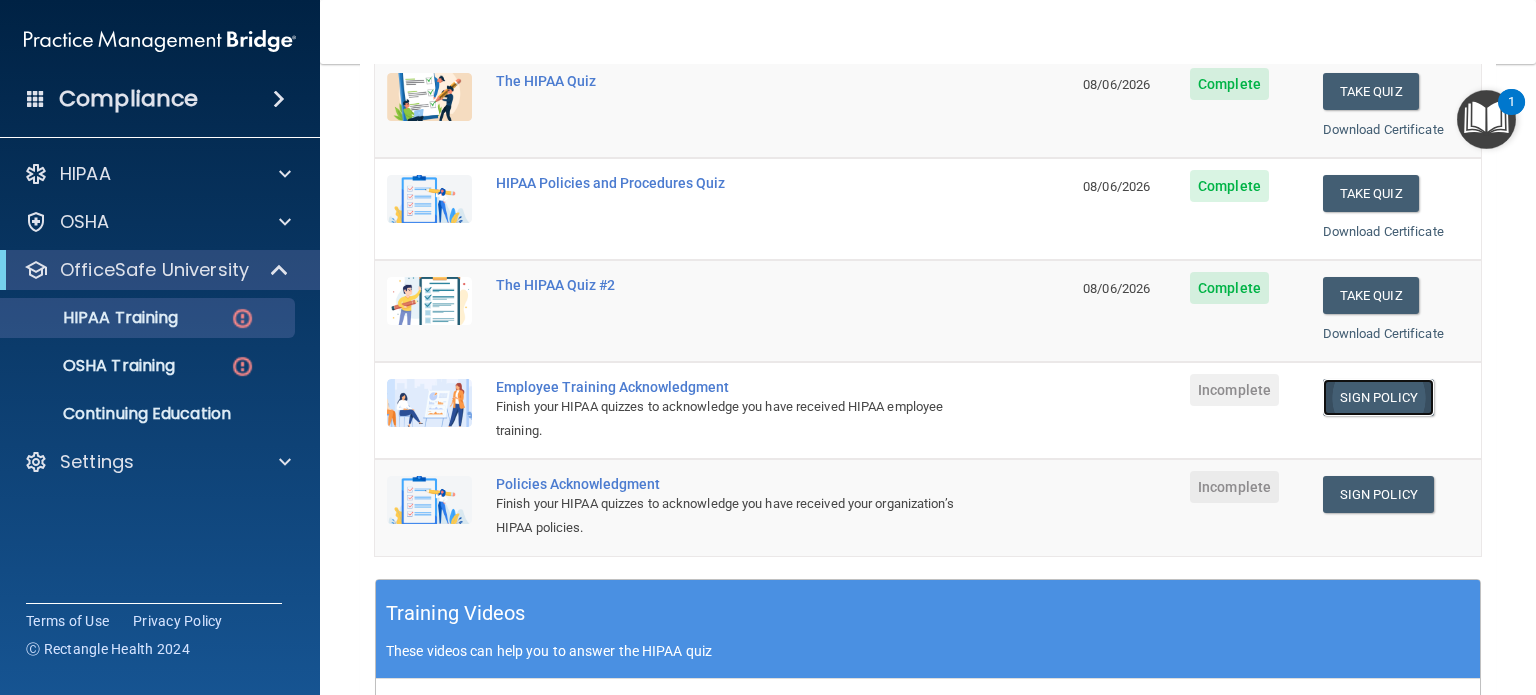click on "Sign Policy" at bounding box center (1378, 397) 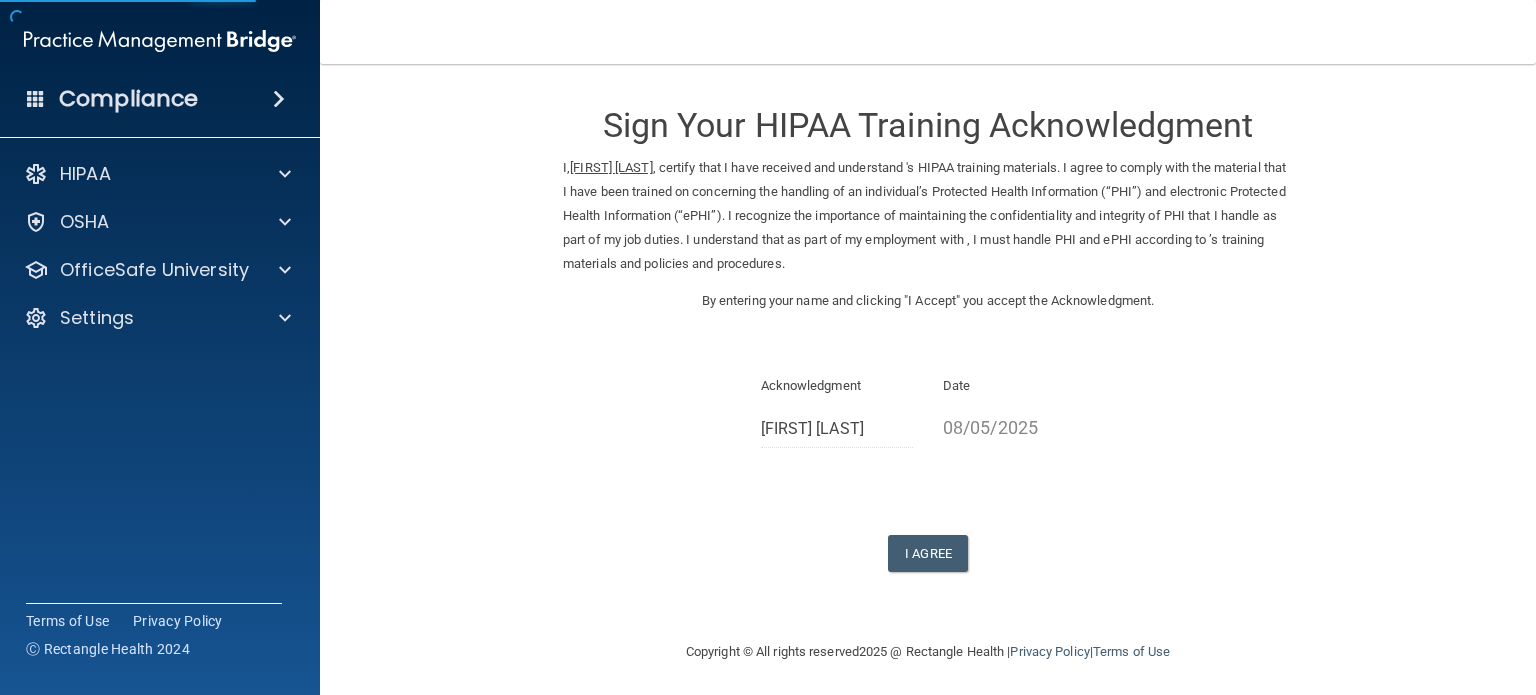 scroll, scrollTop: 0, scrollLeft: 0, axis: both 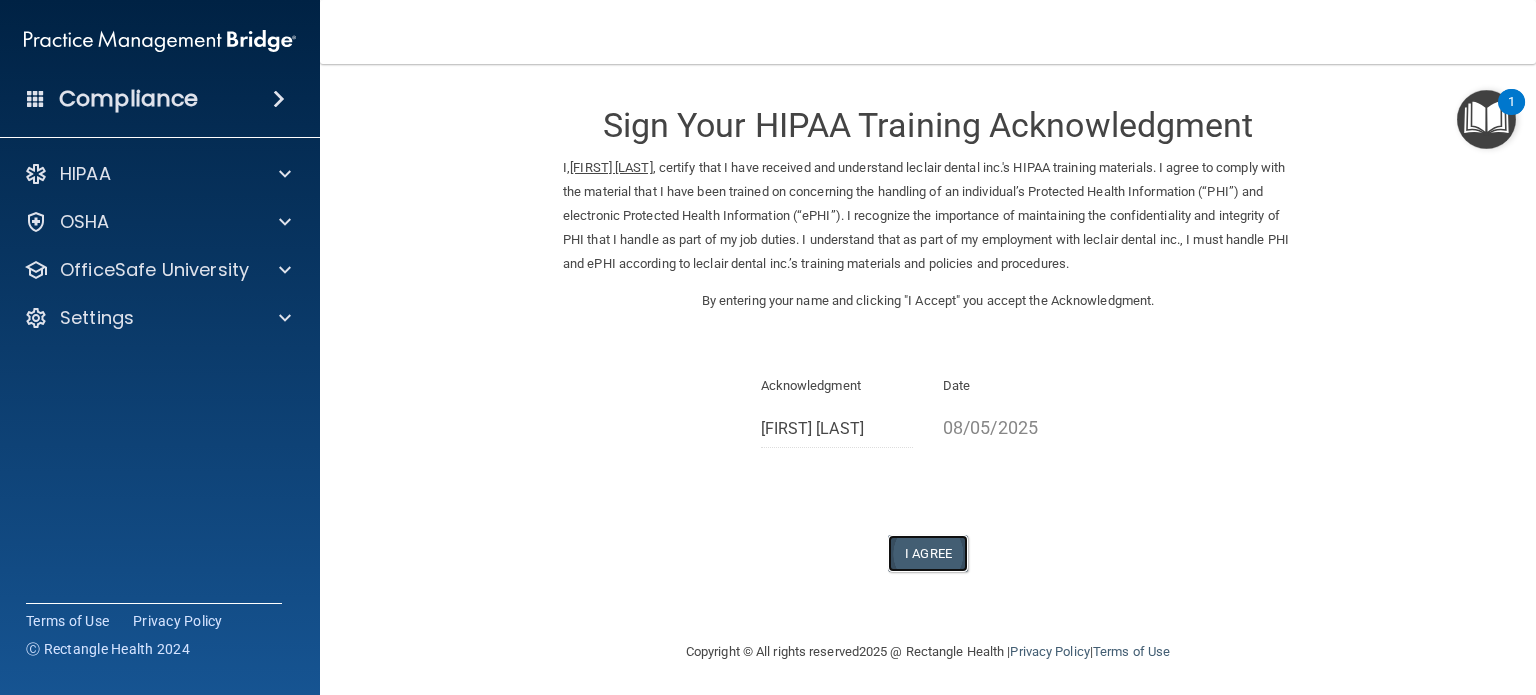 click on "I Agree" at bounding box center [928, 553] 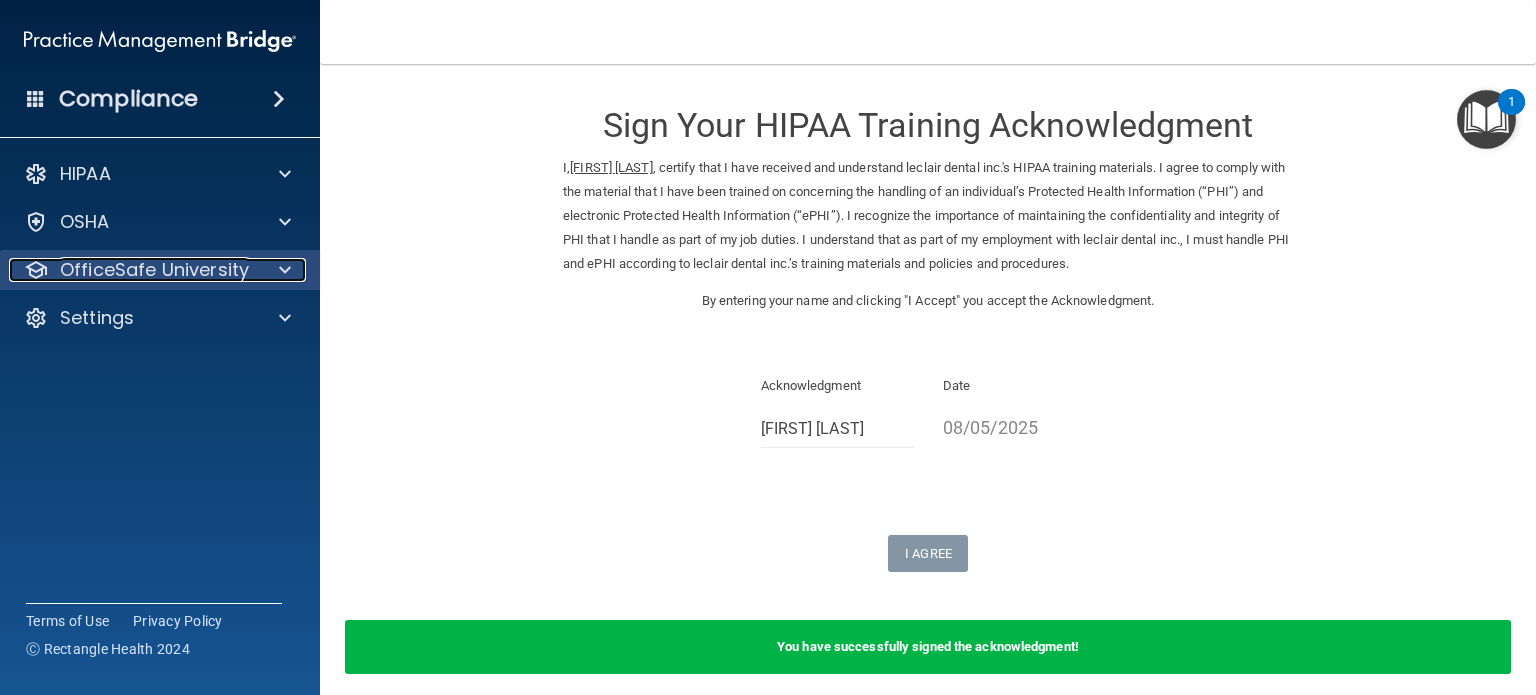 click on "OfficeSafe University" at bounding box center [154, 270] 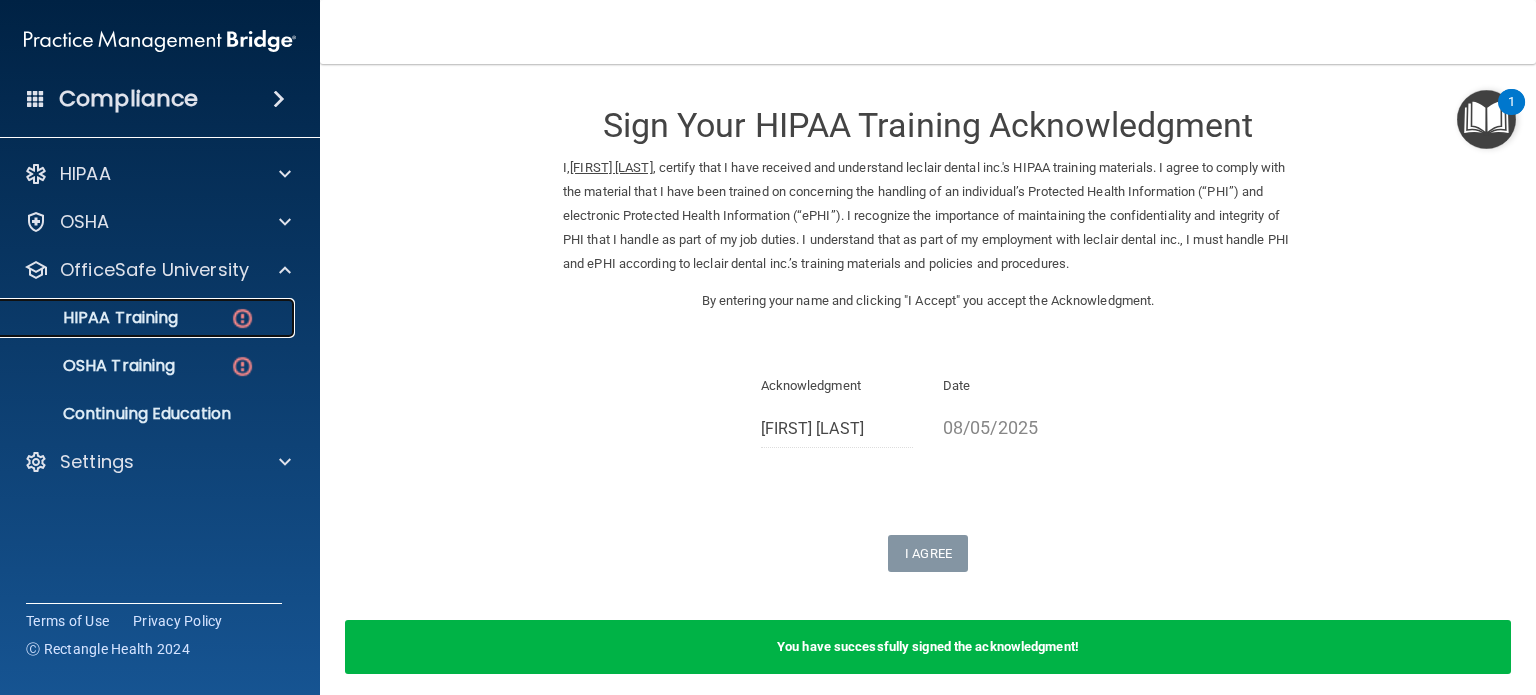 click at bounding box center (242, 318) 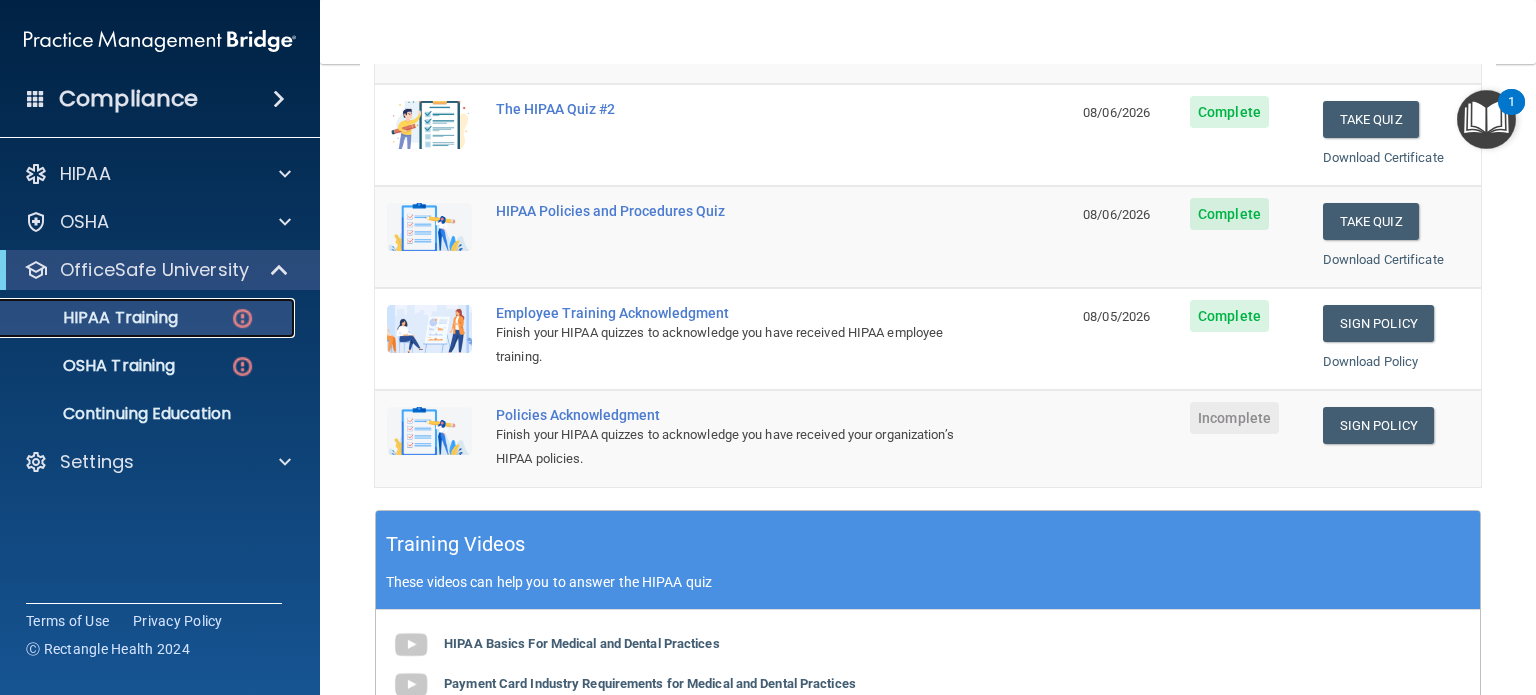 scroll, scrollTop: 371, scrollLeft: 0, axis: vertical 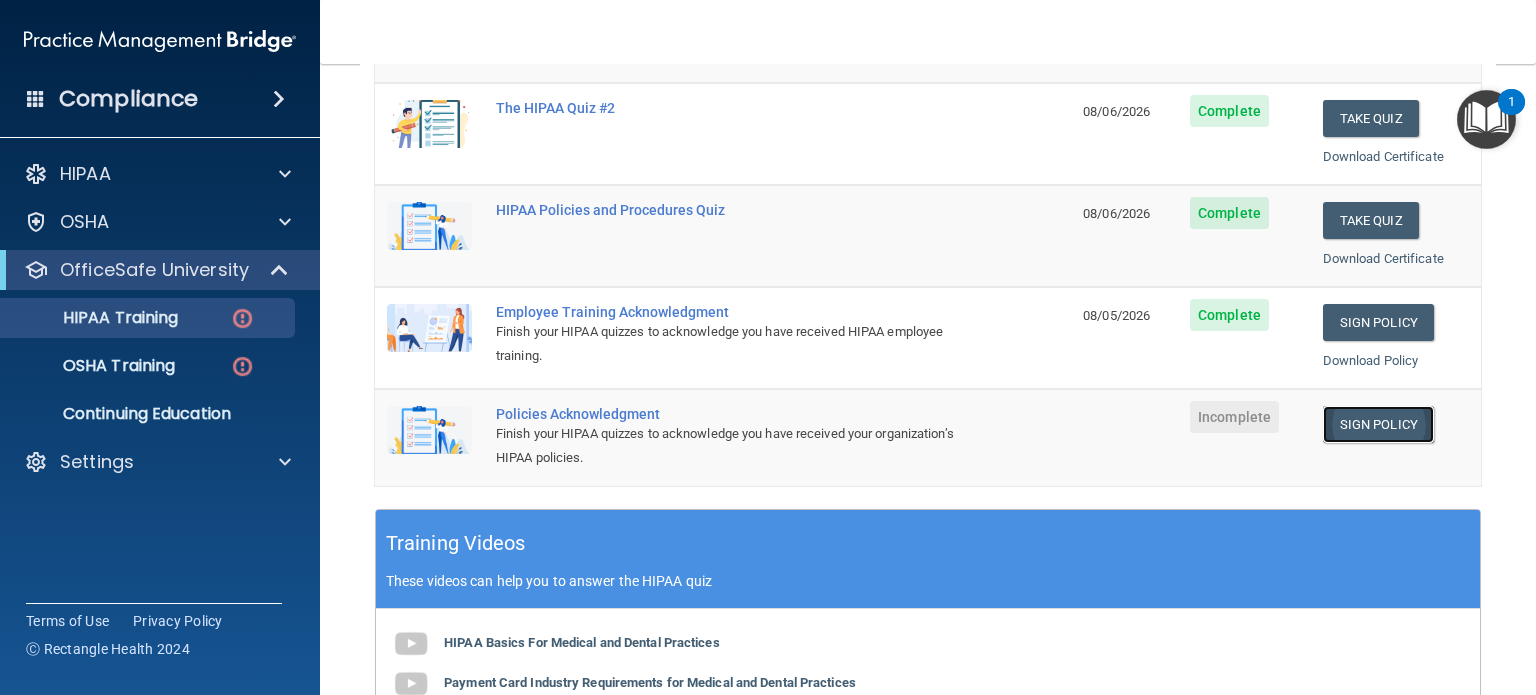 click on "Sign Policy" at bounding box center (1378, 424) 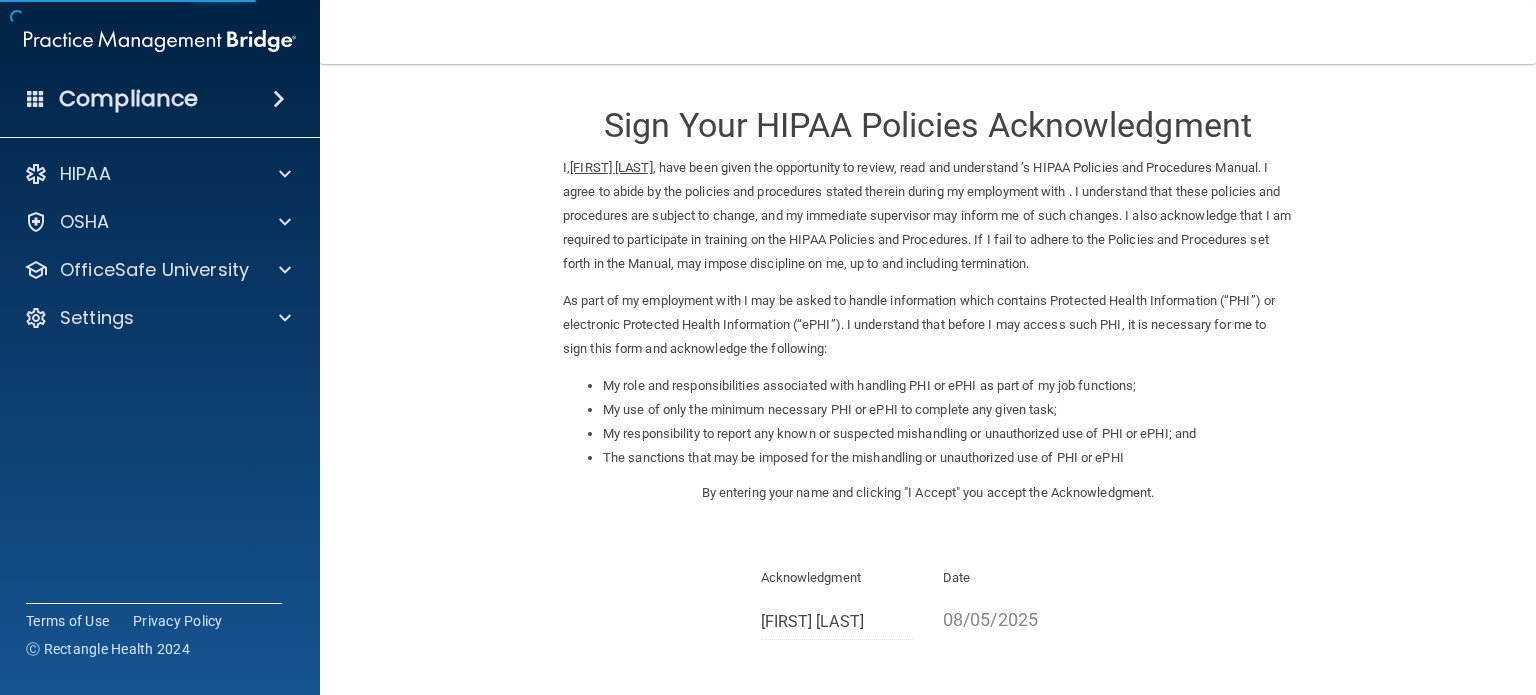 scroll, scrollTop: 0, scrollLeft: 0, axis: both 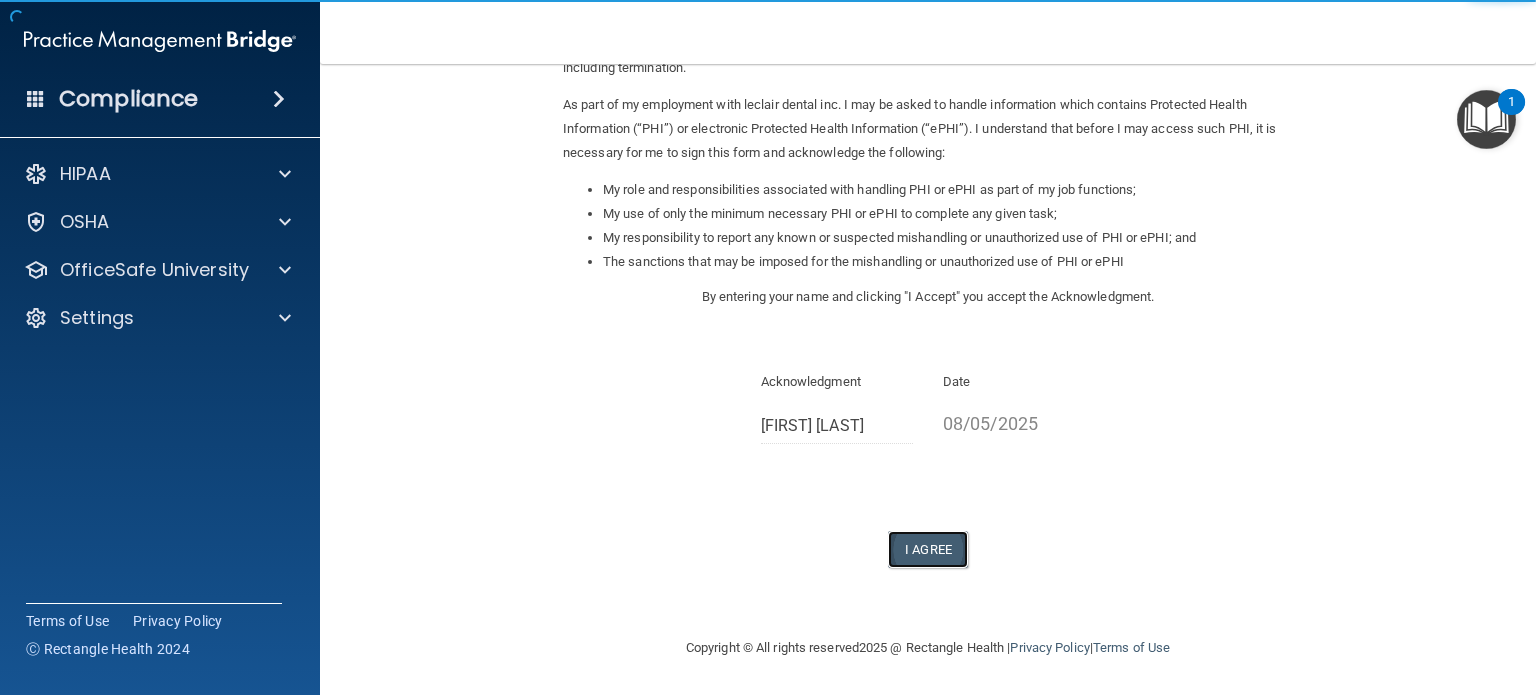 click on "I Agree" at bounding box center [928, 549] 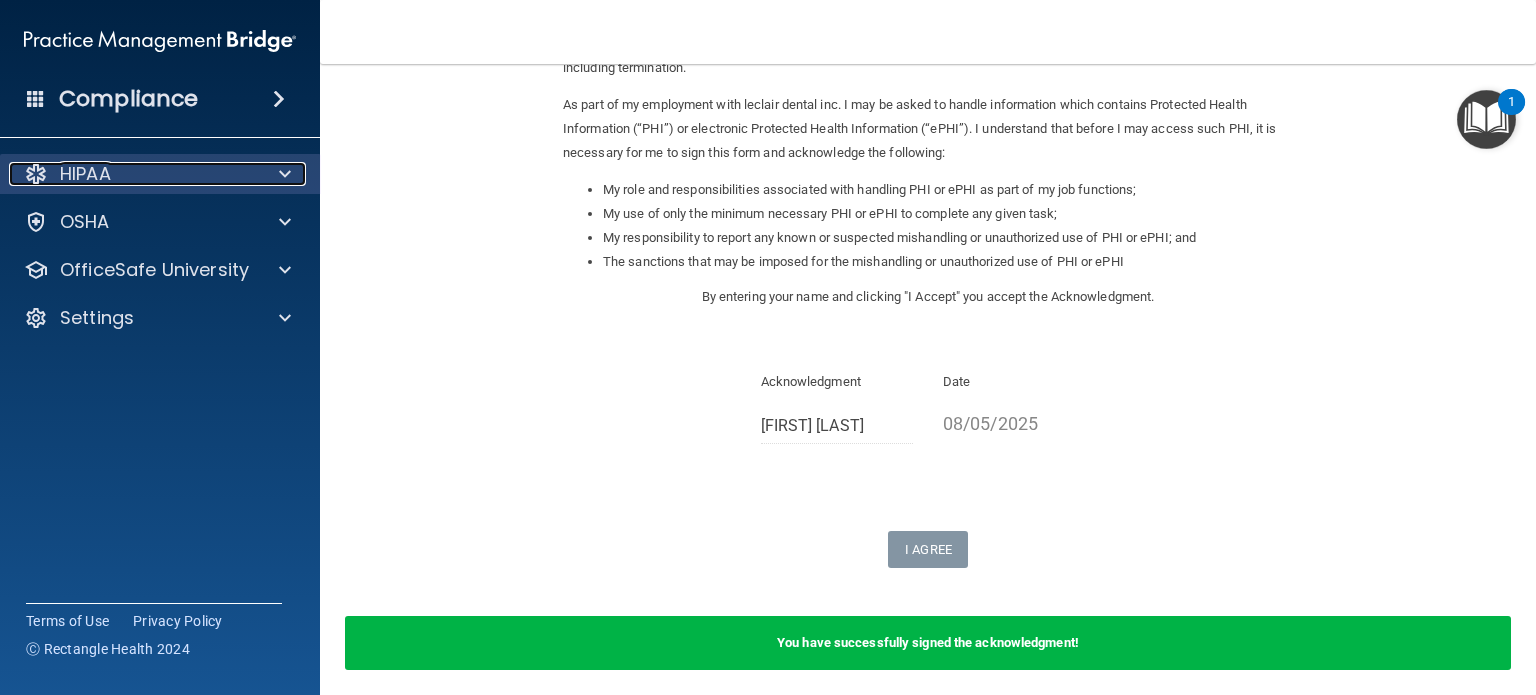 click on "HIPAA" at bounding box center [133, 174] 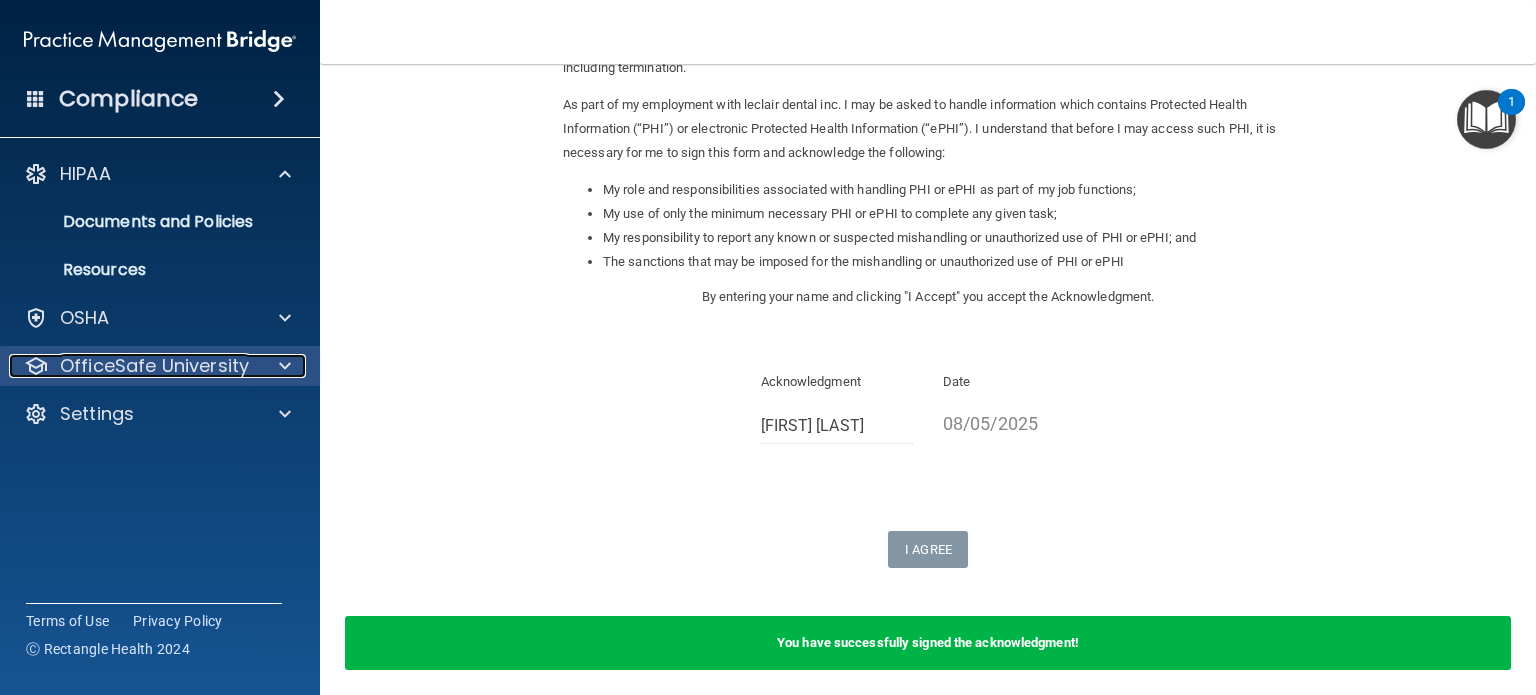 click on "OfficeSafe University" at bounding box center (133, 366) 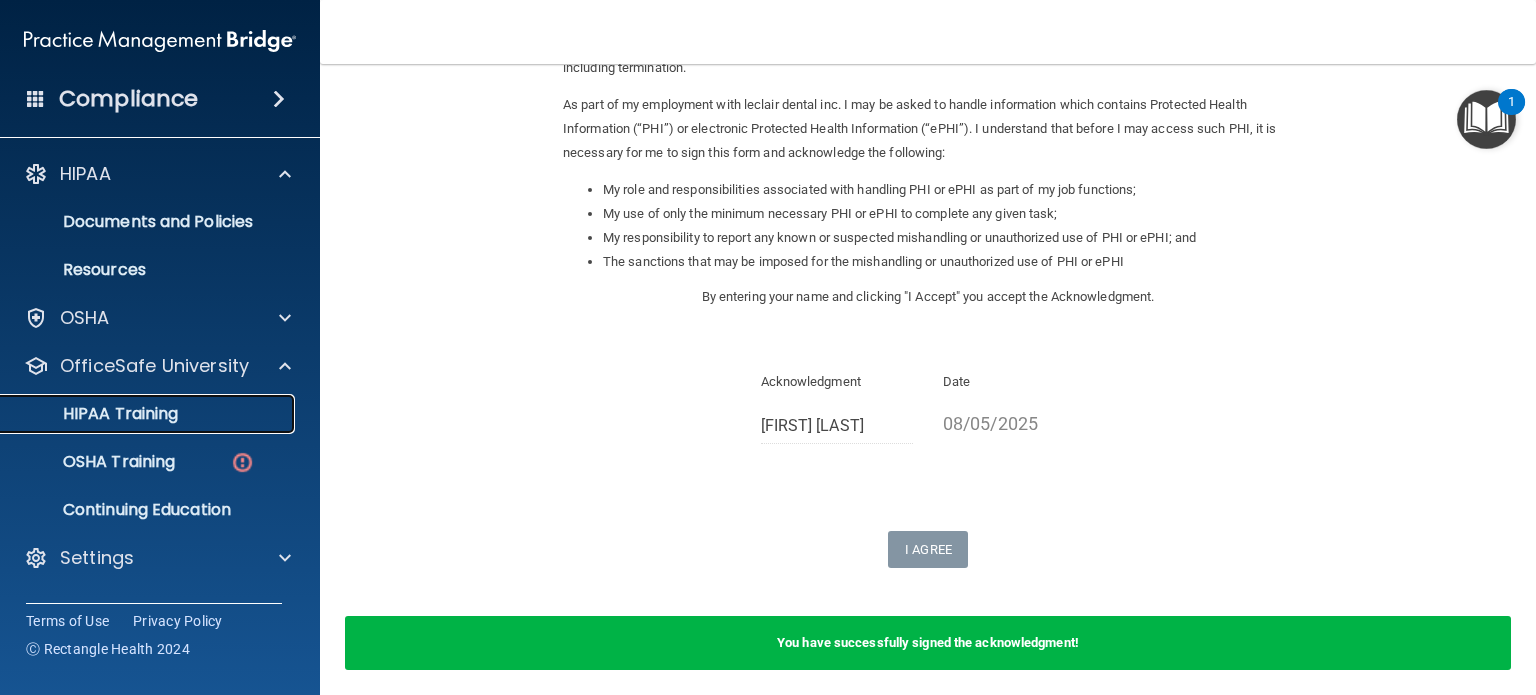 click on "HIPAA Training" at bounding box center [149, 414] 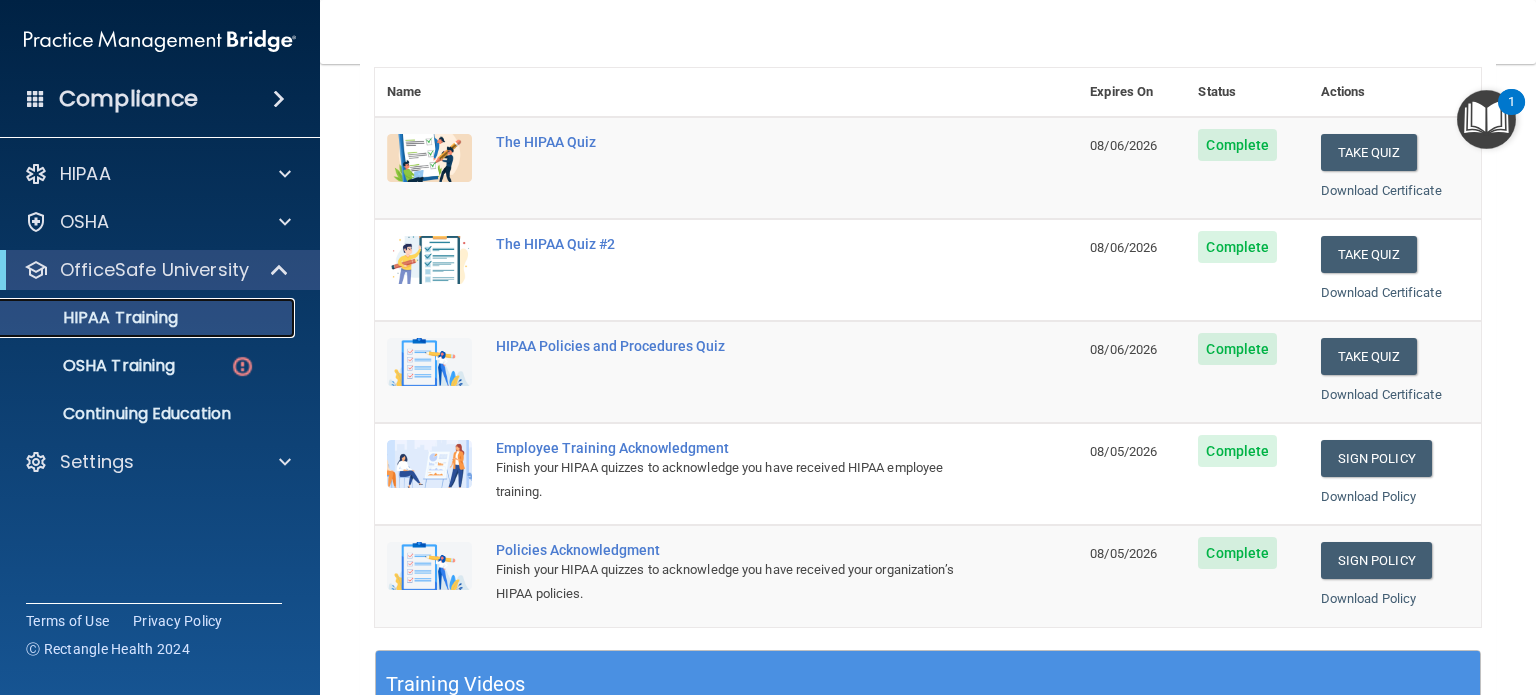scroll, scrollTop: 238, scrollLeft: 0, axis: vertical 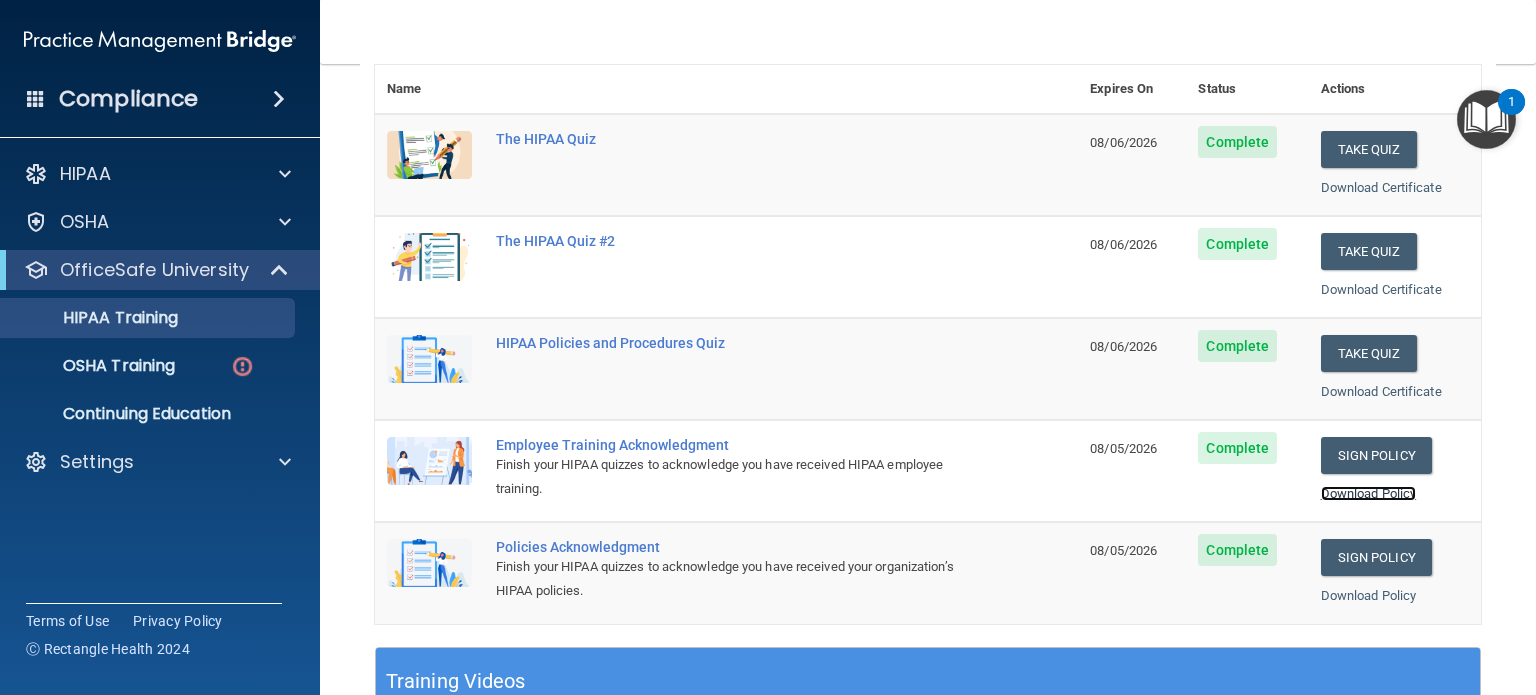 click on "Download Policy" at bounding box center (1369, 493) 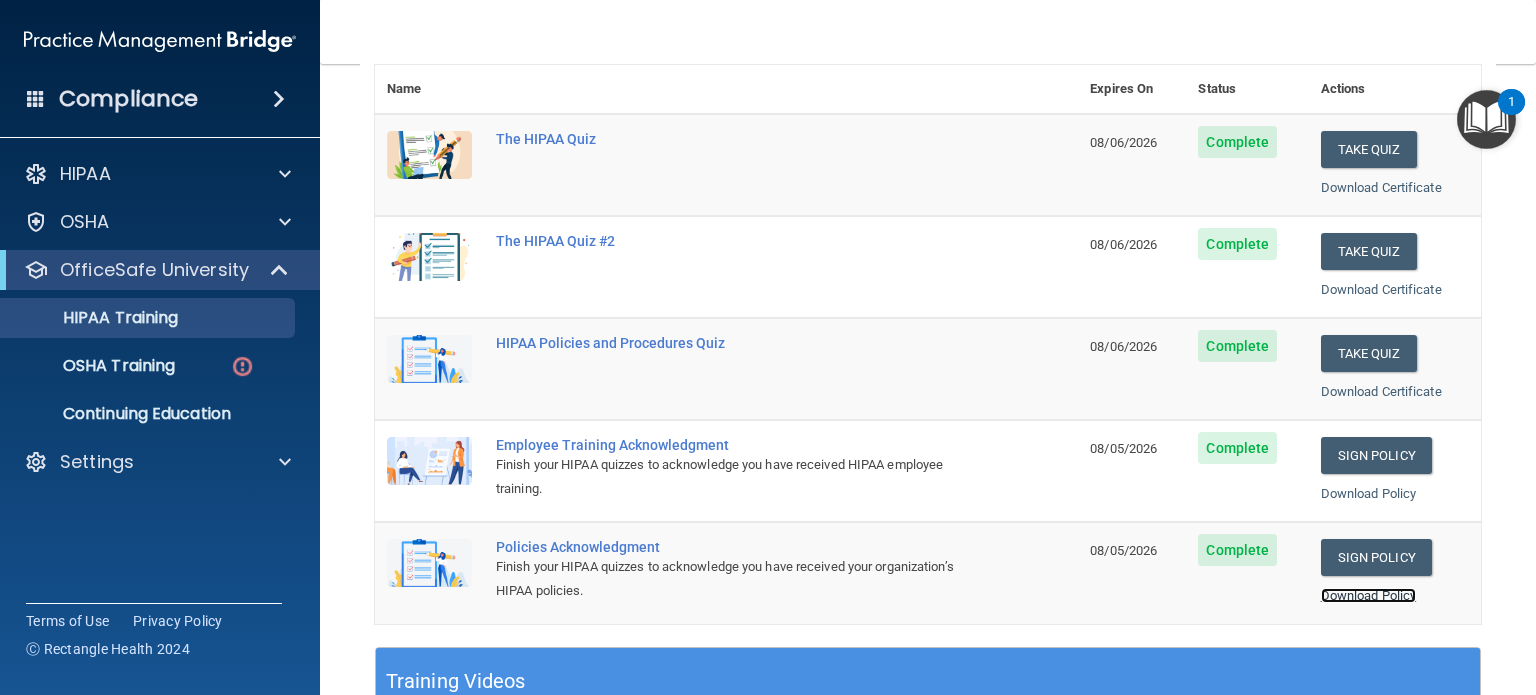 click on "Download Policy" at bounding box center [1369, 595] 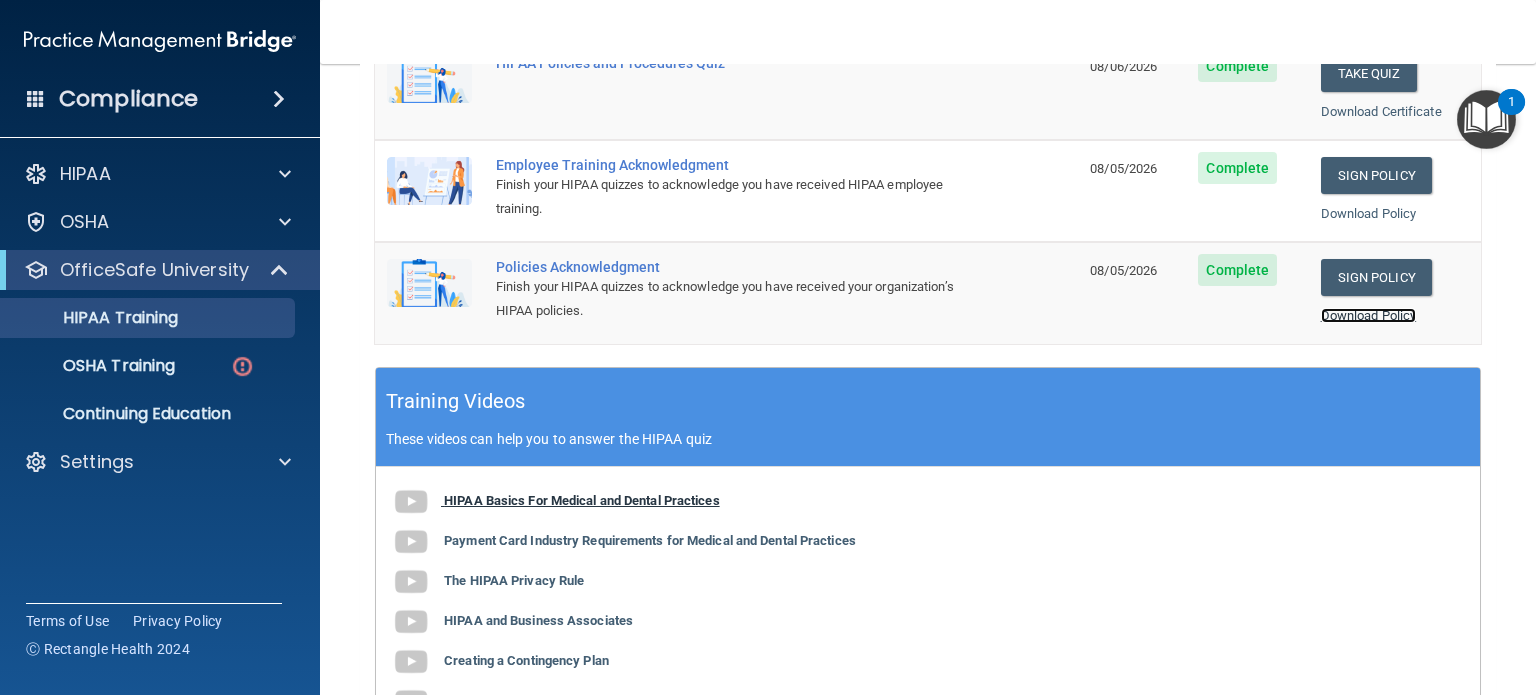 scroll, scrollTop: 806, scrollLeft: 0, axis: vertical 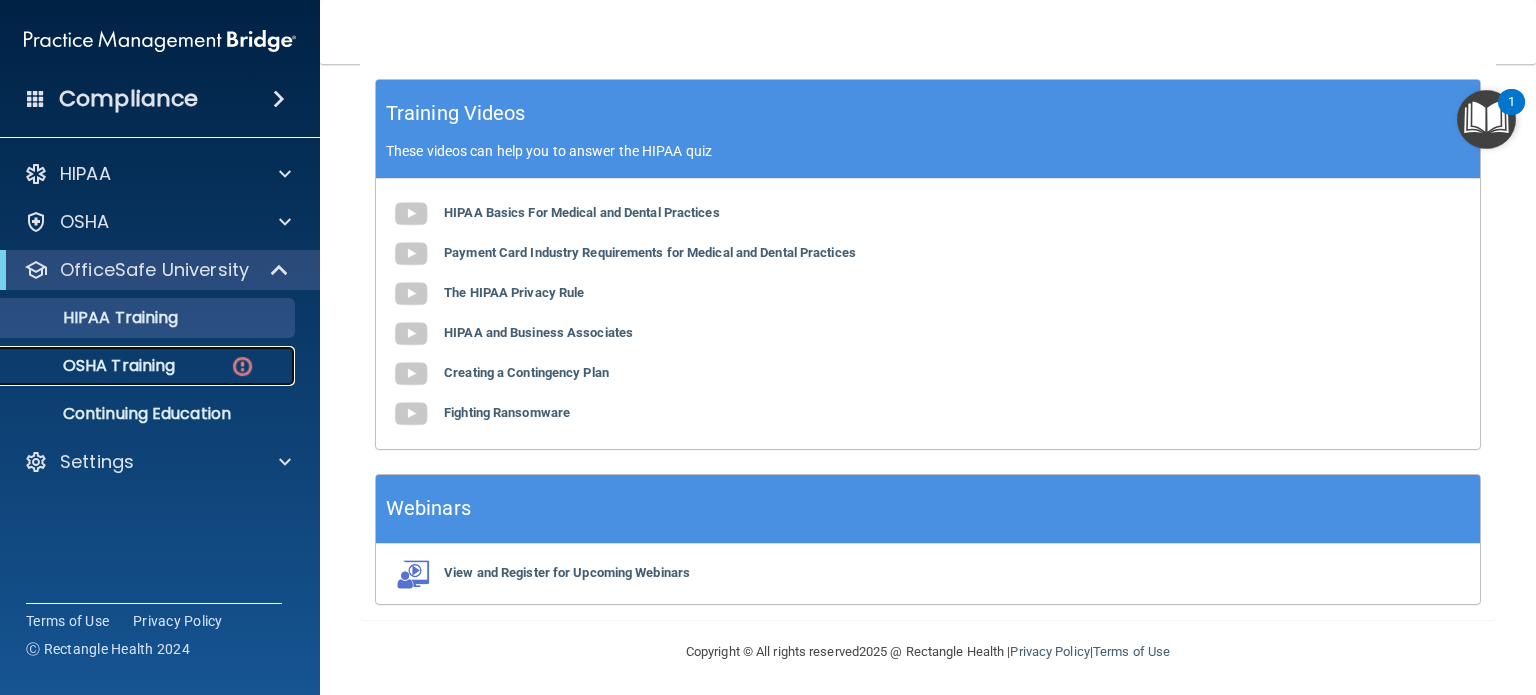 click on "OSHA Training" at bounding box center [137, 366] 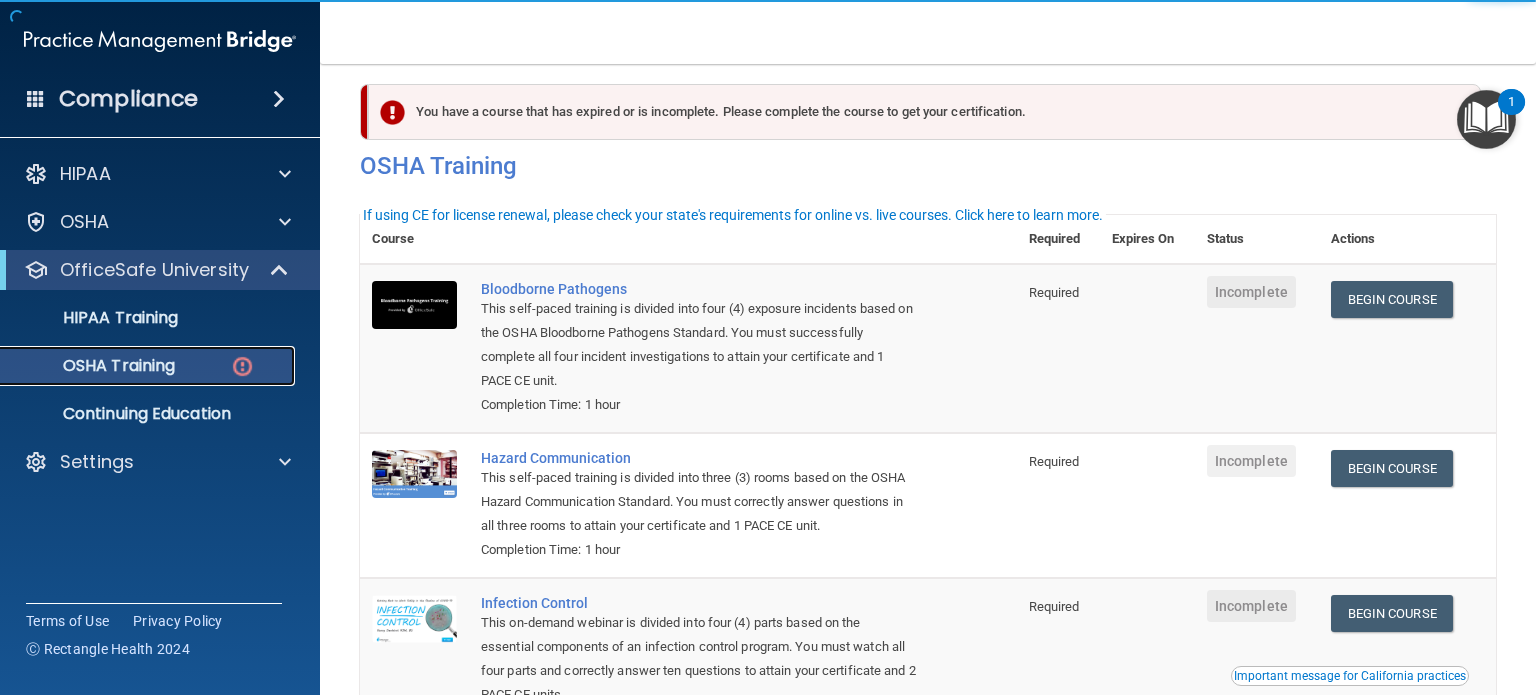 scroll, scrollTop: 0, scrollLeft: 0, axis: both 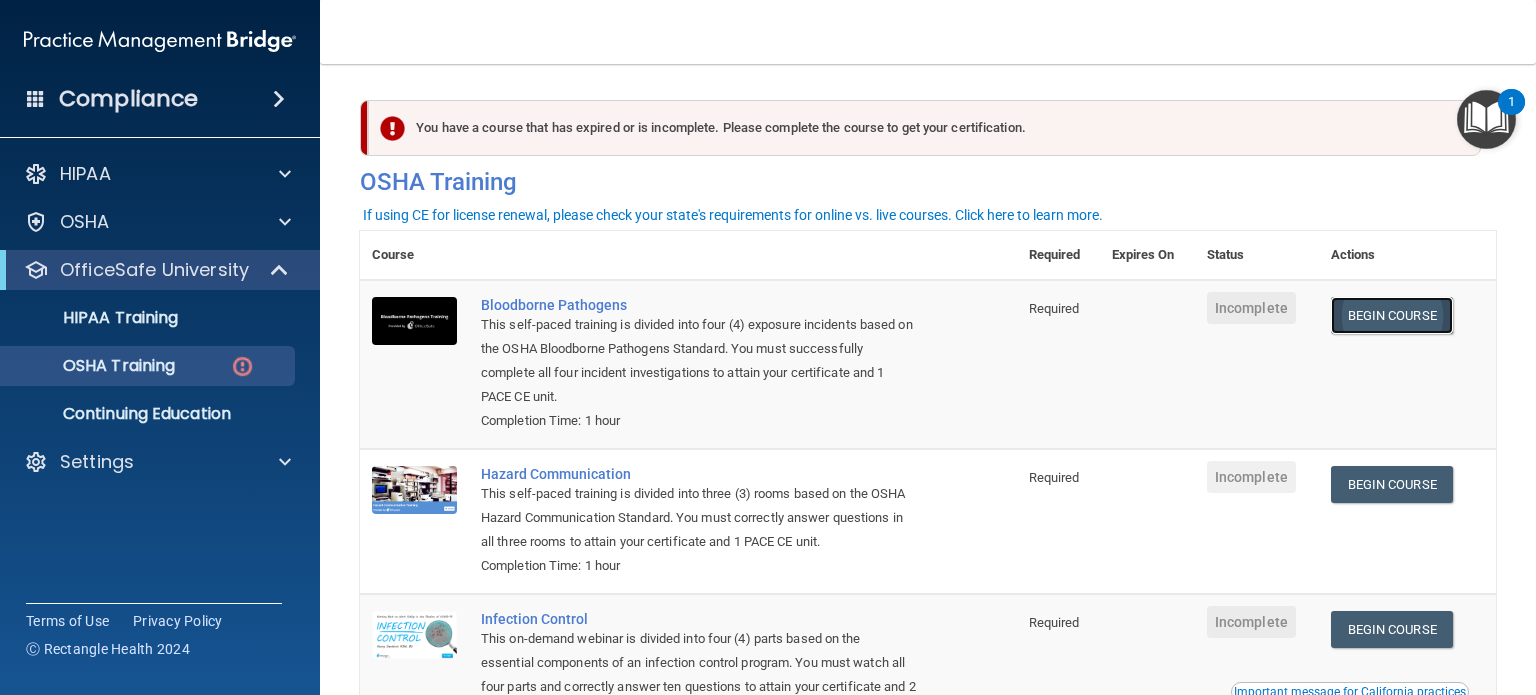 click on "Begin Course" at bounding box center (1392, 315) 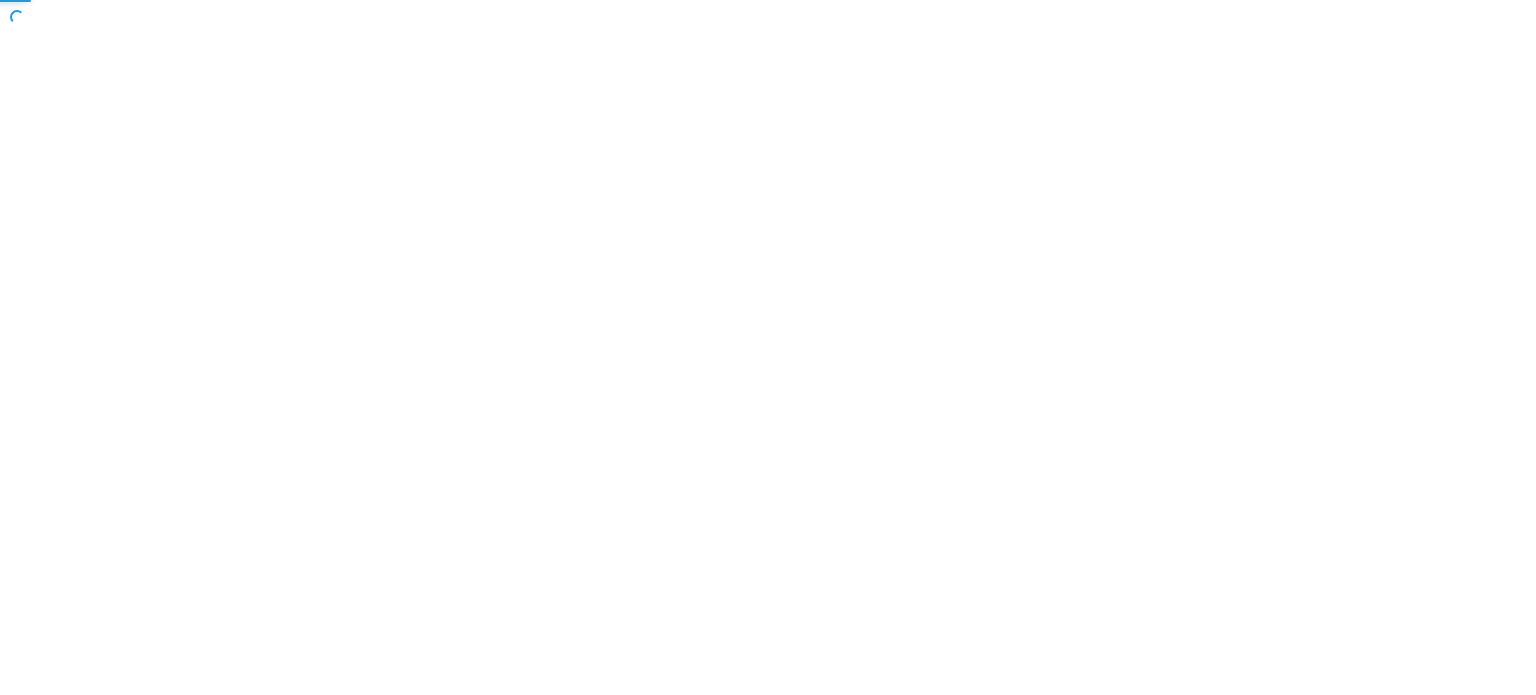 scroll, scrollTop: 0, scrollLeft: 0, axis: both 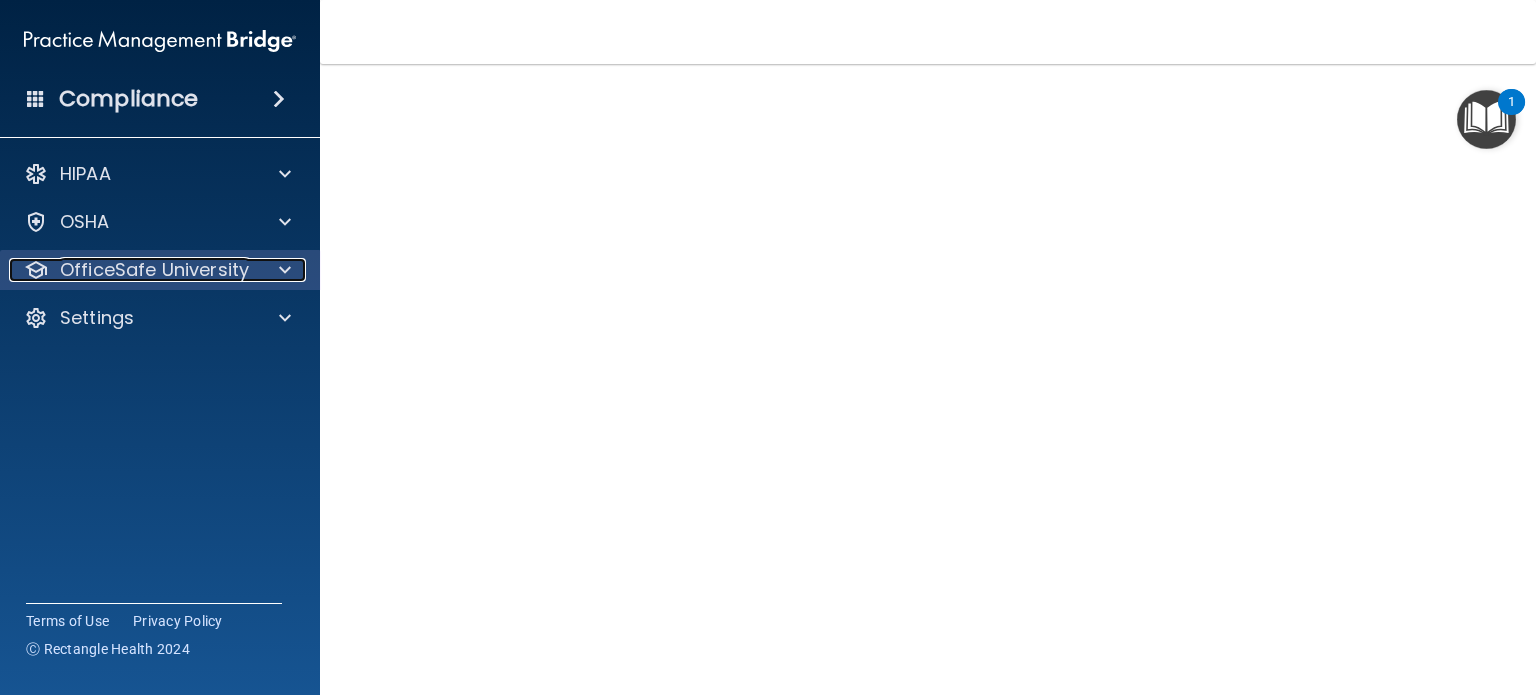 click at bounding box center (282, 270) 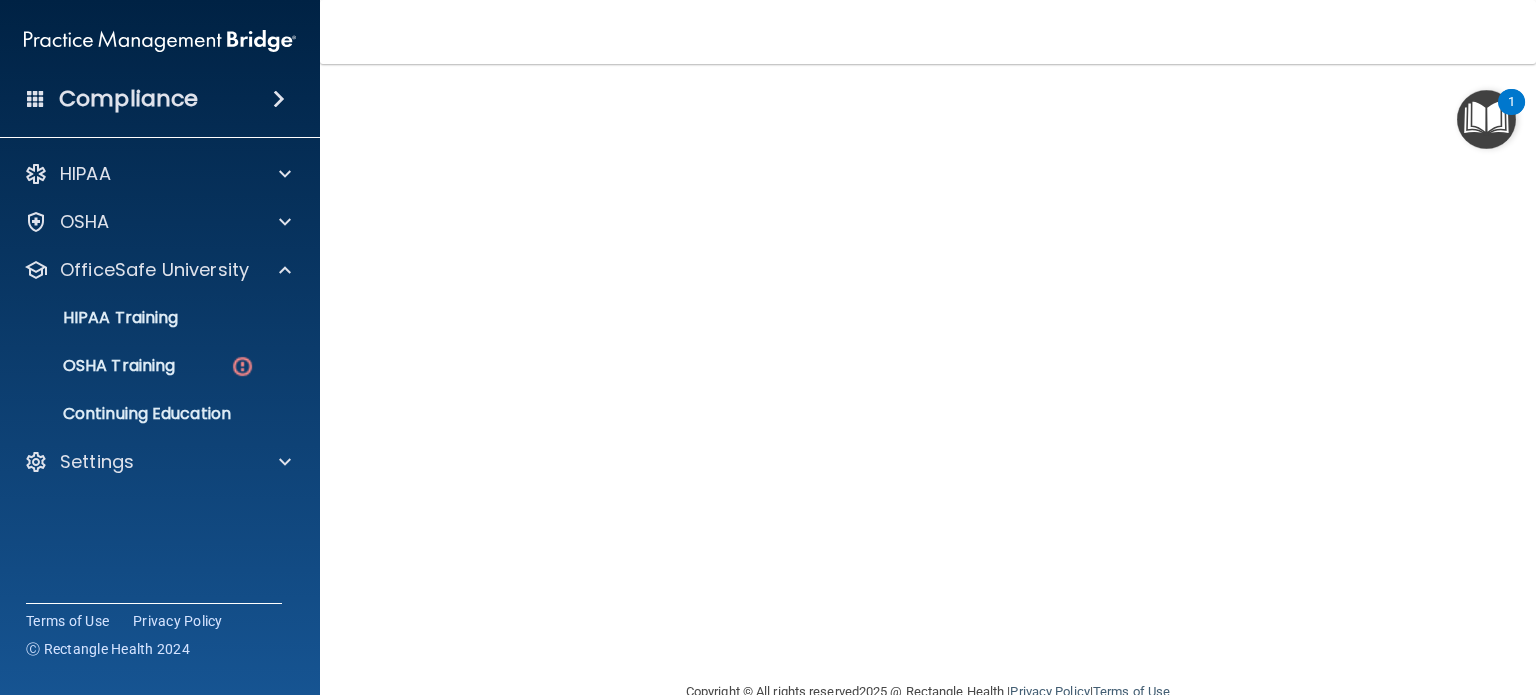 scroll, scrollTop: 28, scrollLeft: 0, axis: vertical 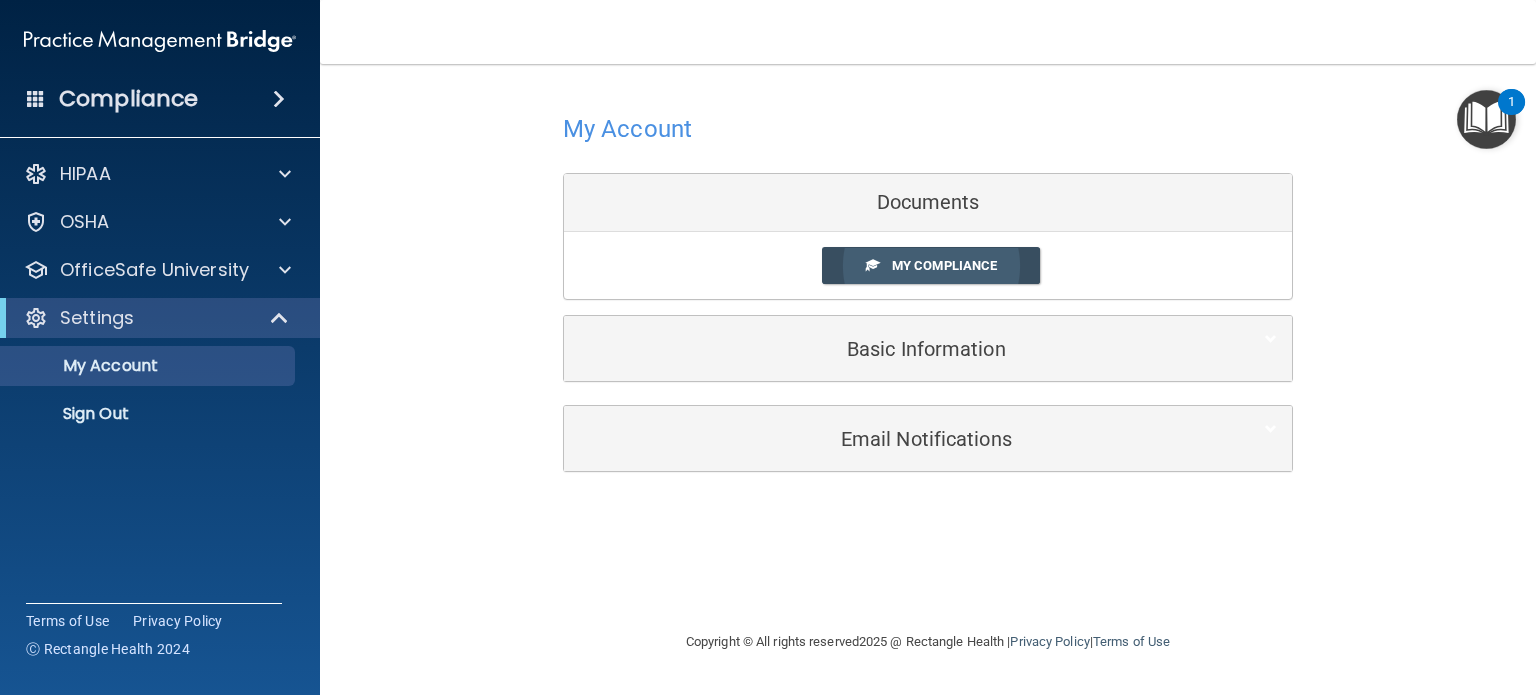 click on "My Compliance" at bounding box center (944, 265) 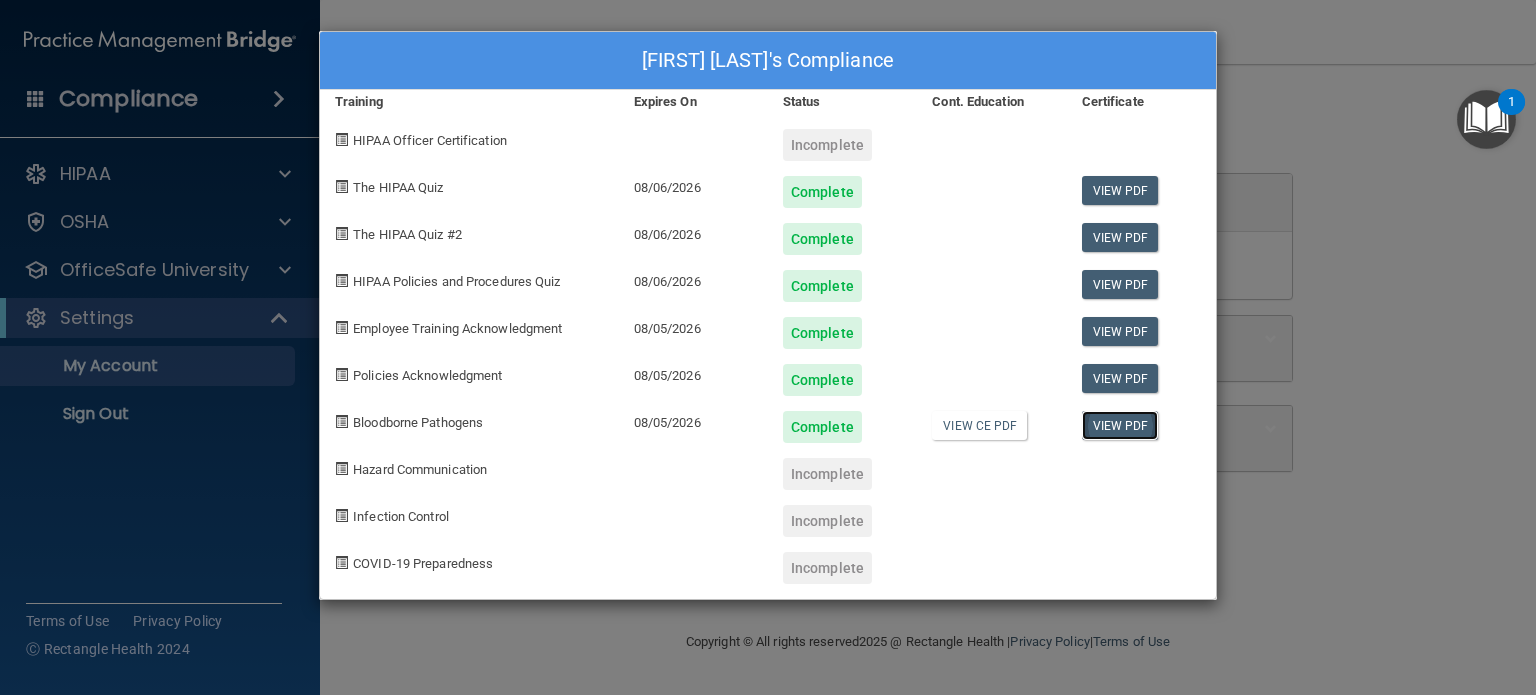 click on "View PDF" at bounding box center (1120, 425) 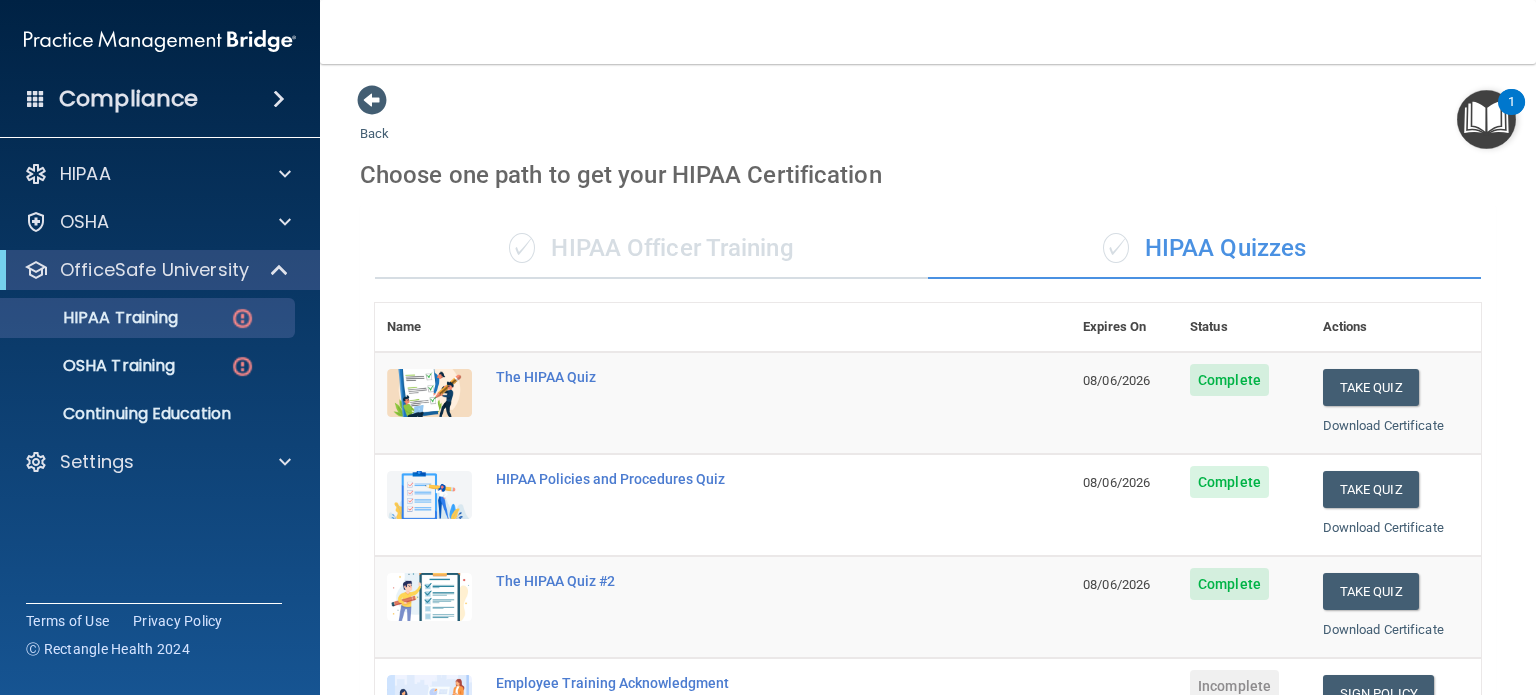 scroll, scrollTop: 0, scrollLeft: 0, axis: both 